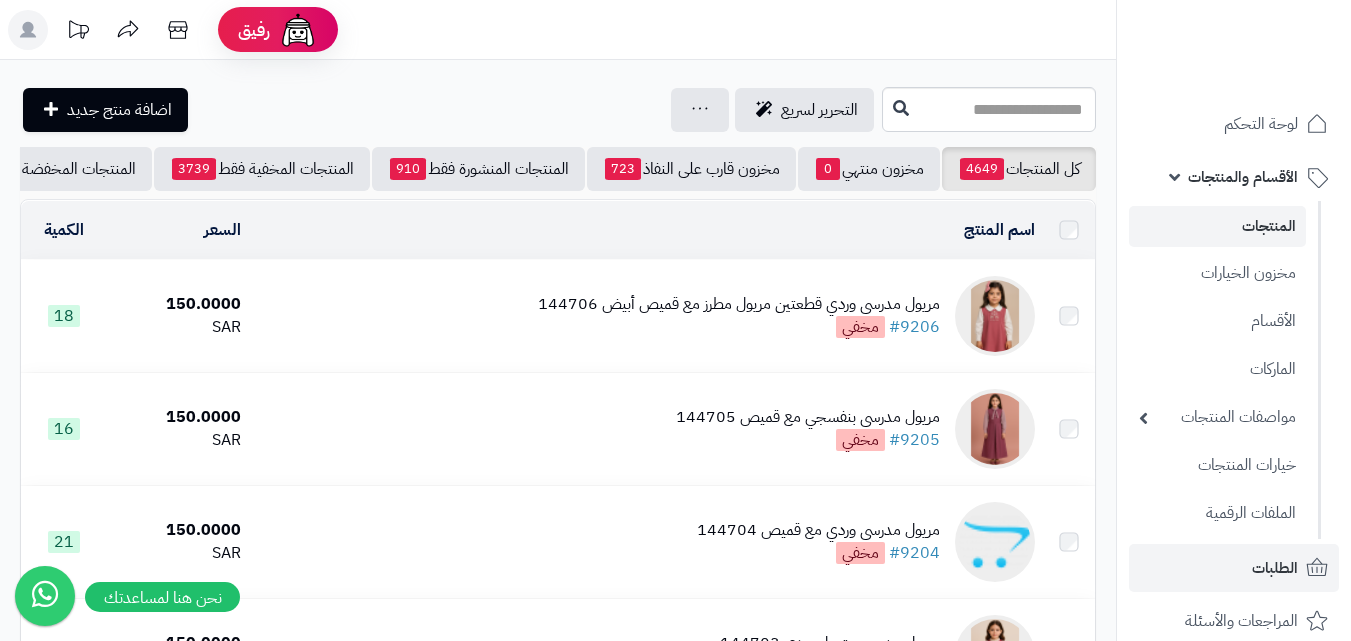 scroll, scrollTop: 400, scrollLeft: 0, axis: vertical 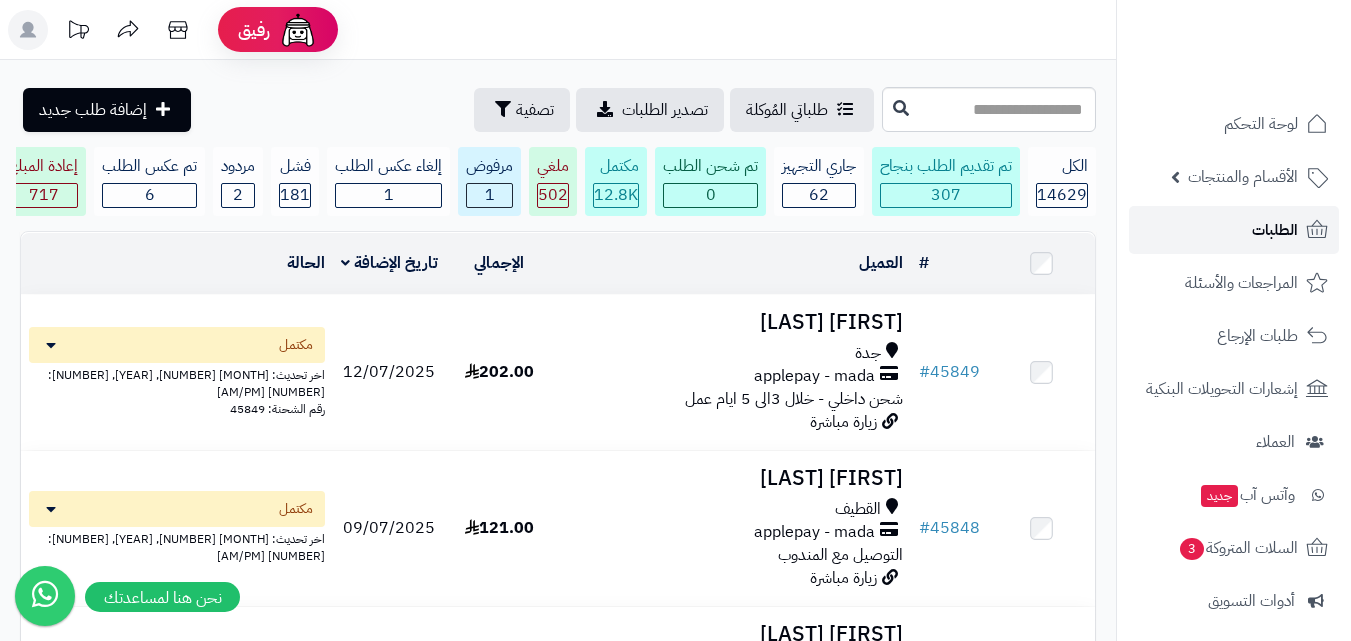 click on "الطلبات" at bounding box center [1275, 230] 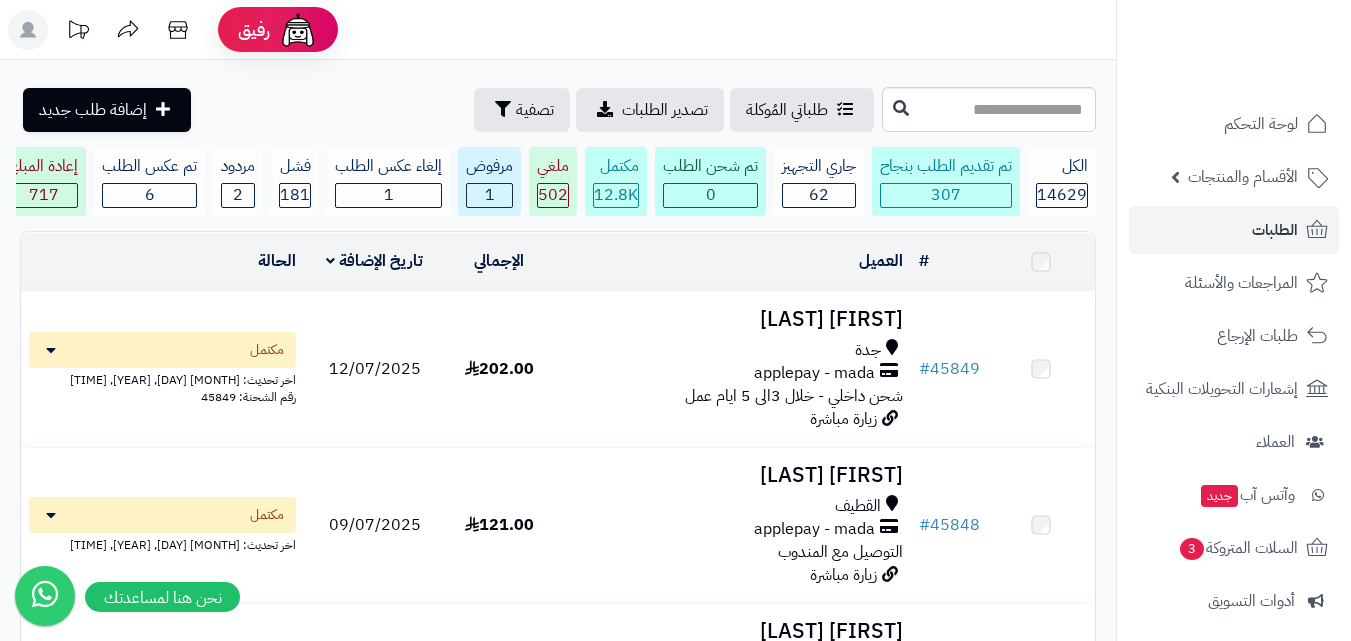 scroll, scrollTop: 0, scrollLeft: 0, axis: both 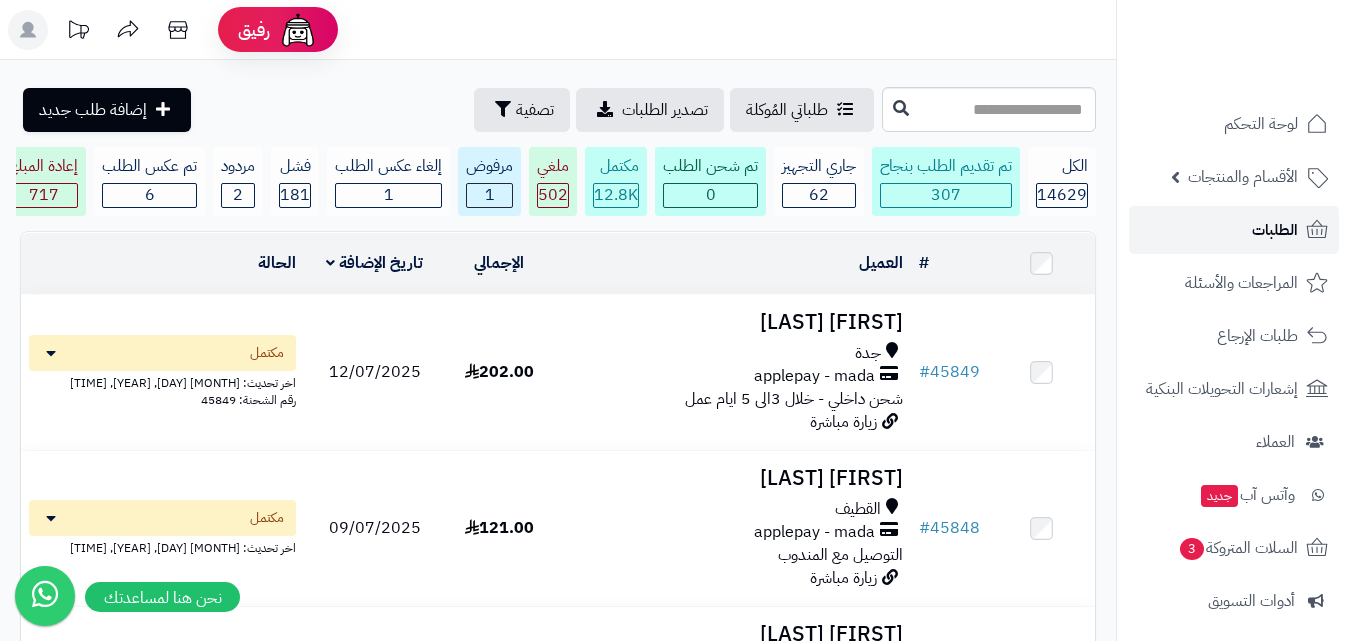 click 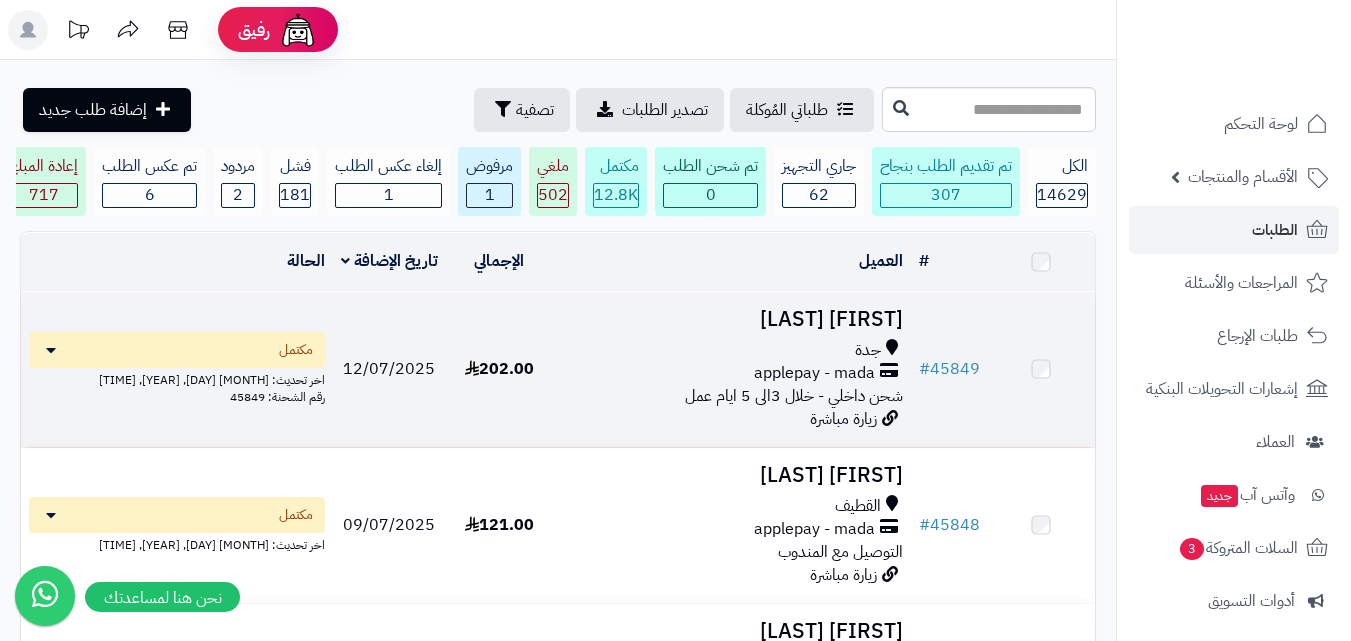 scroll, scrollTop: 0, scrollLeft: 0, axis: both 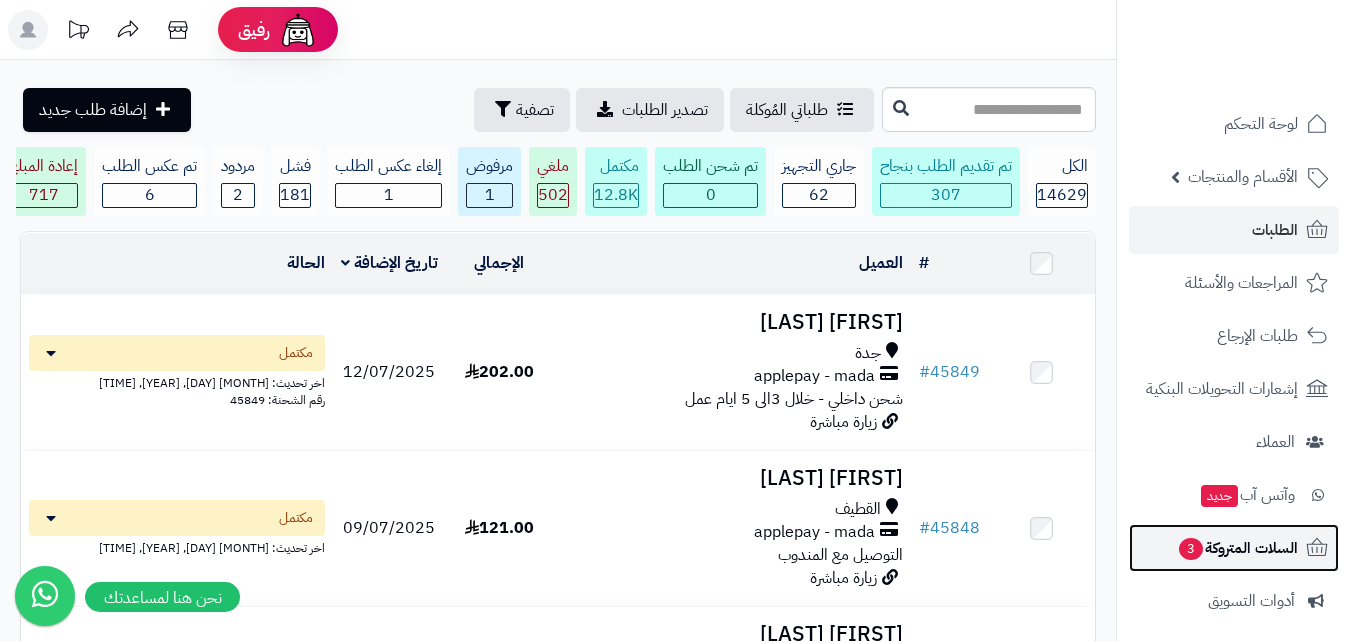 click on "السلات المتروكة  3" at bounding box center (1234, 548) 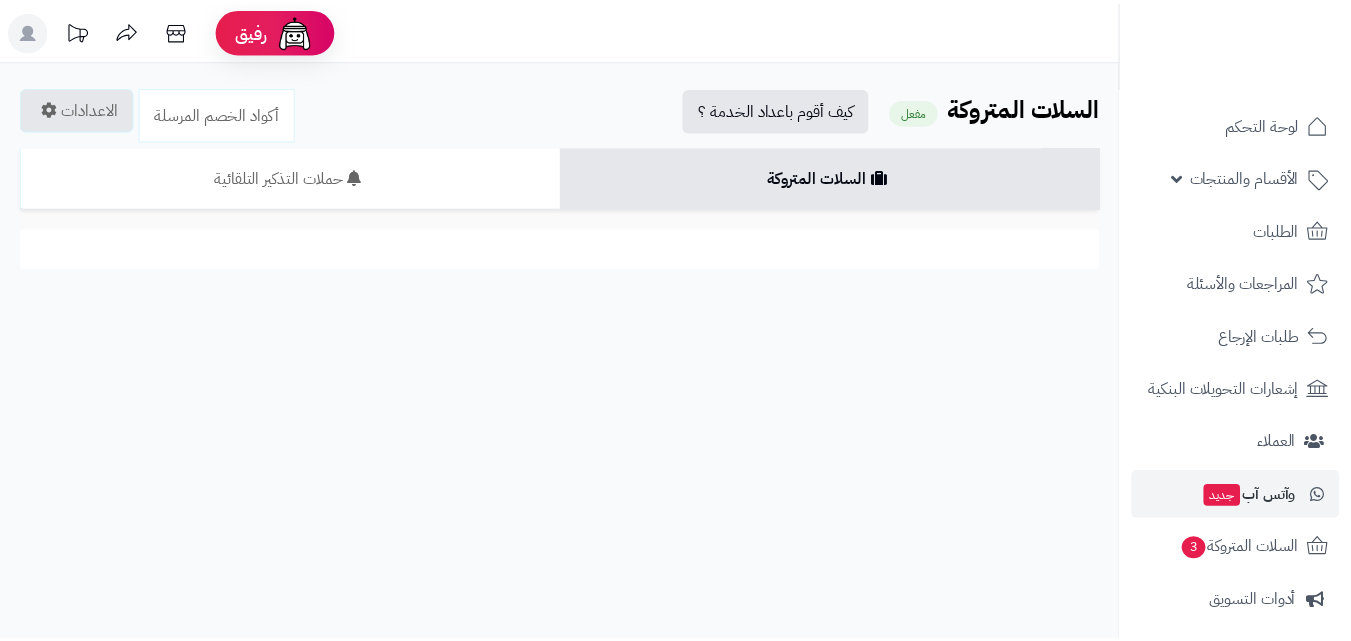 scroll, scrollTop: 0, scrollLeft: 0, axis: both 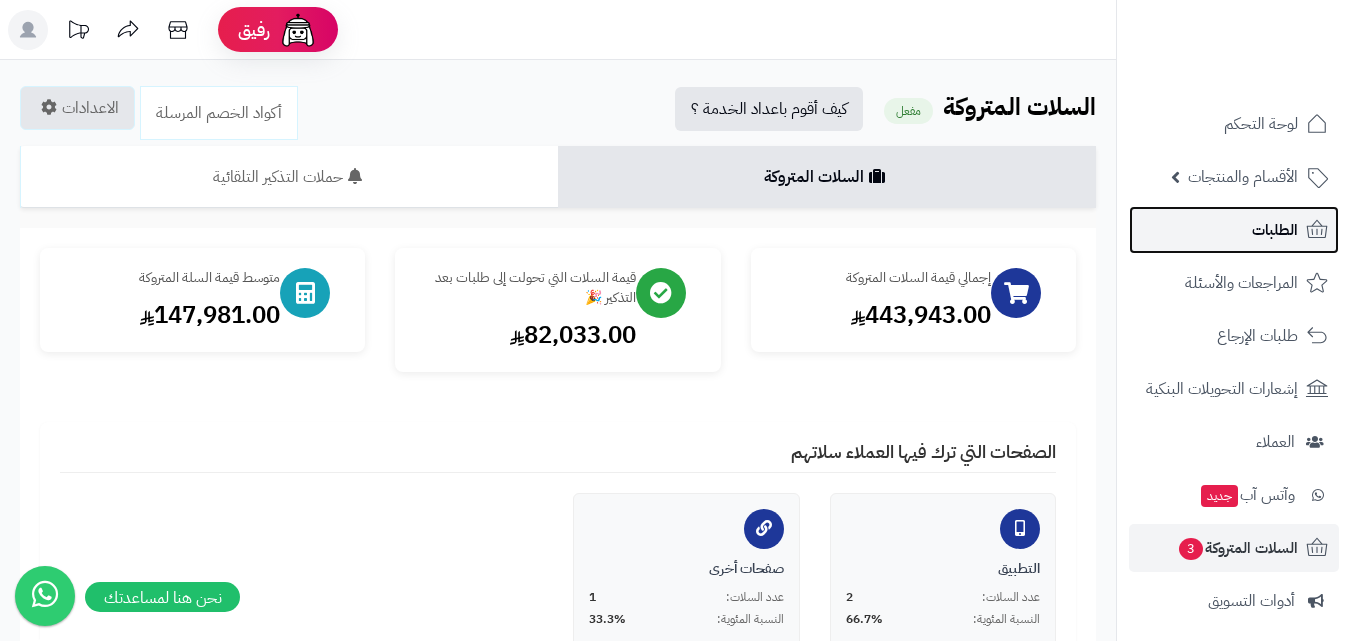 click 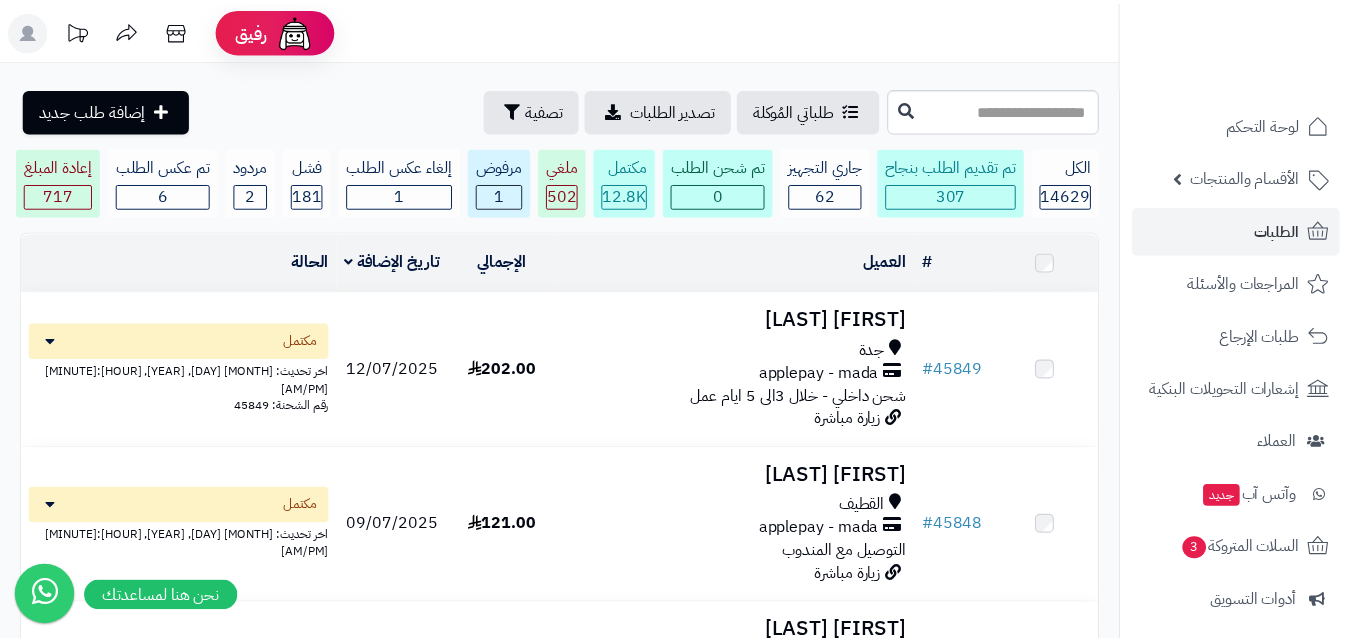 scroll, scrollTop: 0, scrollLeft: 0, axis: both 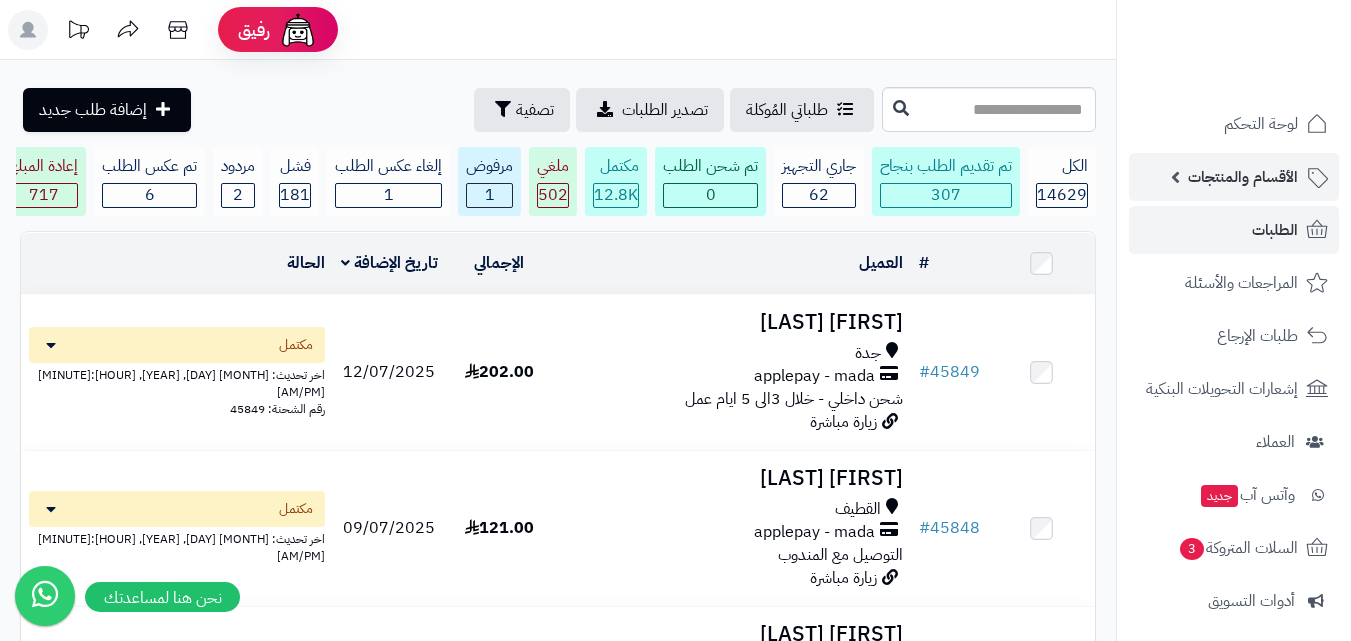 click on "الأقسام والمنتجات" at bounding box center [1243, 177] 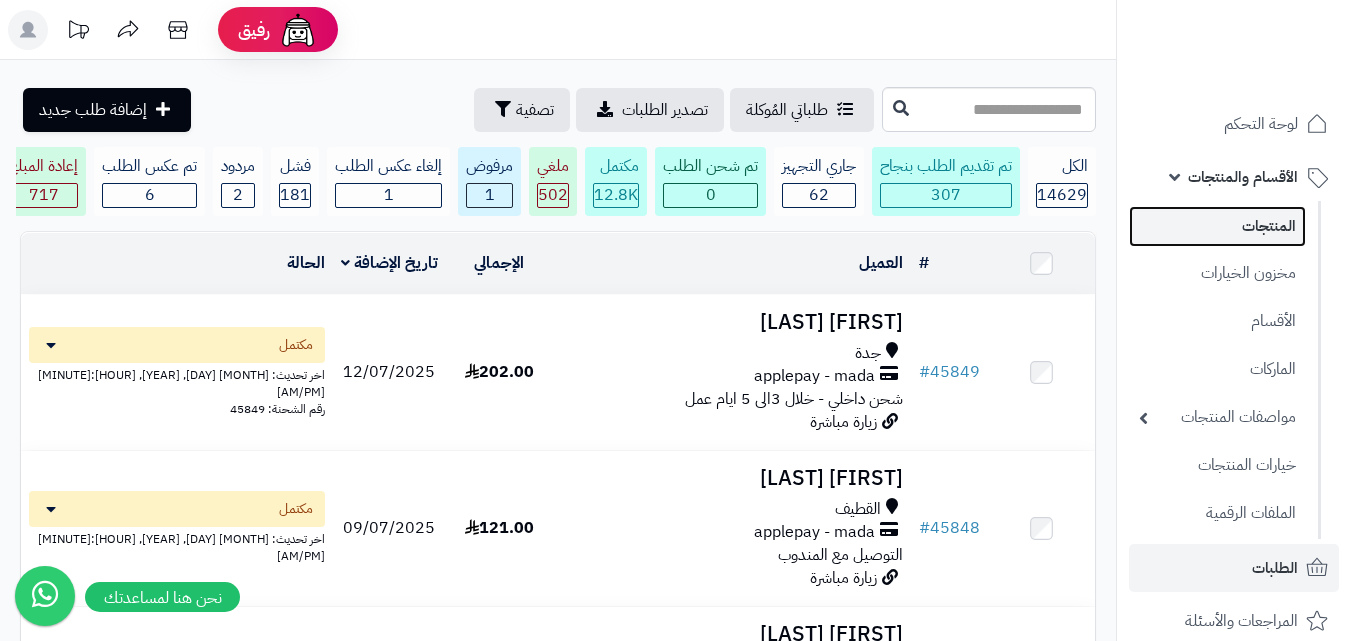 click on "المنتجات" at bounding box center (1217, 226) 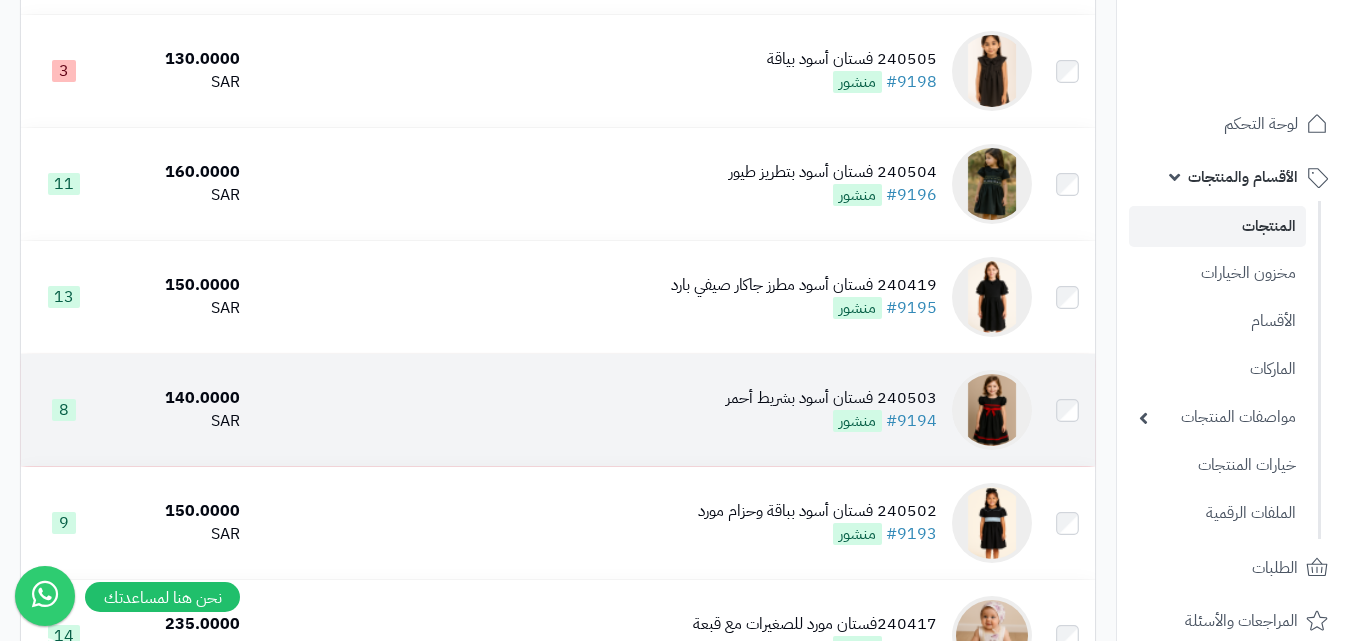 scroll, scrollTop: 1200, scrollLeft: 0, axis: vertical 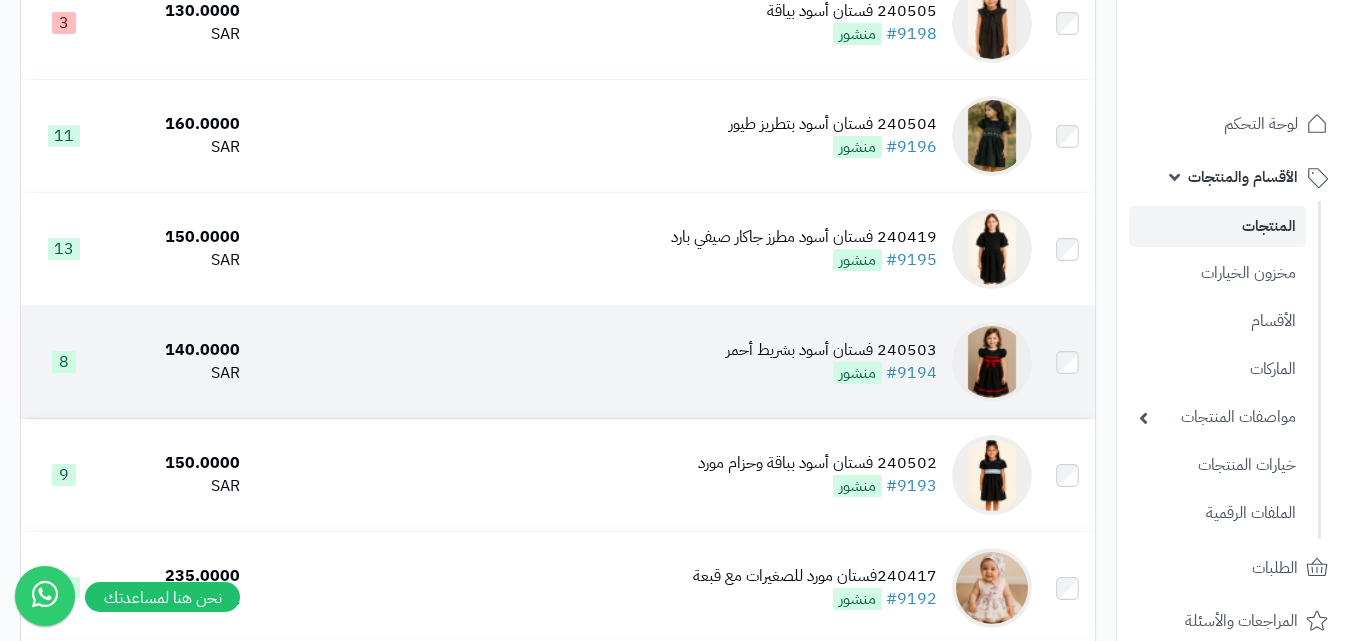 click on "240503 فستان أسود بشريط أحمر" at bounding box center (831, 350) 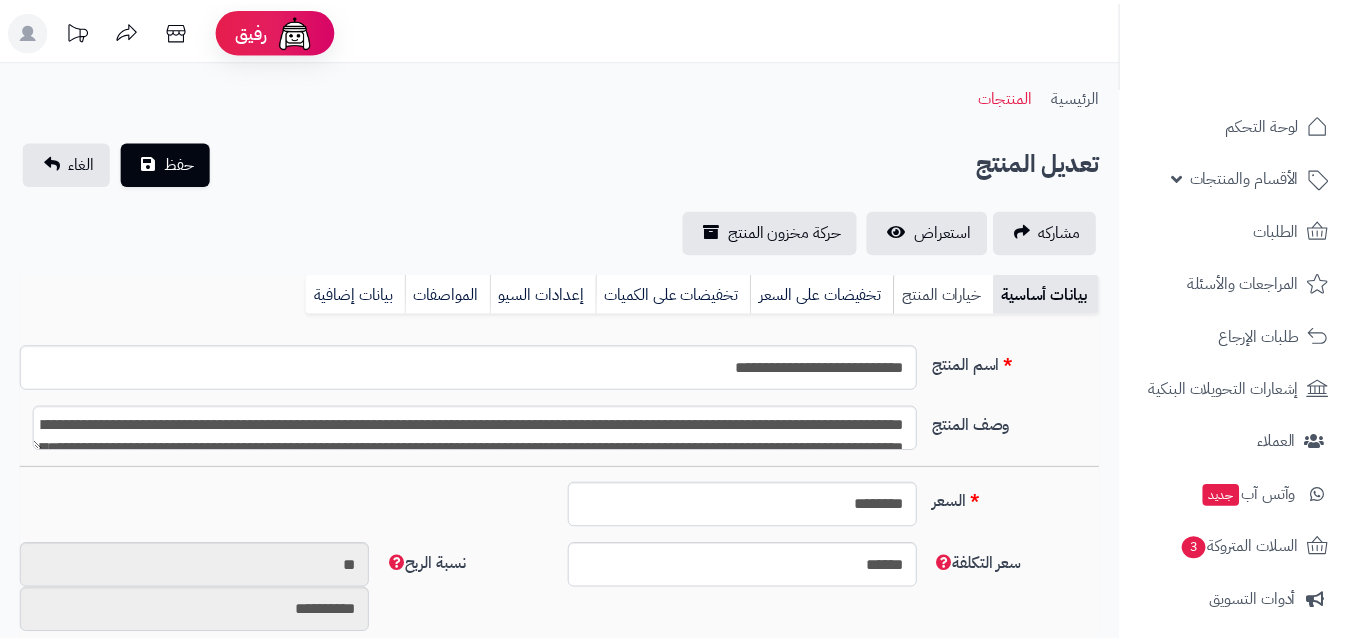 scroll, scrollTop: 0, scrollLeft: 0, axis: both 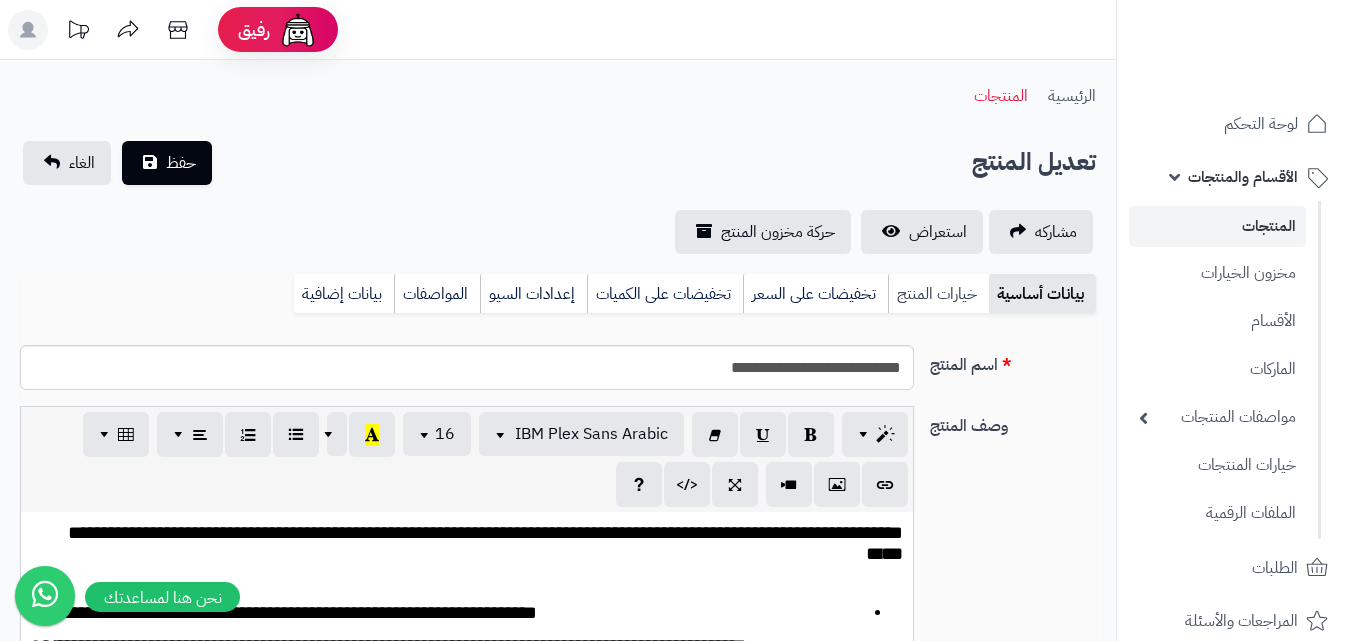 type on "******" 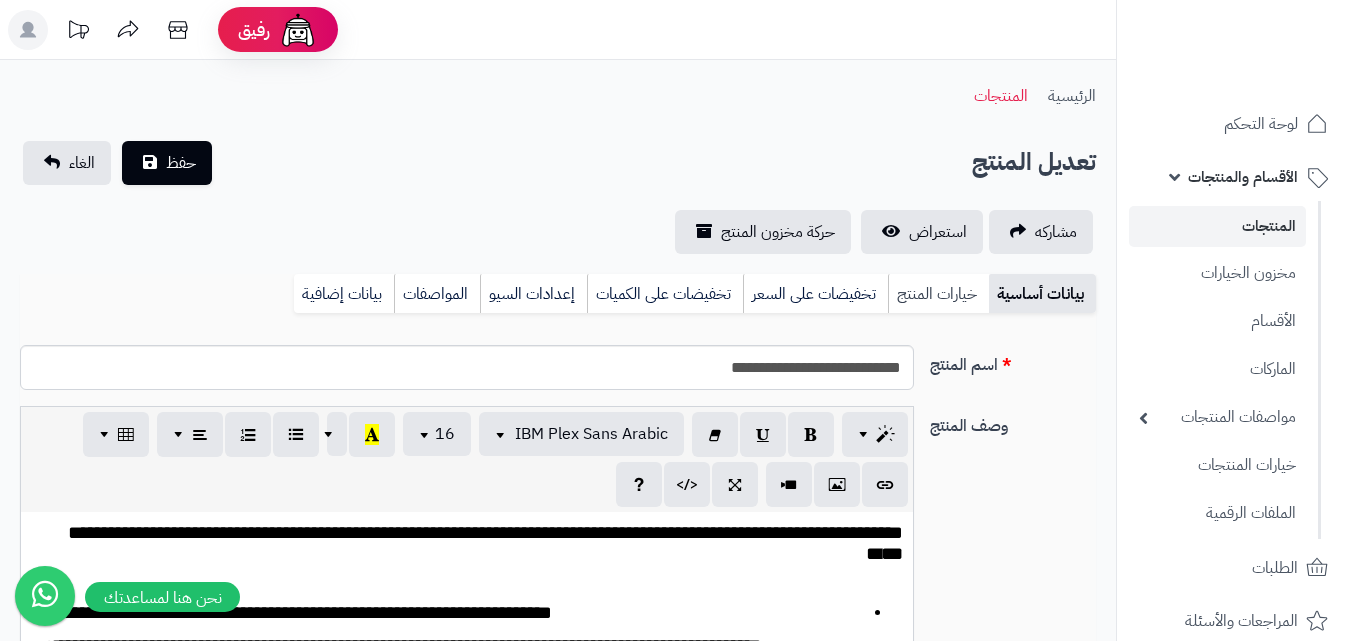 scroll, scrollTop: 365, scrollLeft: 0, axis: vertical 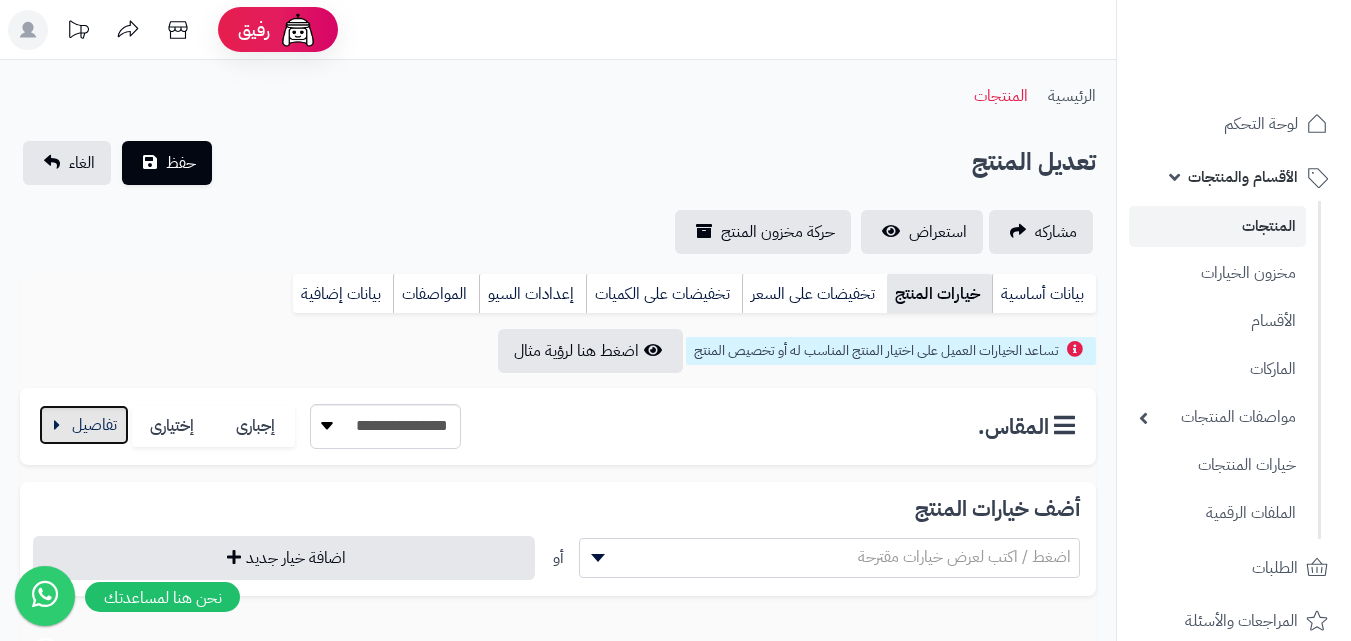click at bounding box center [84, 425] 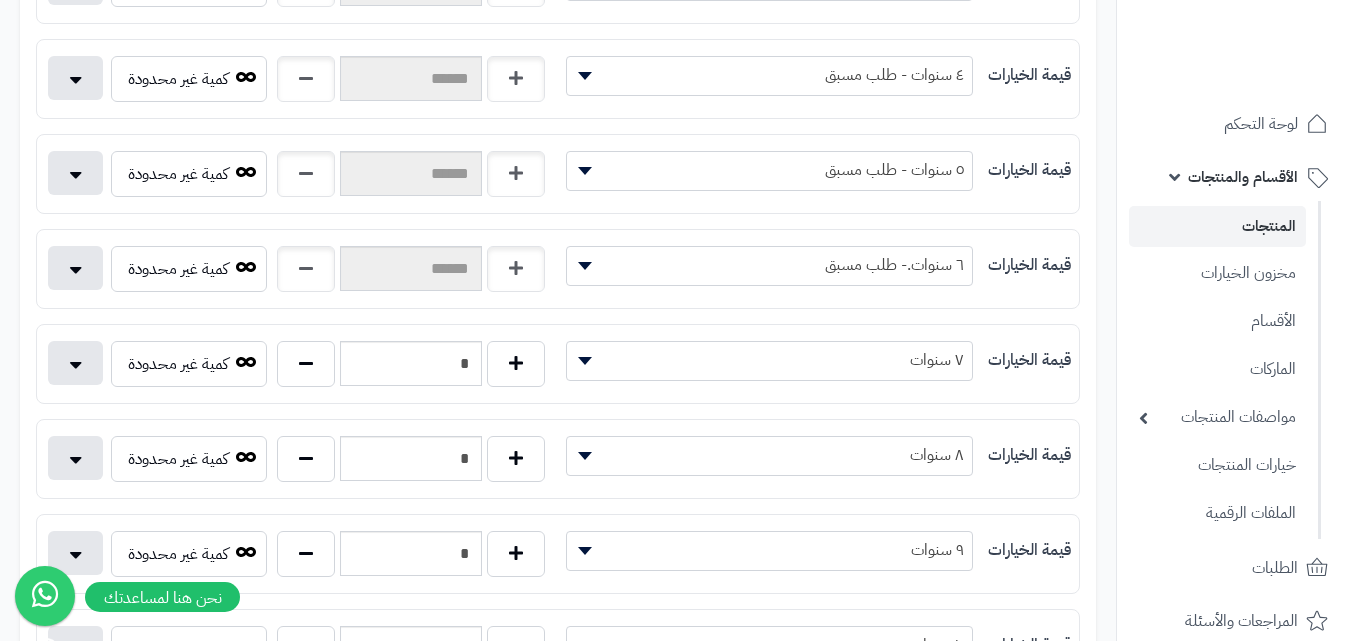 scroll, scrollTop: 1100, scrollLeft: 0, axis: vertical 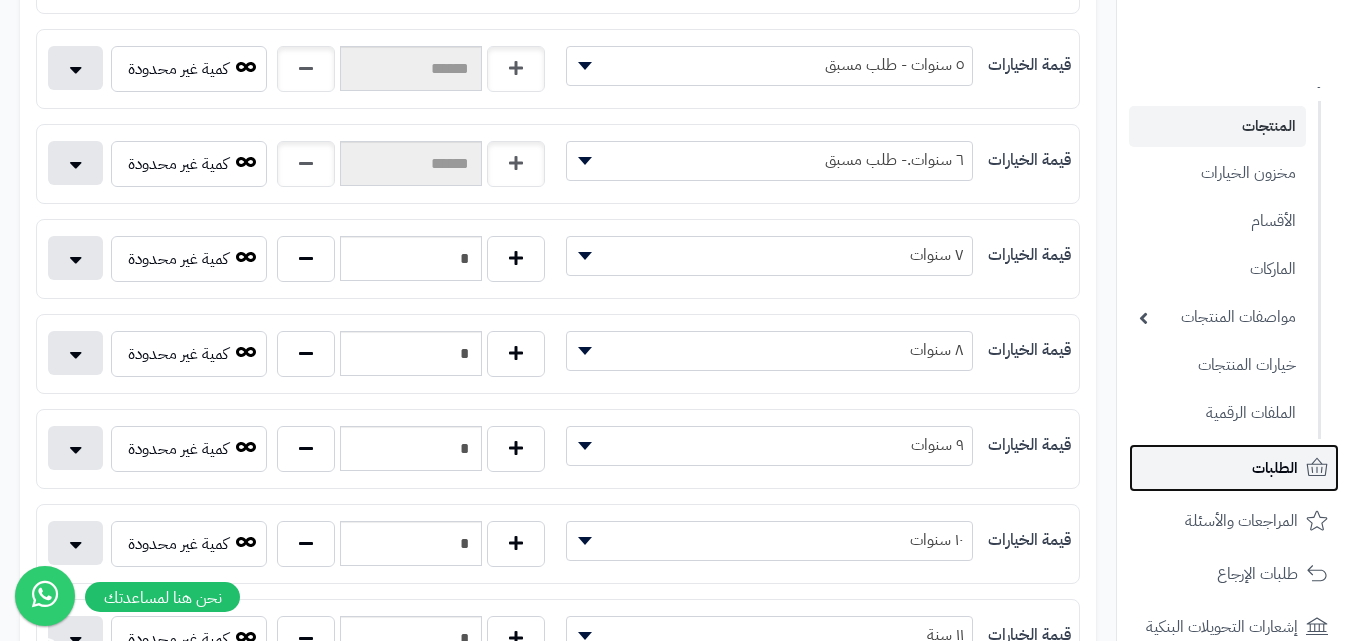 click on "الطلبات" at bounding box center [1275, 468] 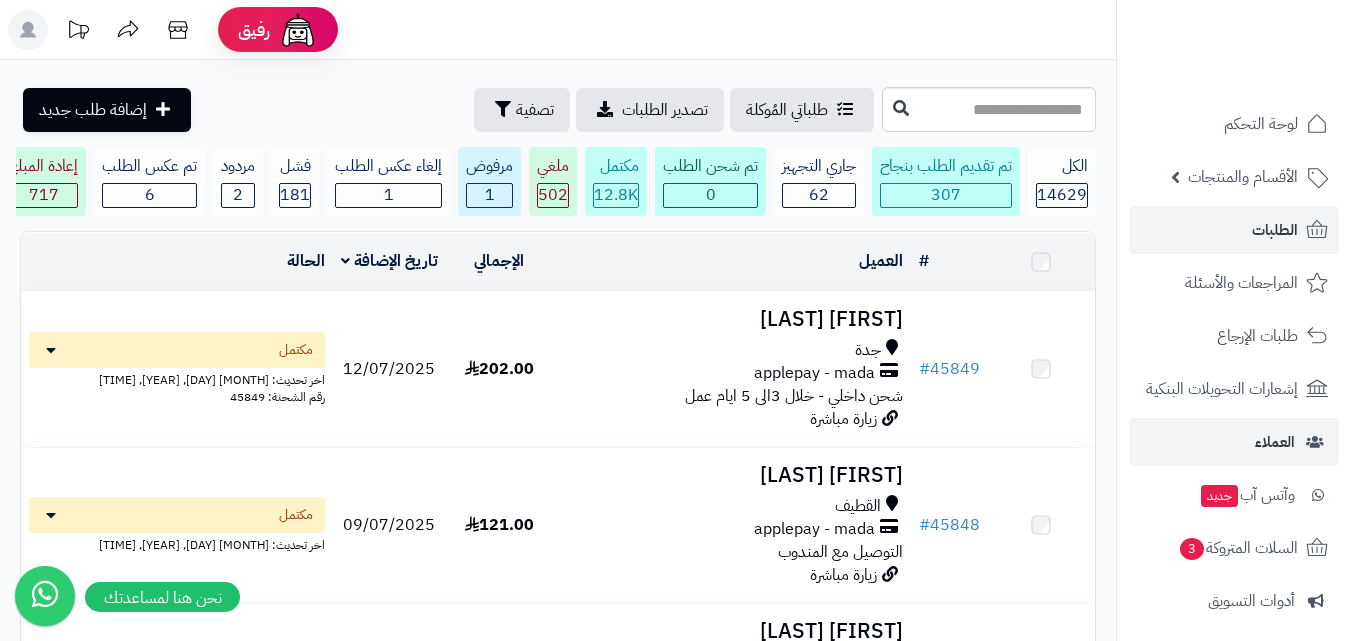 scroll, scrollTop: 0, scrollLeft: 0, axis: both 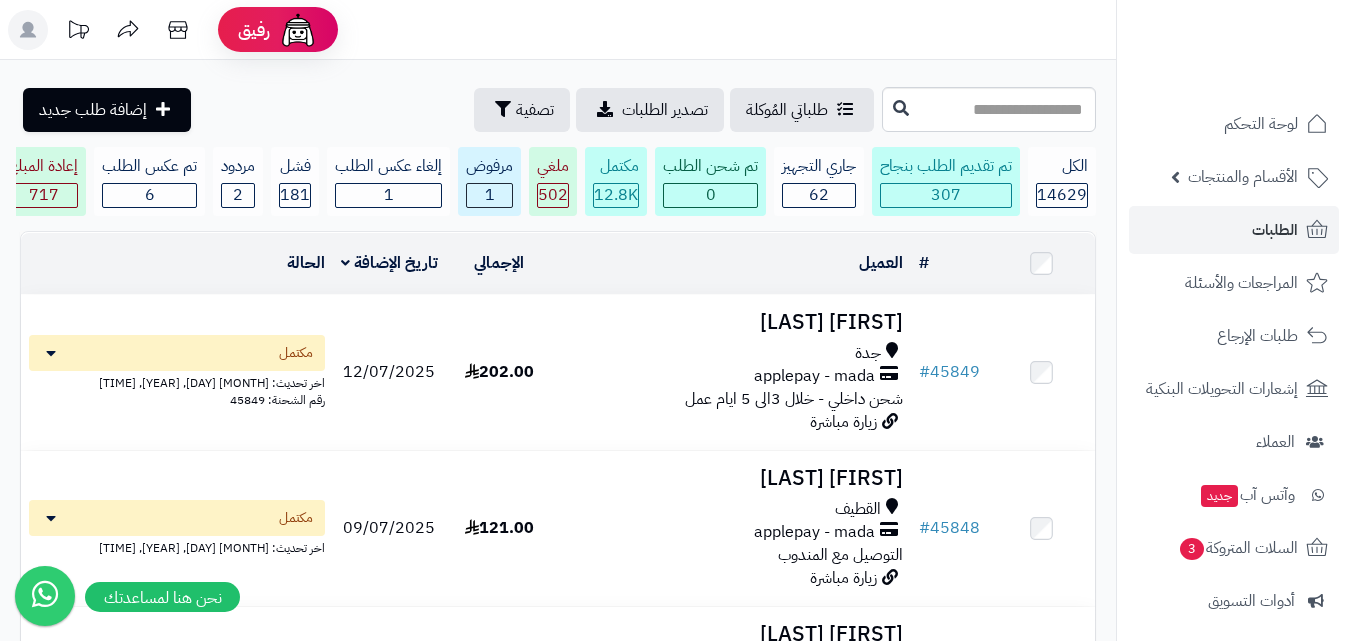 click at bounding box center [1233, 43] 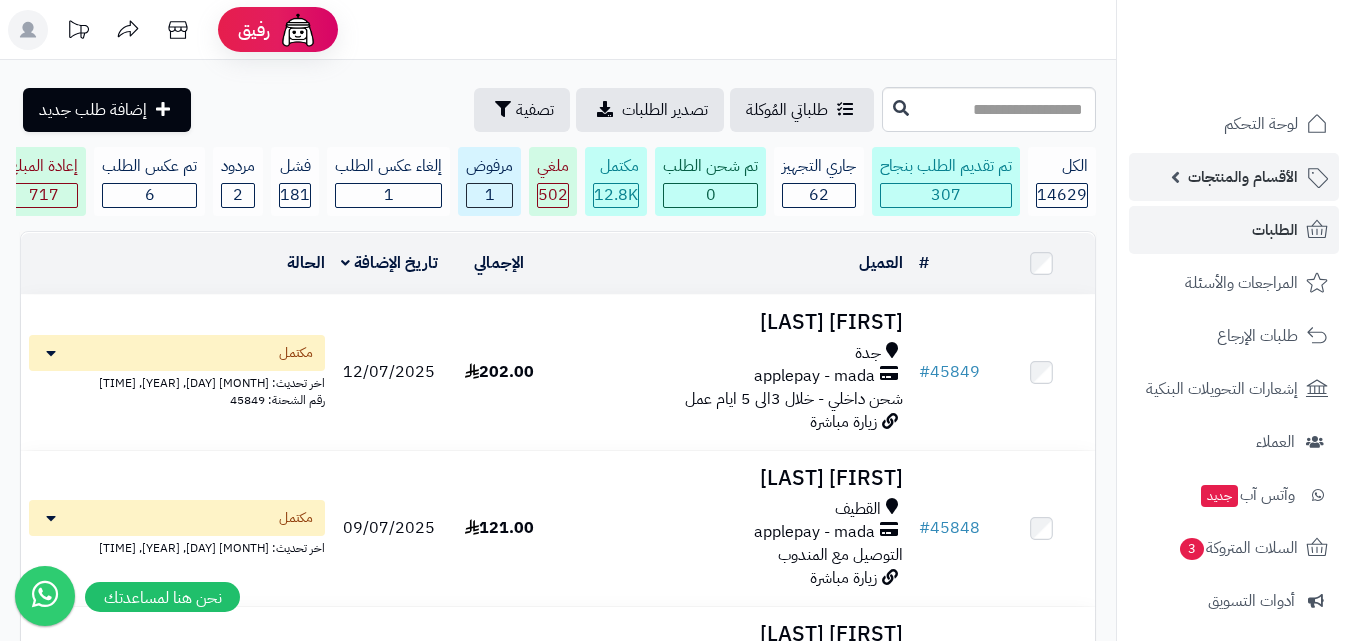 click on "الأقسام والمنتجات" at bounding box center (1243, 177) 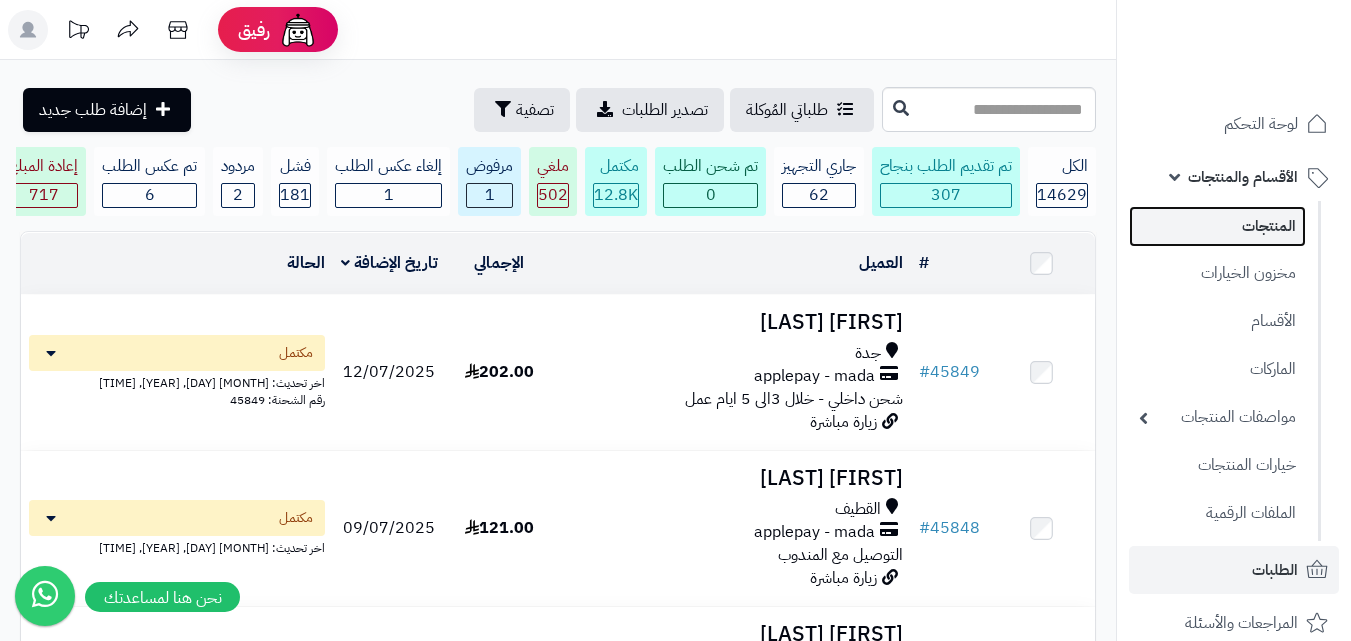 click on "المنتجات" at bounding box center [1217, 226] 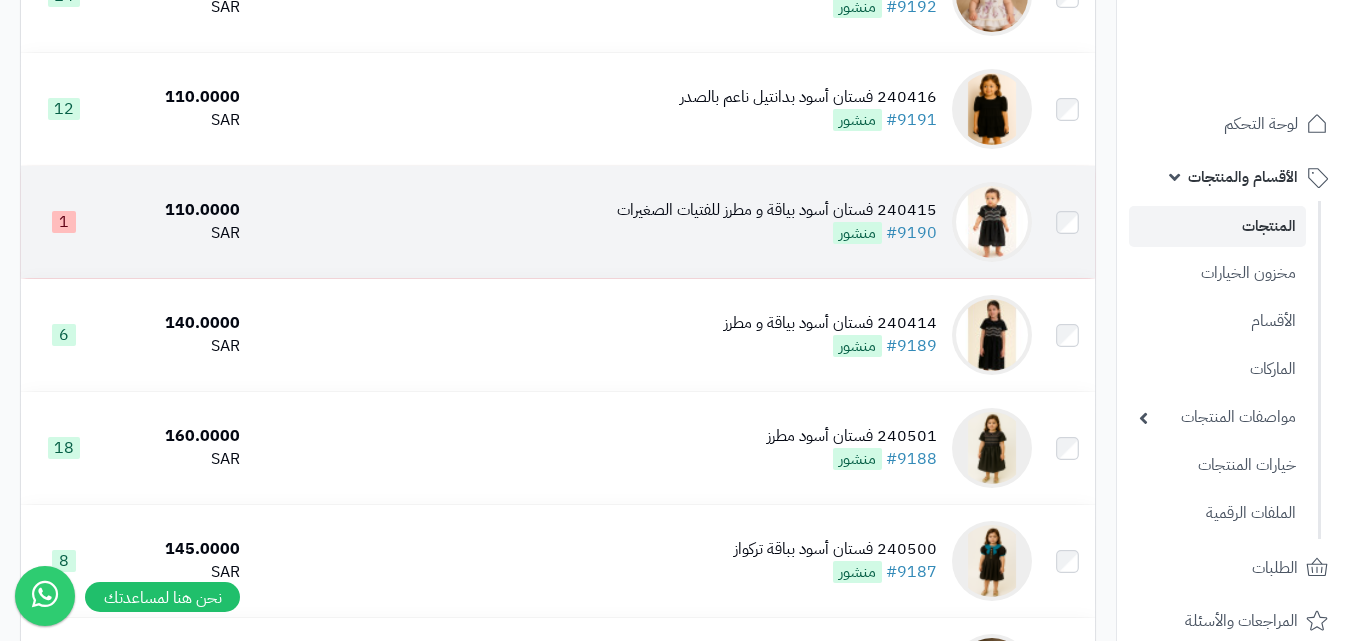 scroll, scrollTop: 1800, scrollLeft: 0, axis: vertical 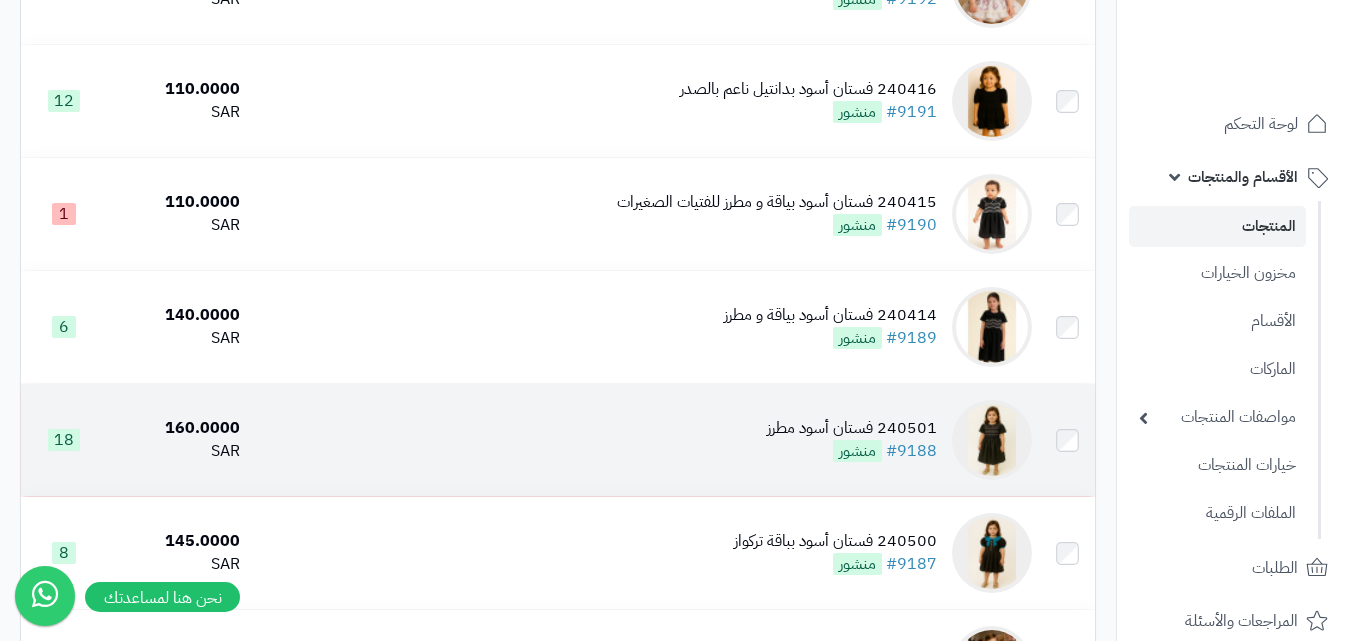 click on "240501 فستان أسود مطرز" at bounding box center (852, 428) 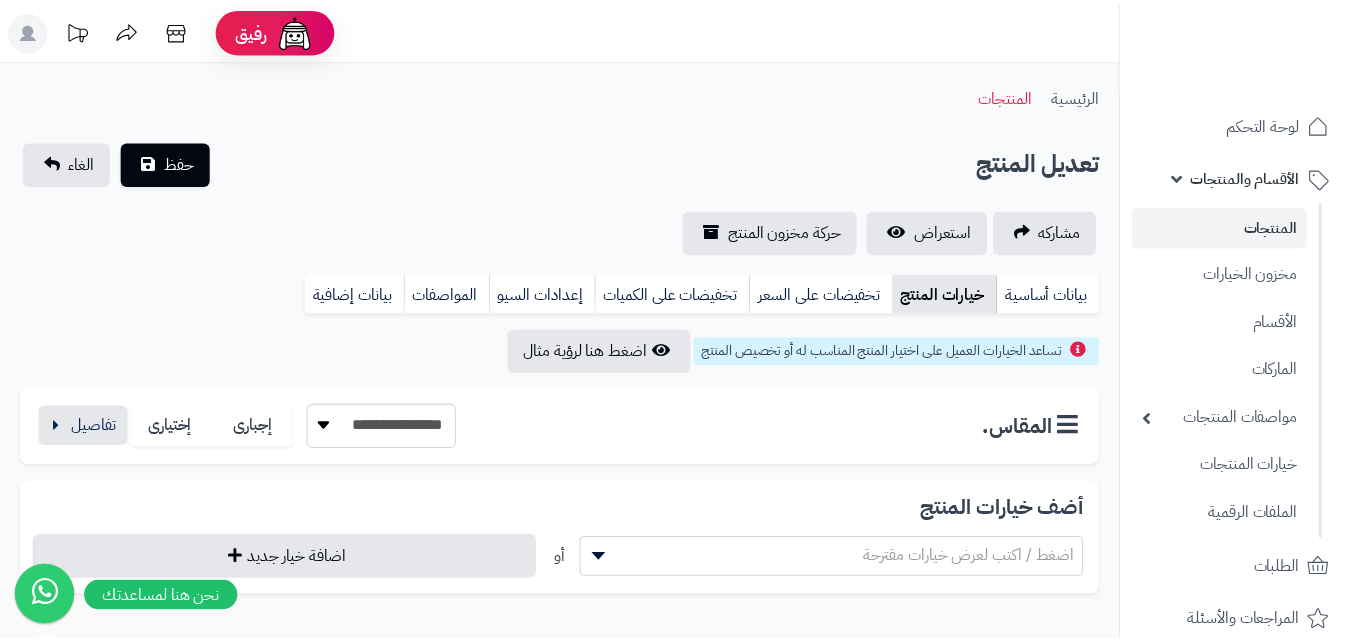 scroll, scrollTop: 0, scrollLeft: 0, axis: both 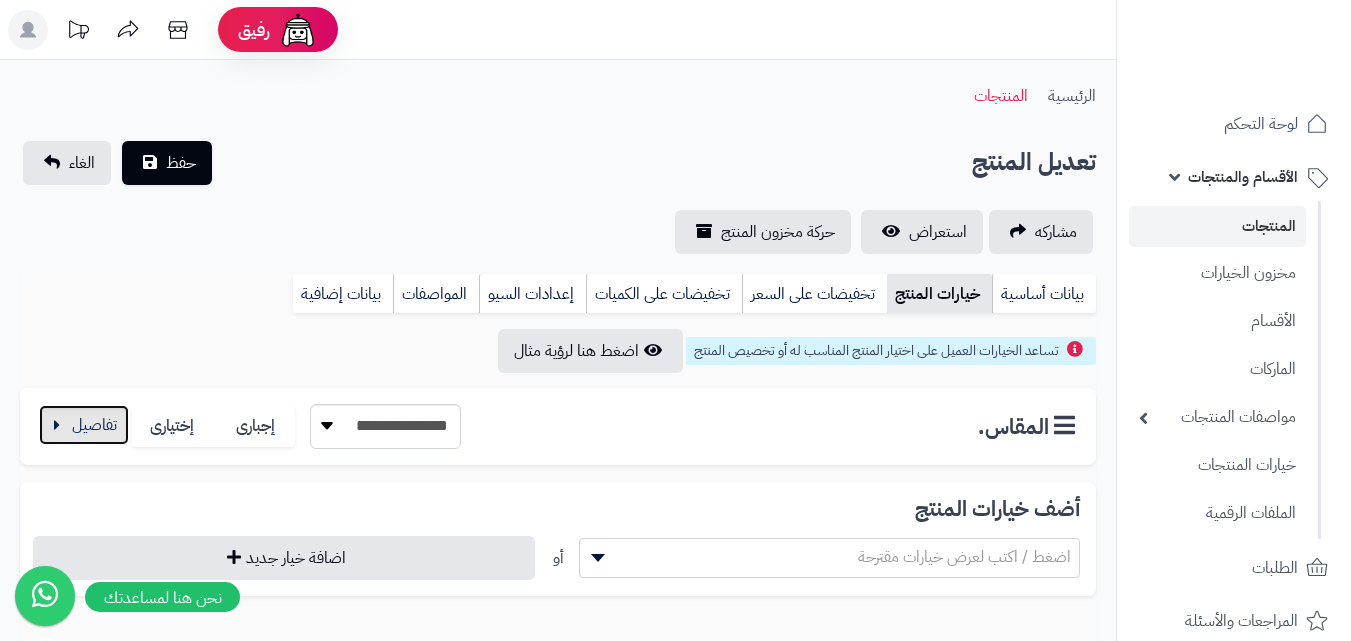 click at bounding box center [84, 425] 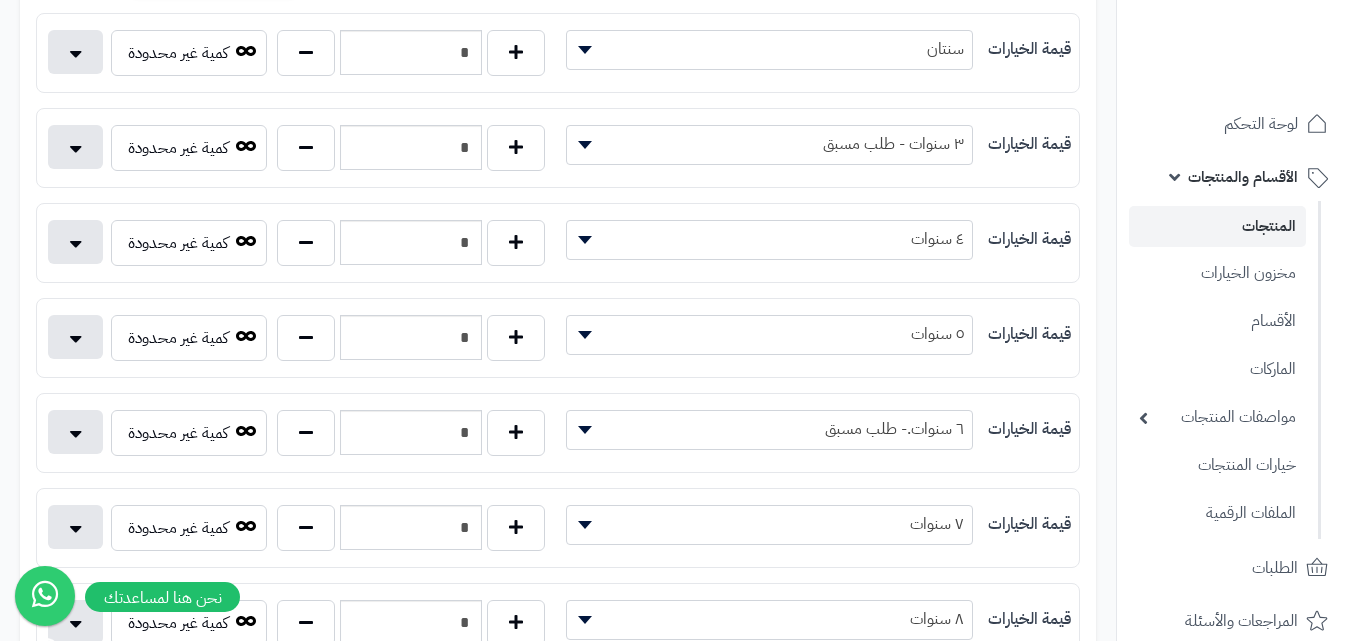 scroll, scrollTop: 200, scrollLeft: 0, axis: vertical 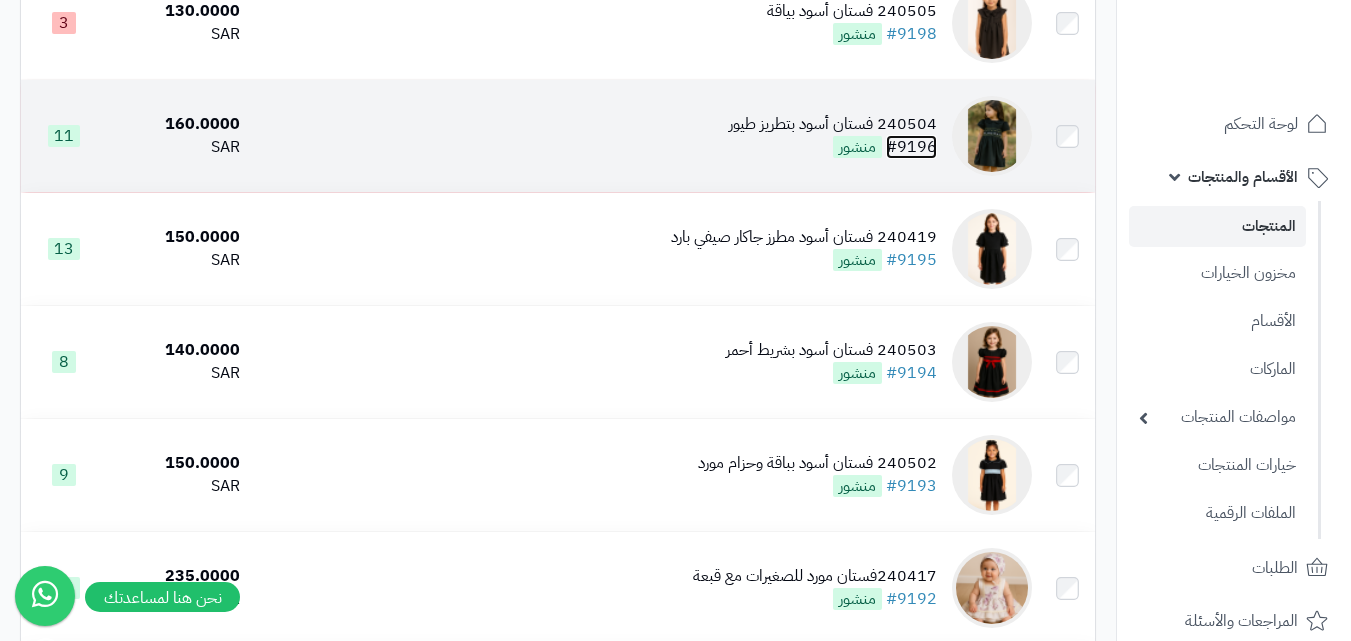 click on "#9196" at bounding box center (911, 147) 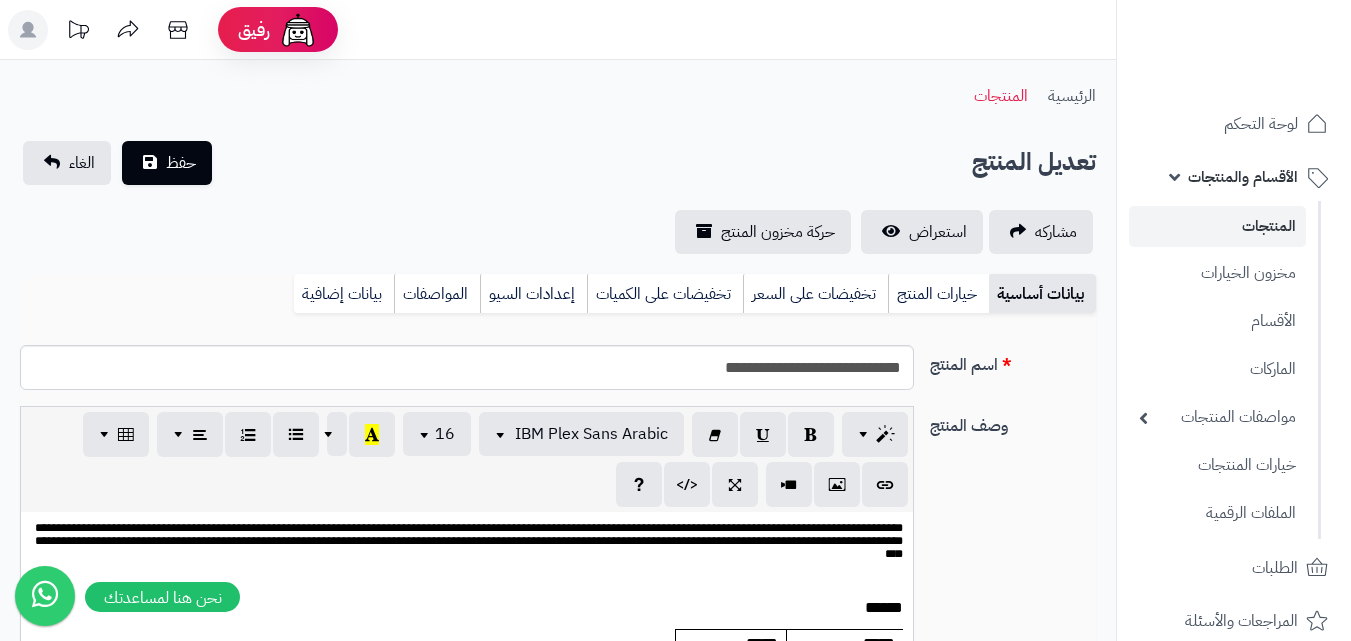 scroll, scrollTop: 0, scrollLeft: 0, axis: both 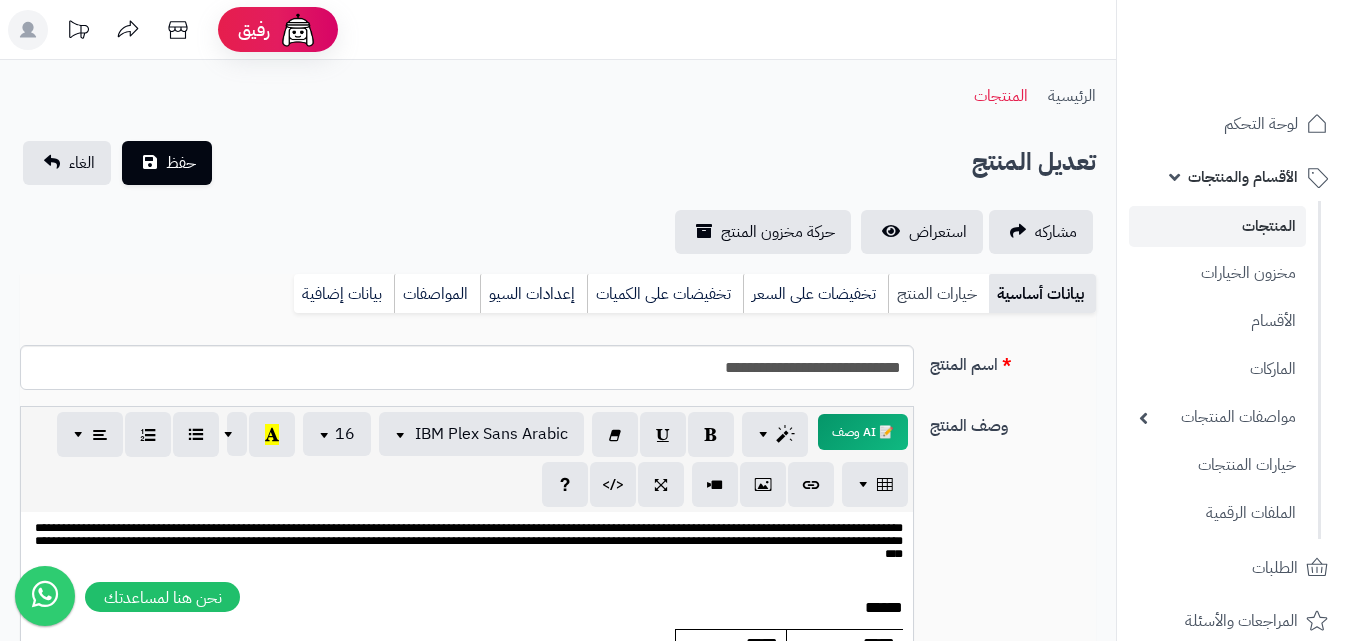 click on "خيارات المنتج" at bounding box center (938, 294) 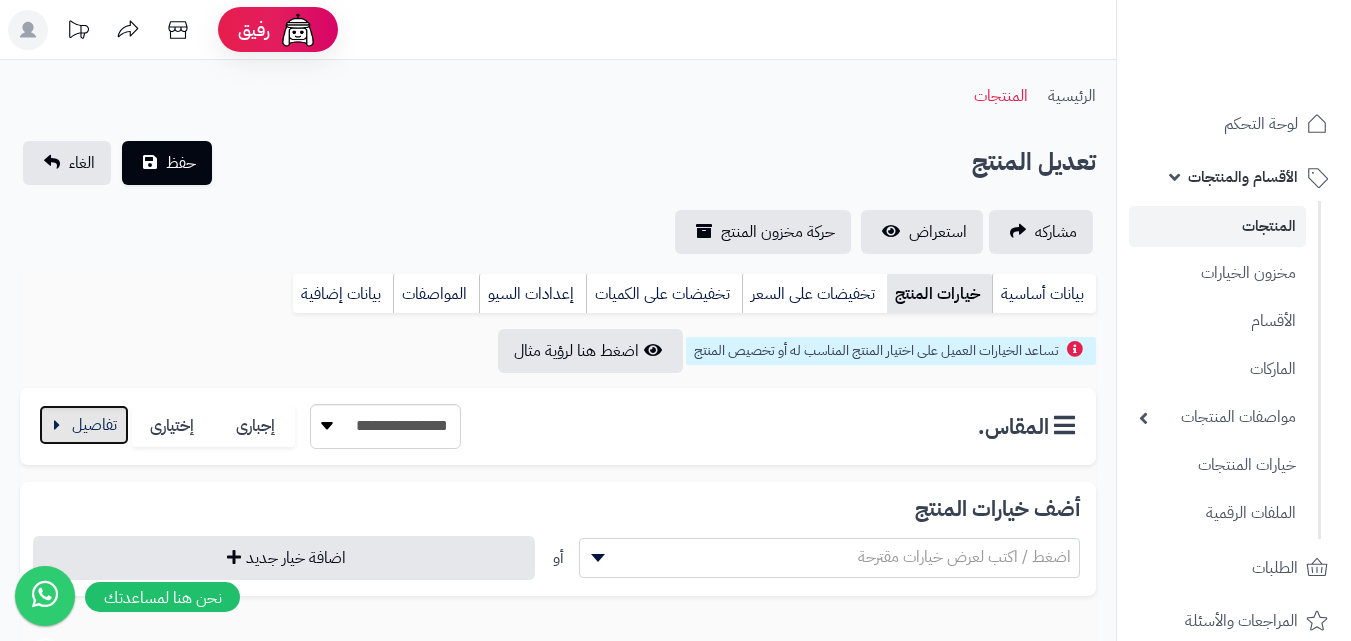 click at bounding box center [84, 425] 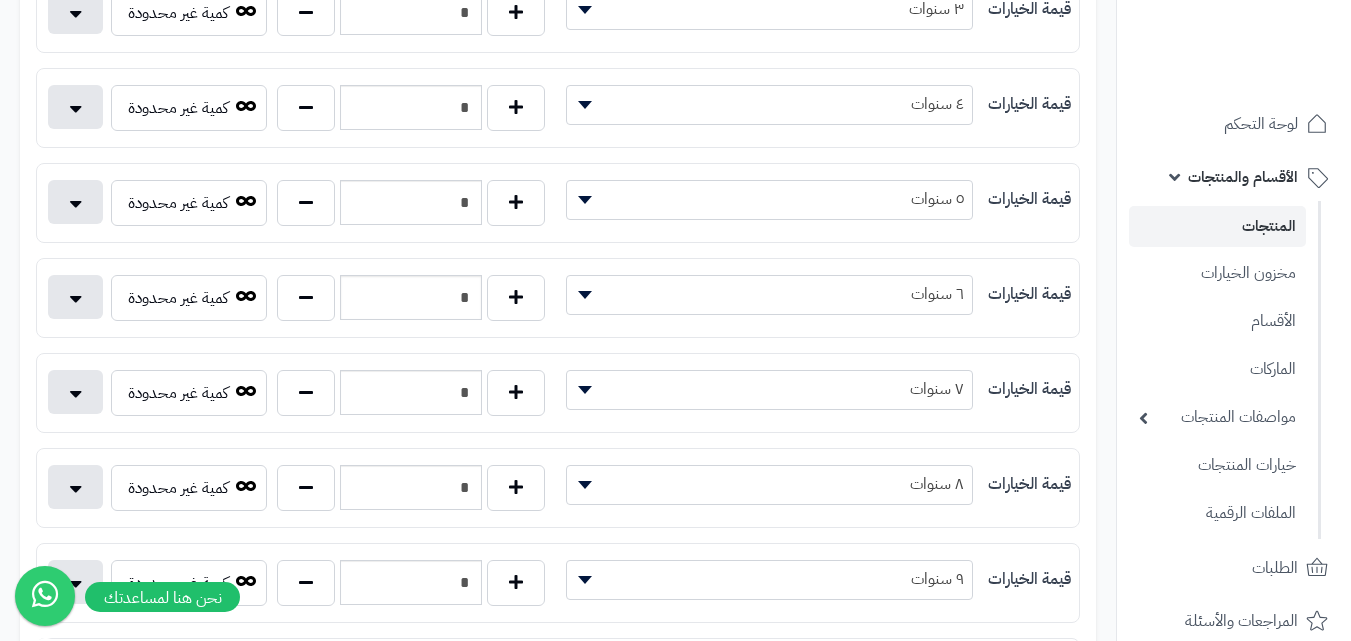 scroll, scrollTop: 600, scrollLeft: 0, axis: vertical 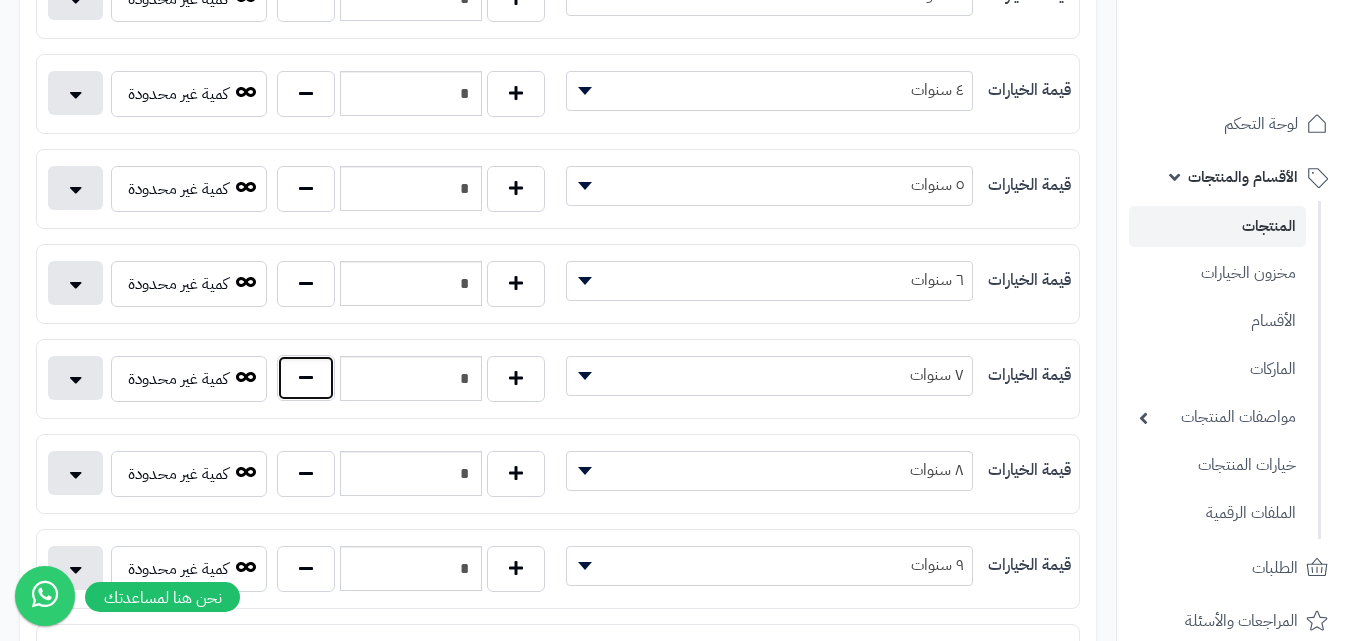 click at bounding box center [306, 378] 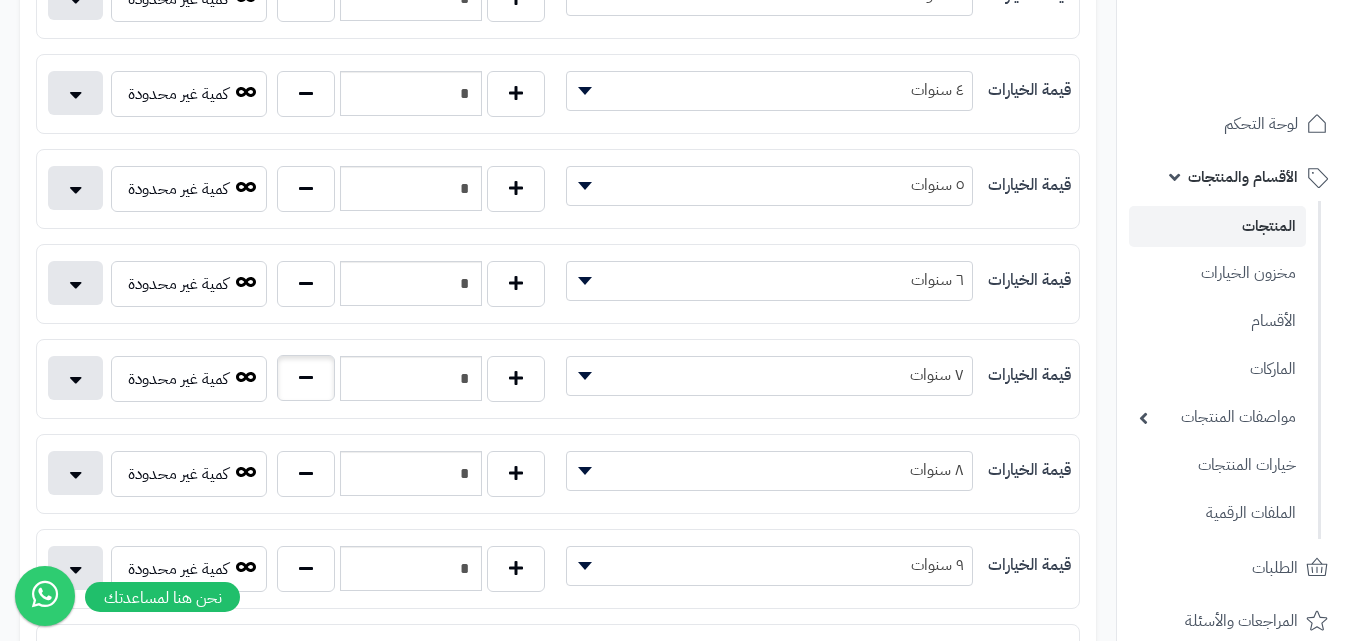 type on "*" 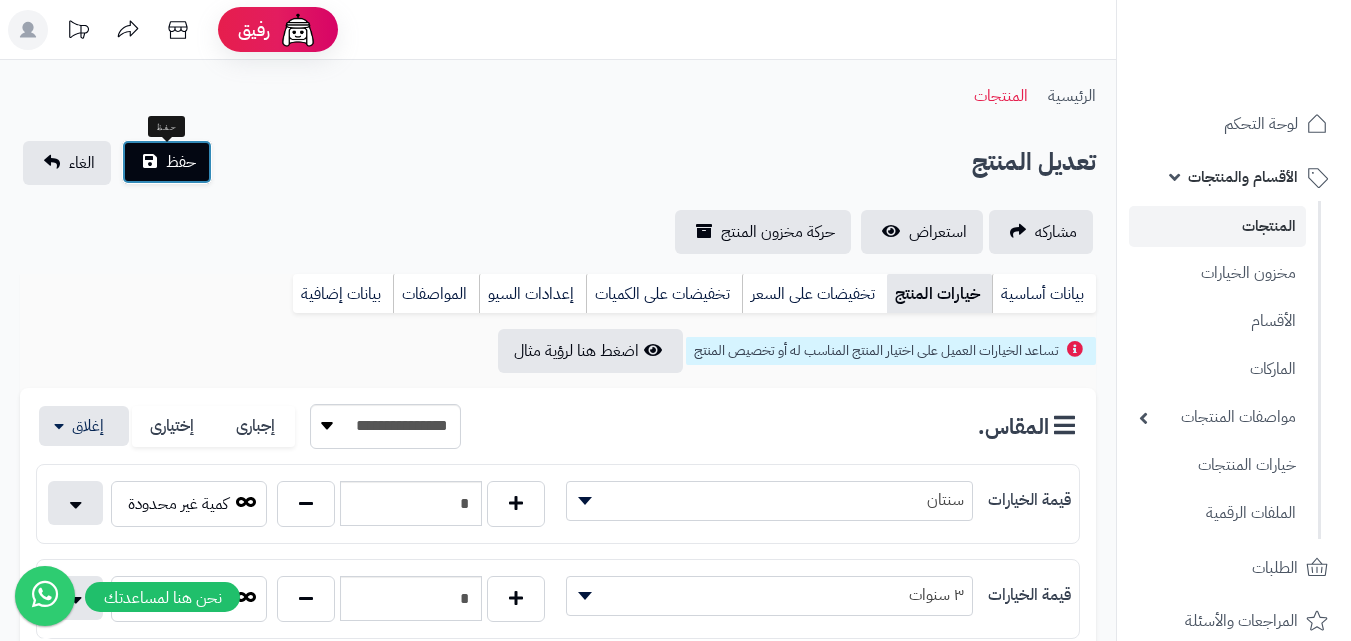 click on "حفظ" at bounding box center [181, 162] 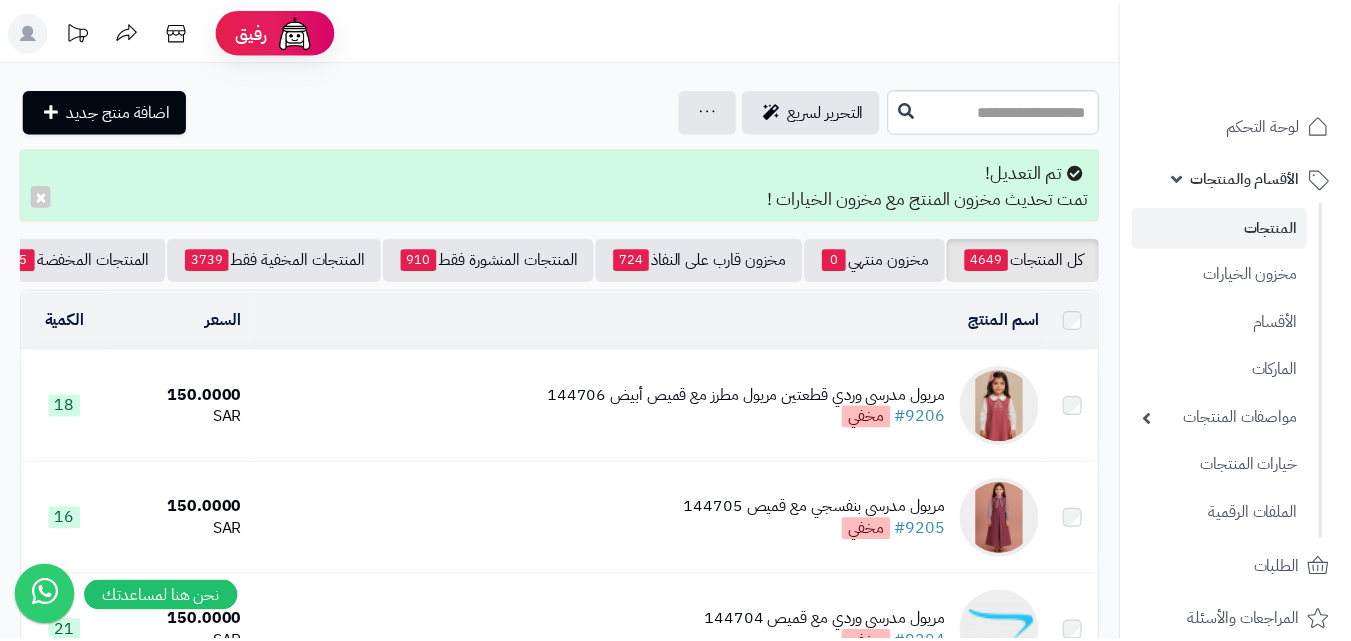 scroll, scrollTop: 0, scrollLeft: 0, axis: both 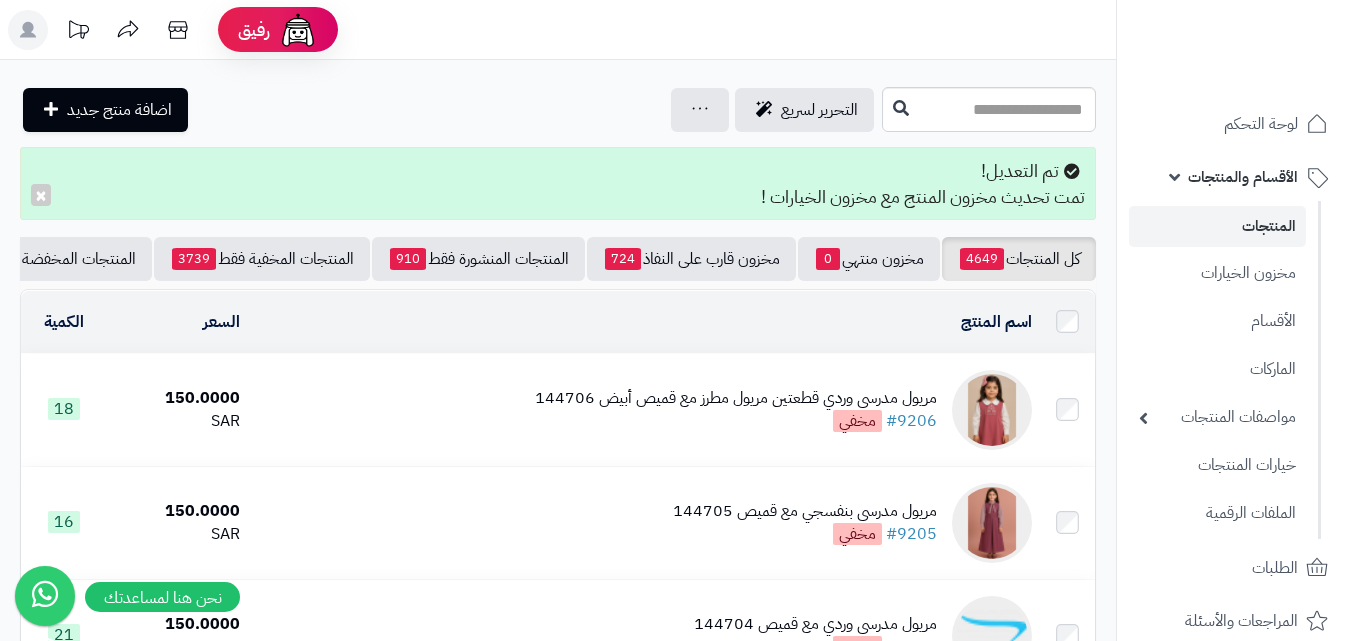 click on "المنتجات" at bounding box center [1217, 226] 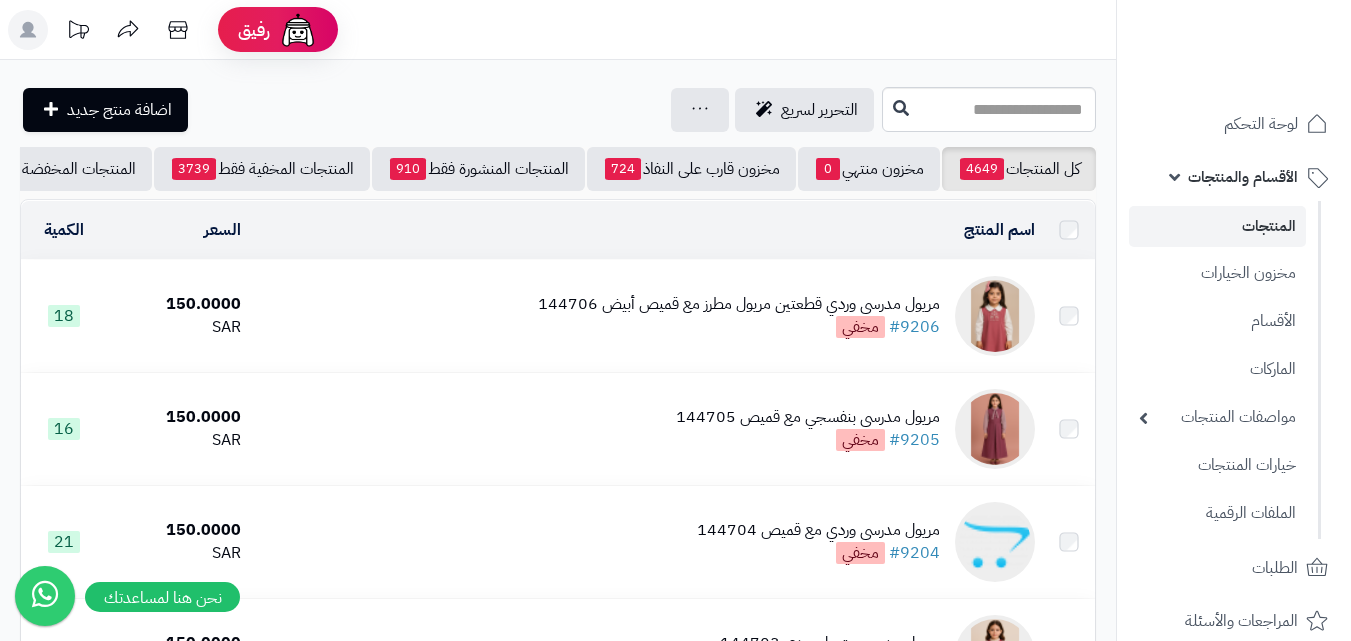 scroll, scrollTop: 591, scrollLeft: 0, axis: vertical 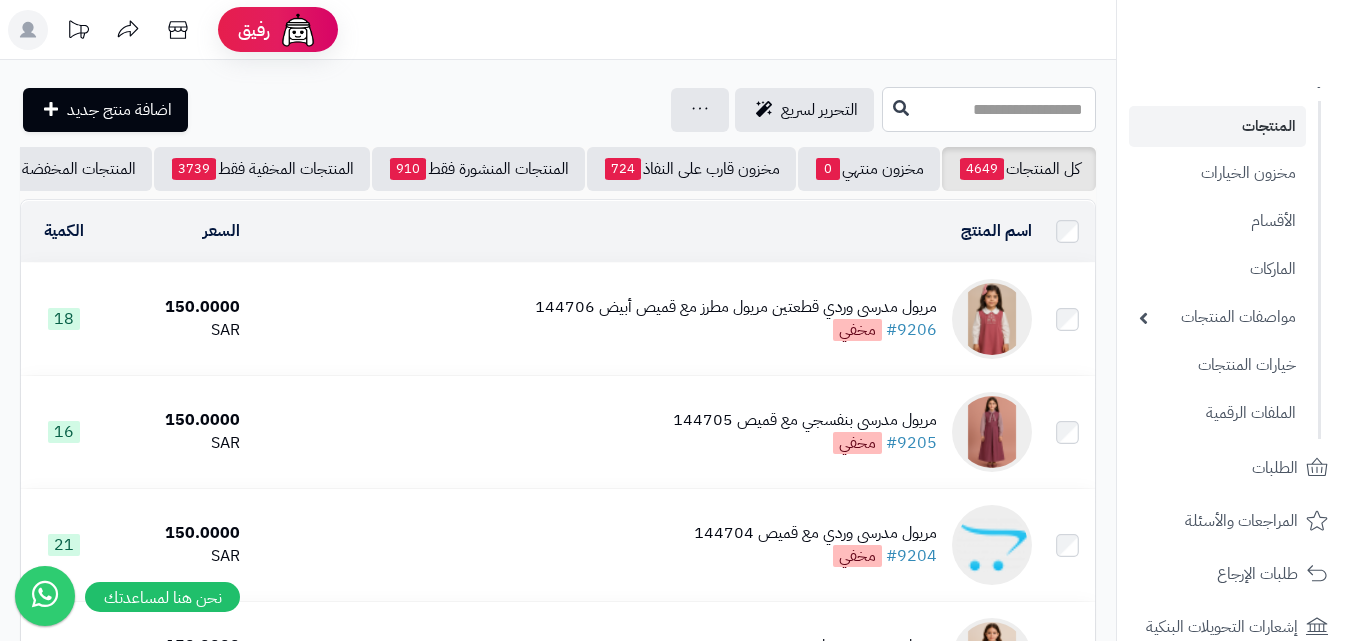 click at bounding box center (989, 109) 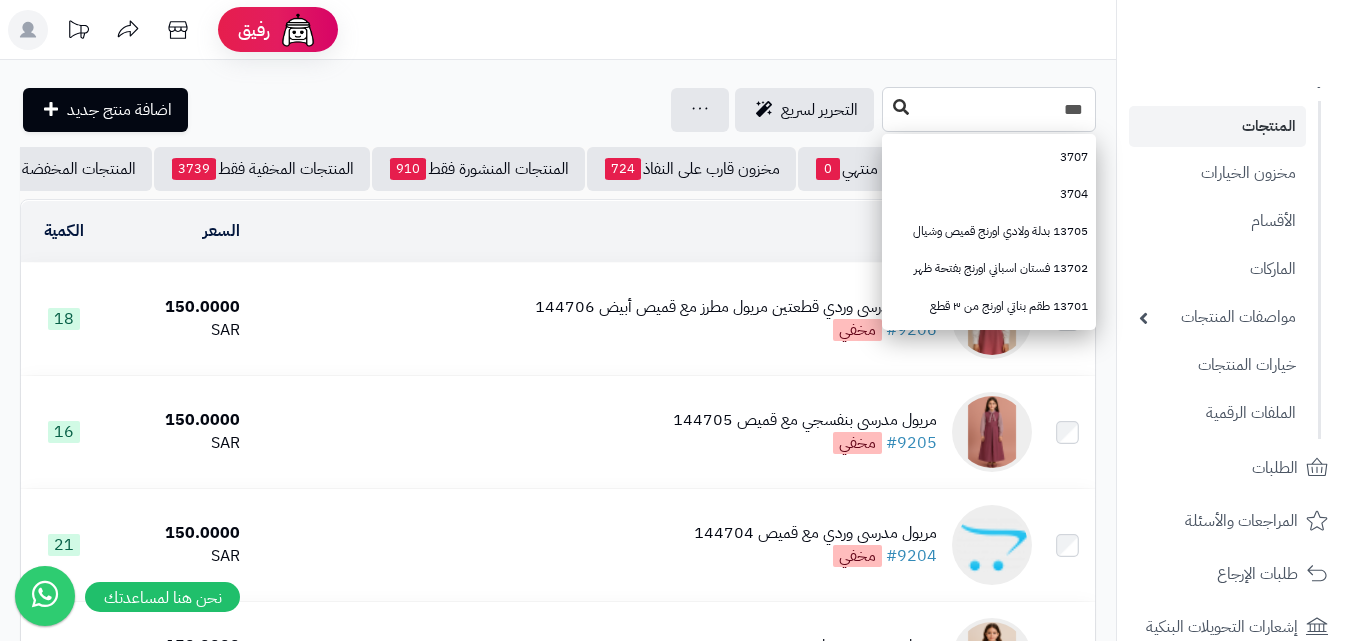 type on "***" 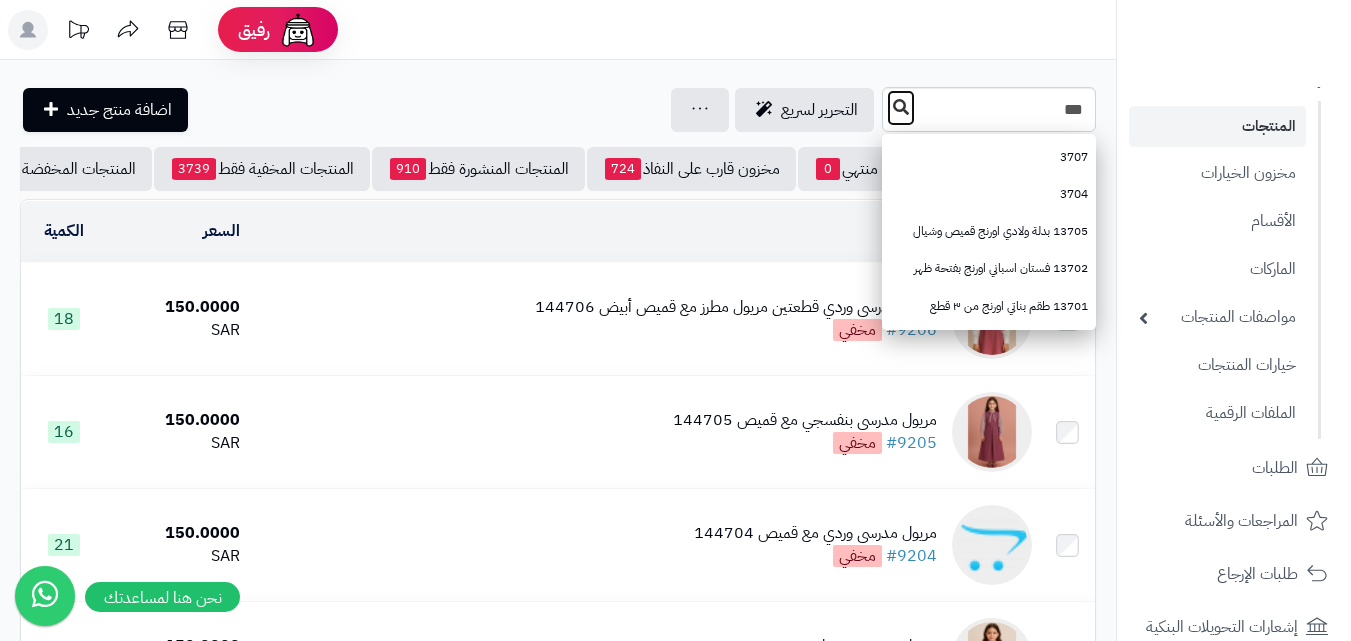 click at bounding box center [901, 107] 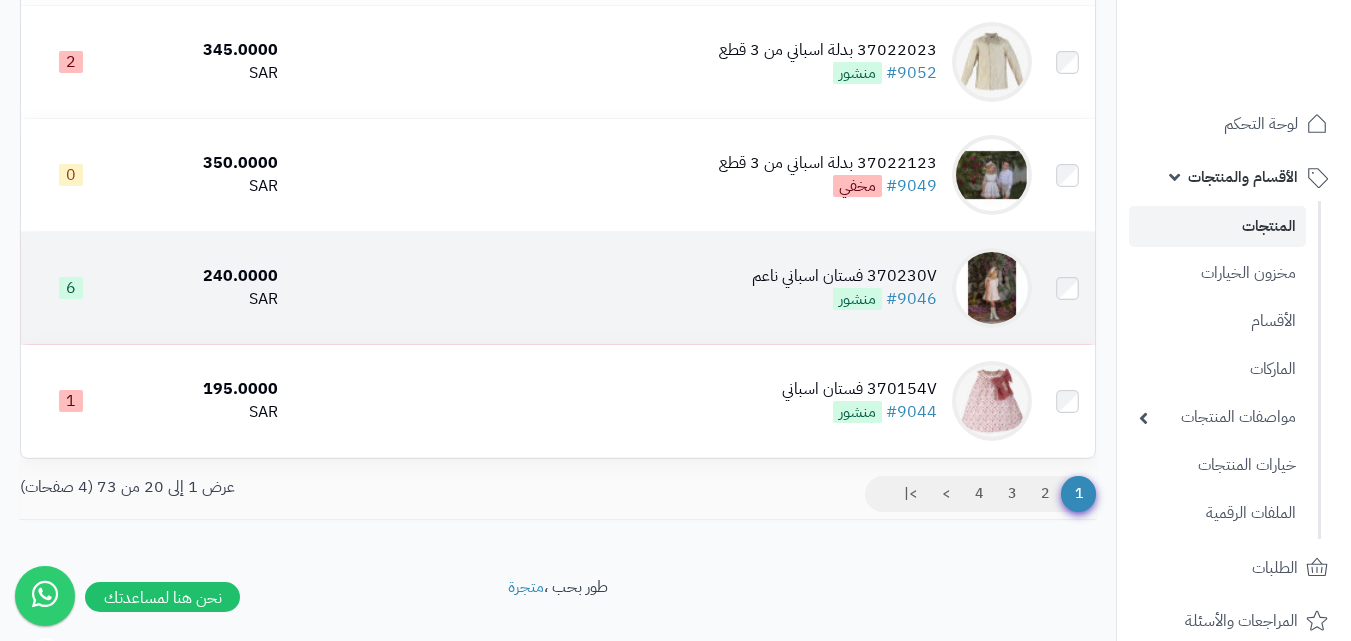 scroll, scrollTop: 2100, scrollLeft: 0, axis: vertical 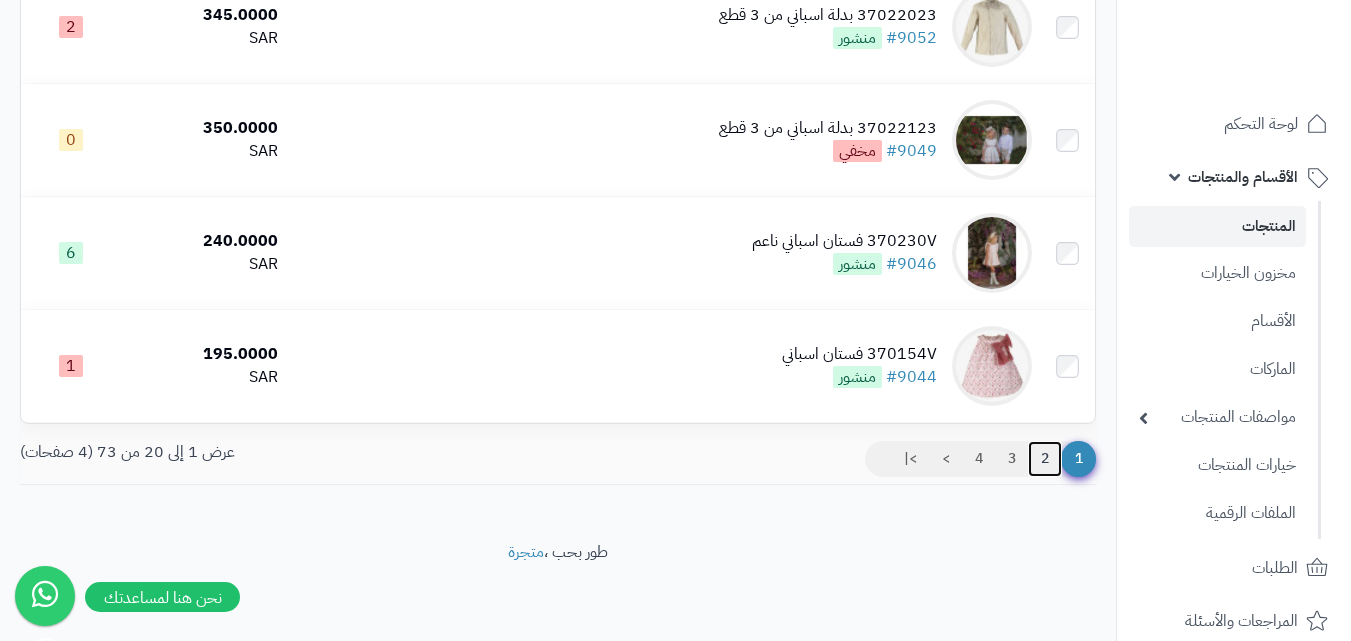 click on "2" at bounding box center [1045, 459] 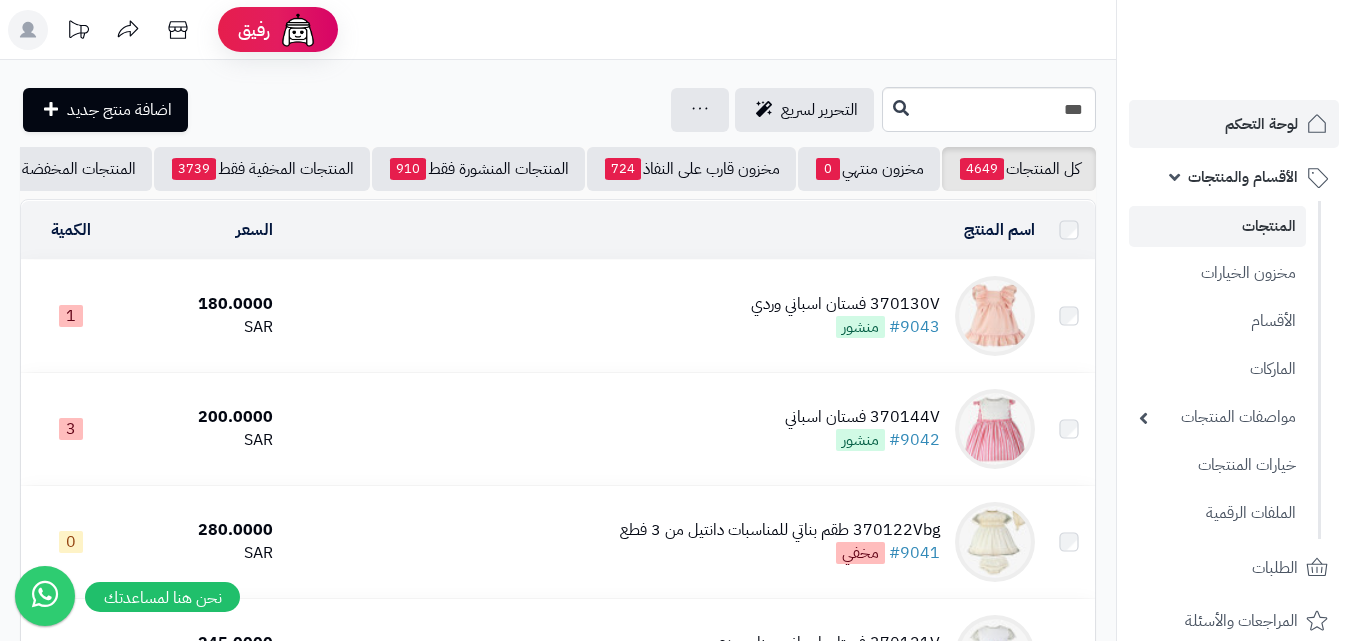 scroll, scrollTop: 0, scrollLeft: 0, axis: both 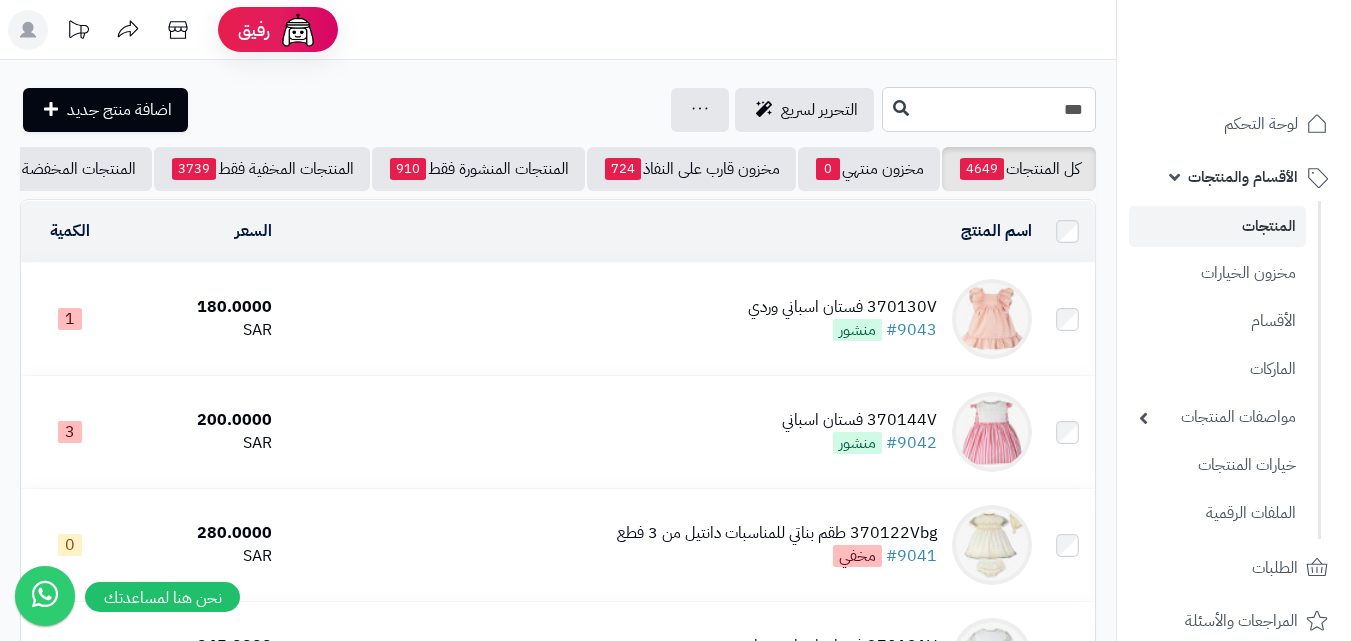 click on "***" at bounding box center (989, 109) 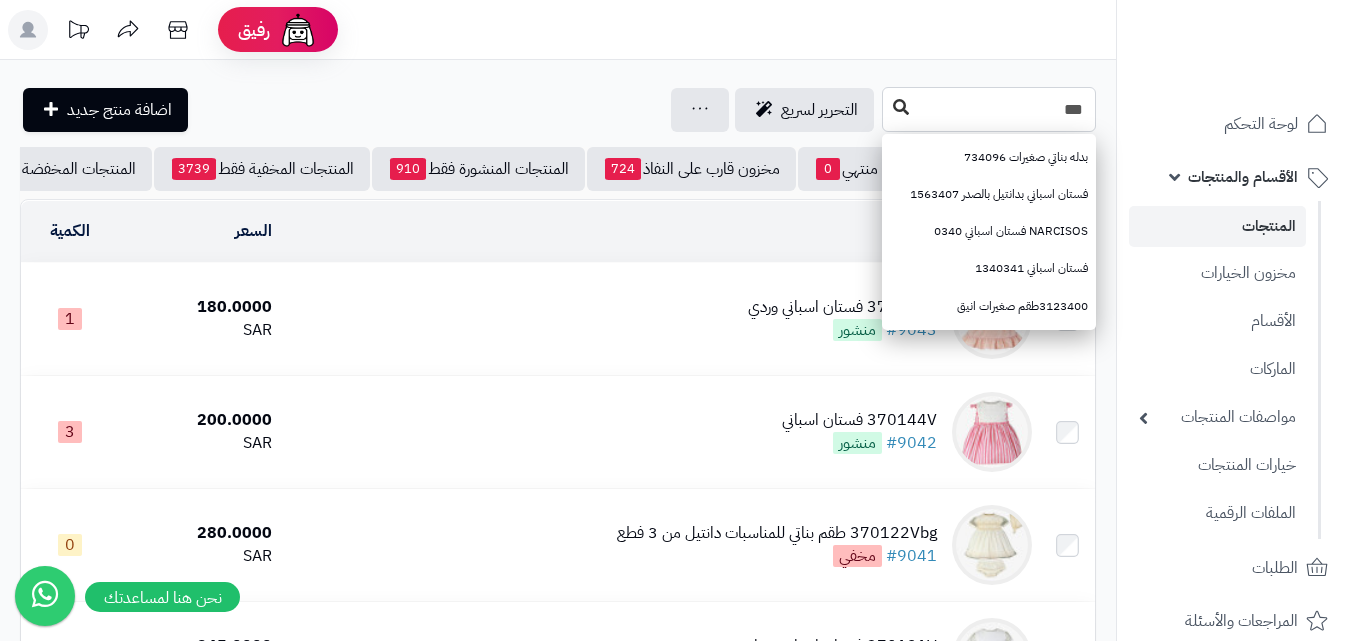 type on "***" 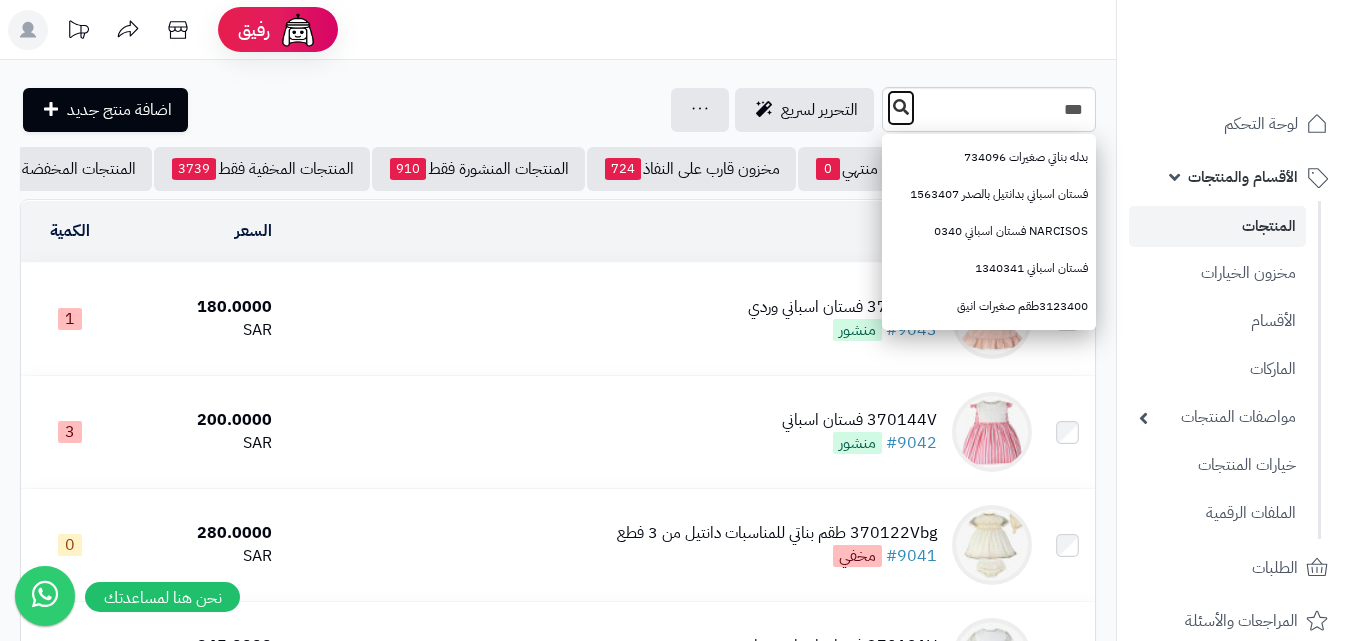 click at bounding box center [901, 107] 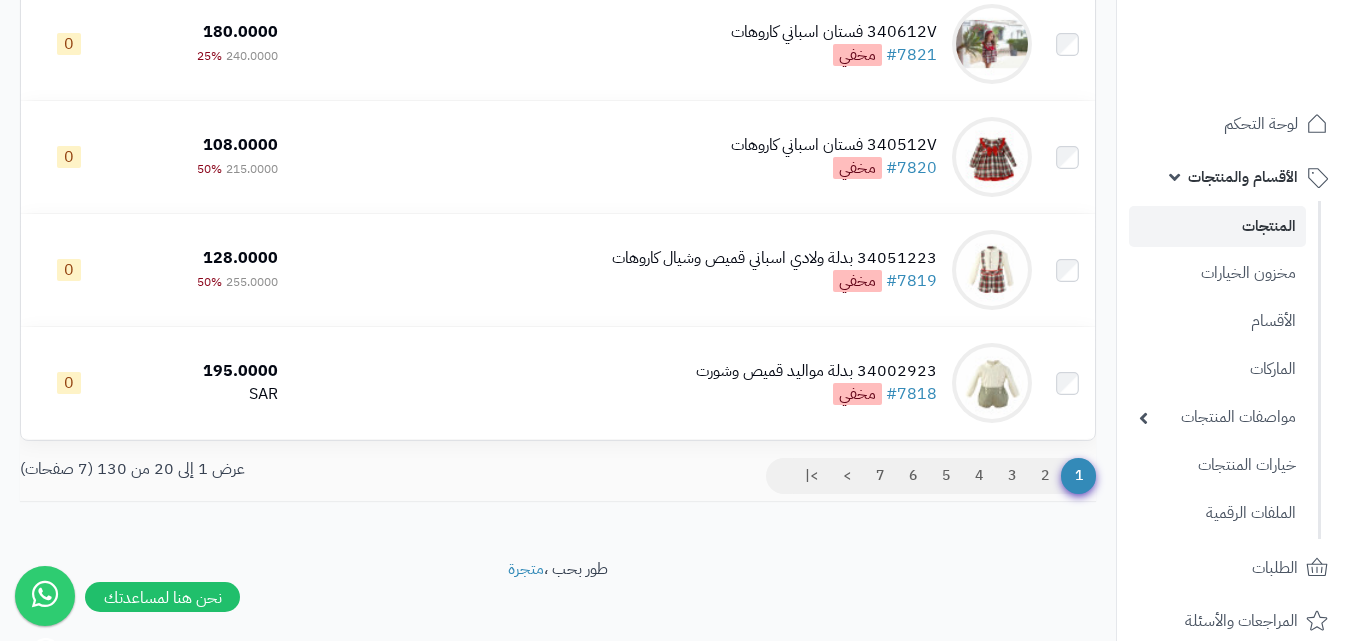 scroll, scrollTop: 2112, scrollLeft: 0, axis: vertical 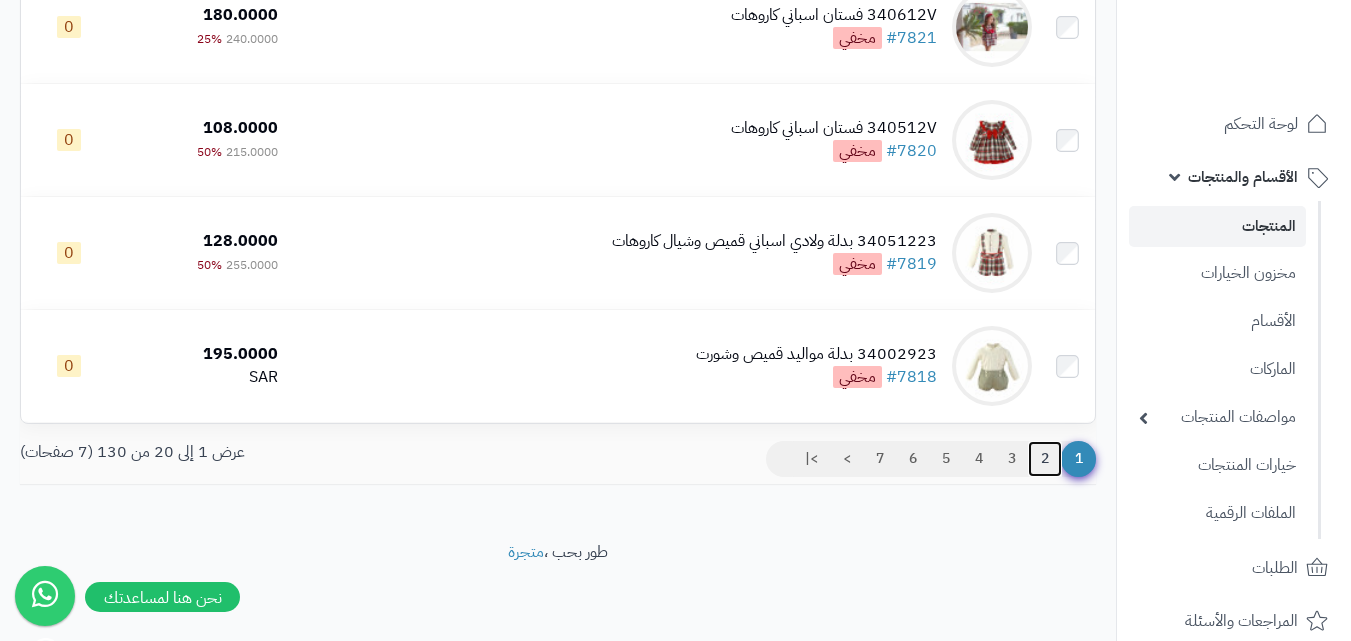click on "2" at bounding box center [1045, 459] 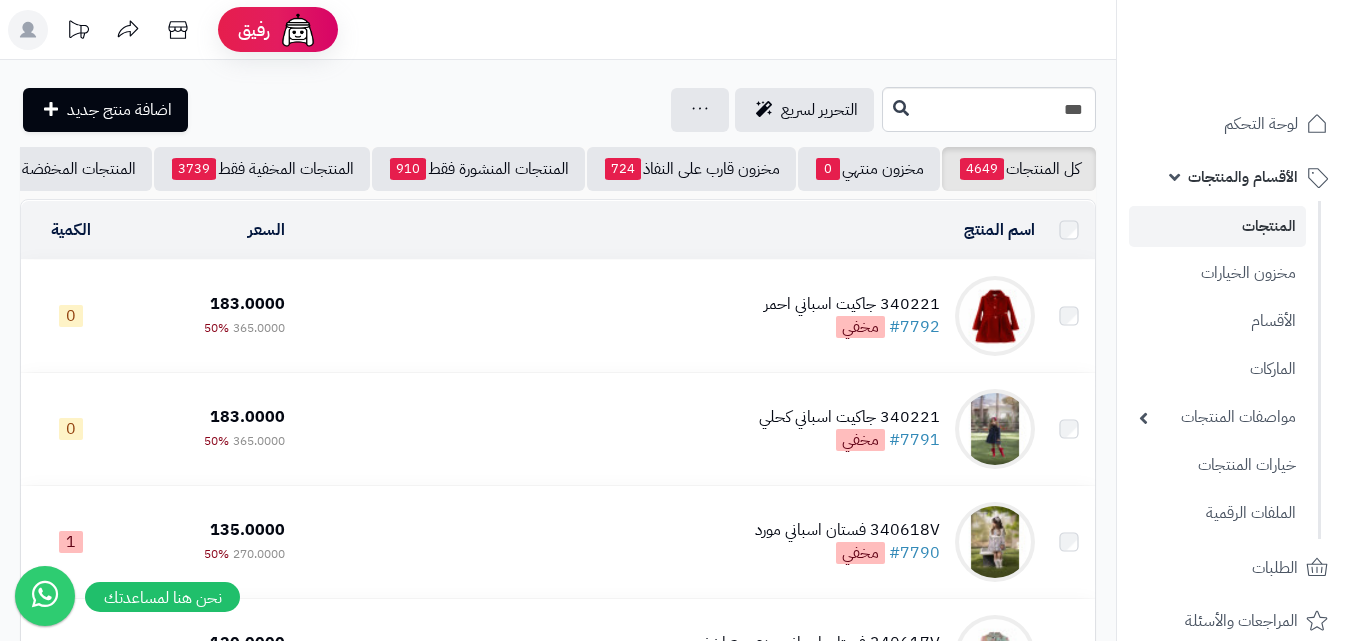 scroll, scrollTop: 0, scrollLeft: 0, axis: both 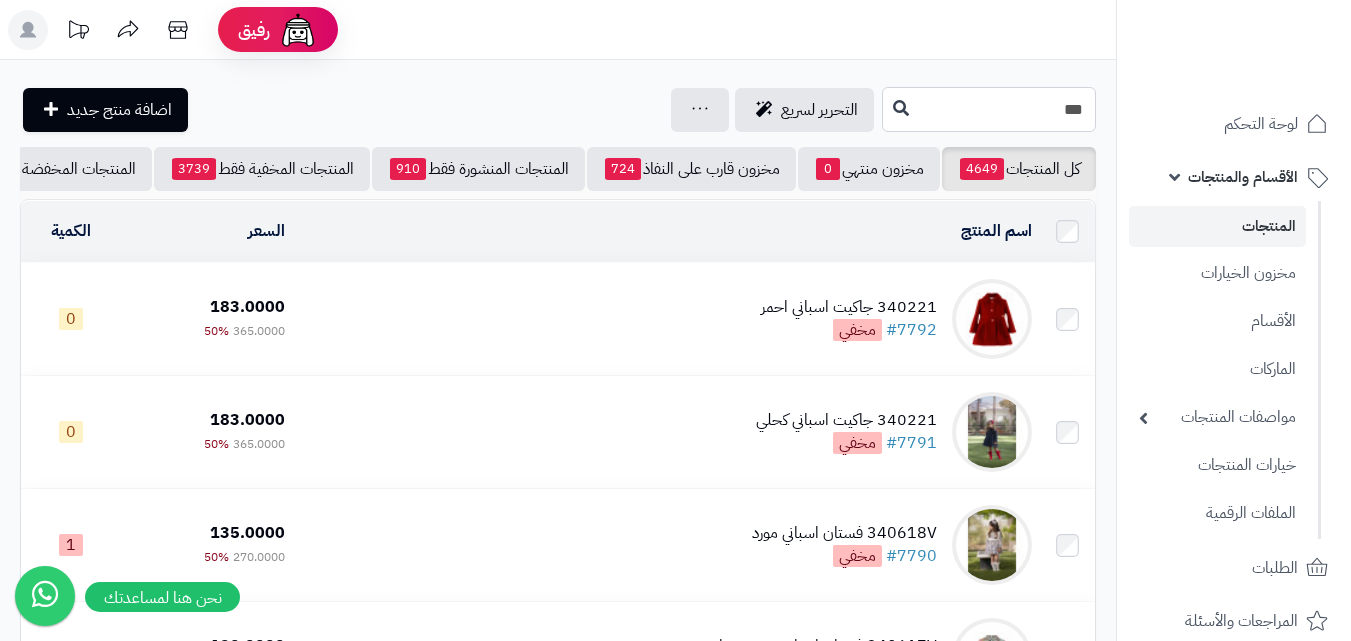 click on "***" at bounding box center [989, 109] 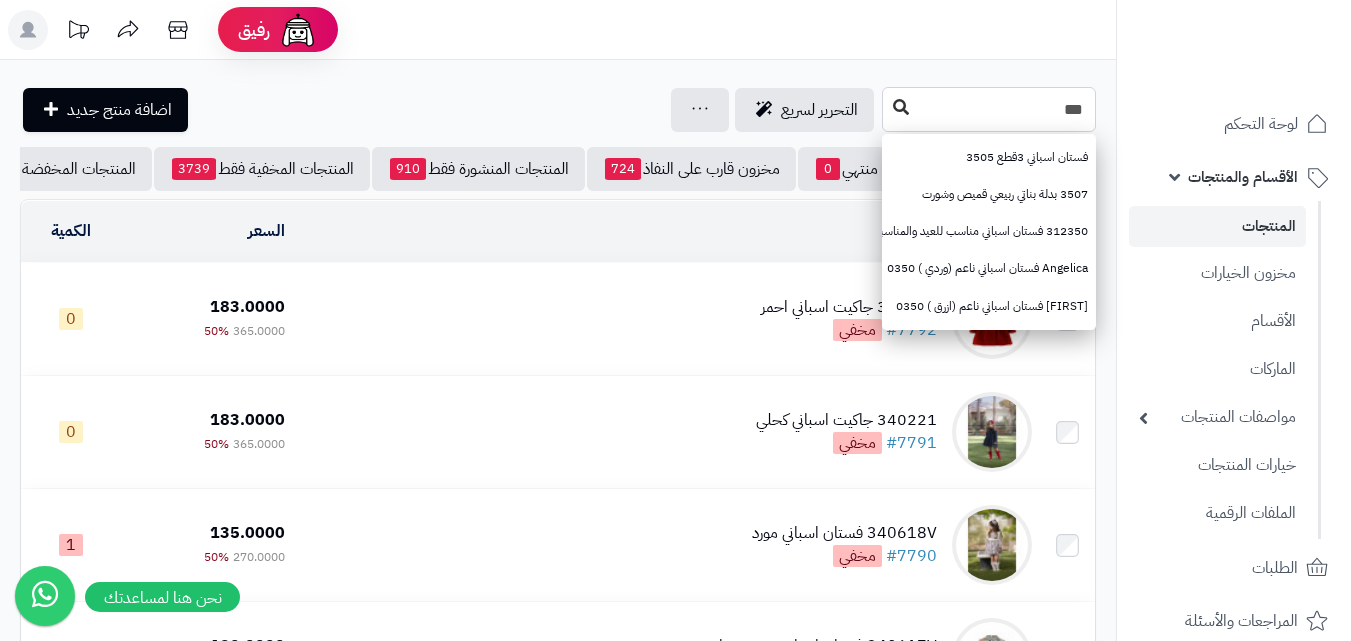 type on "***" 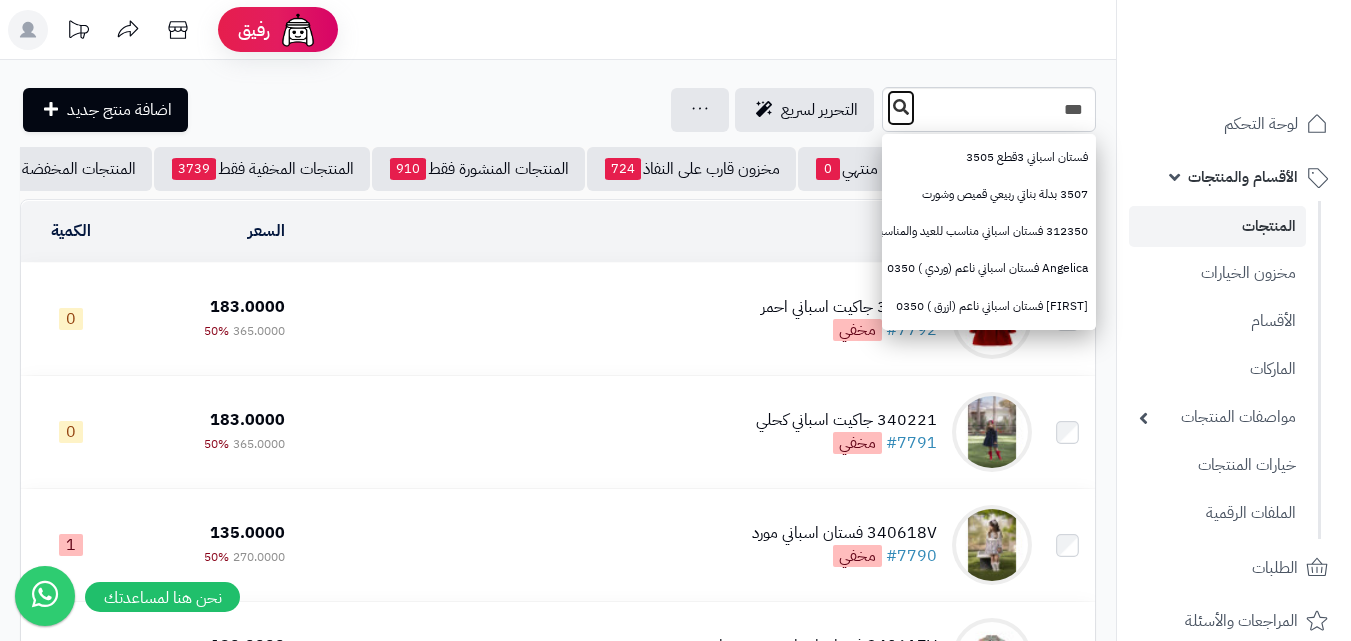 click at bounding box center (901, 108) 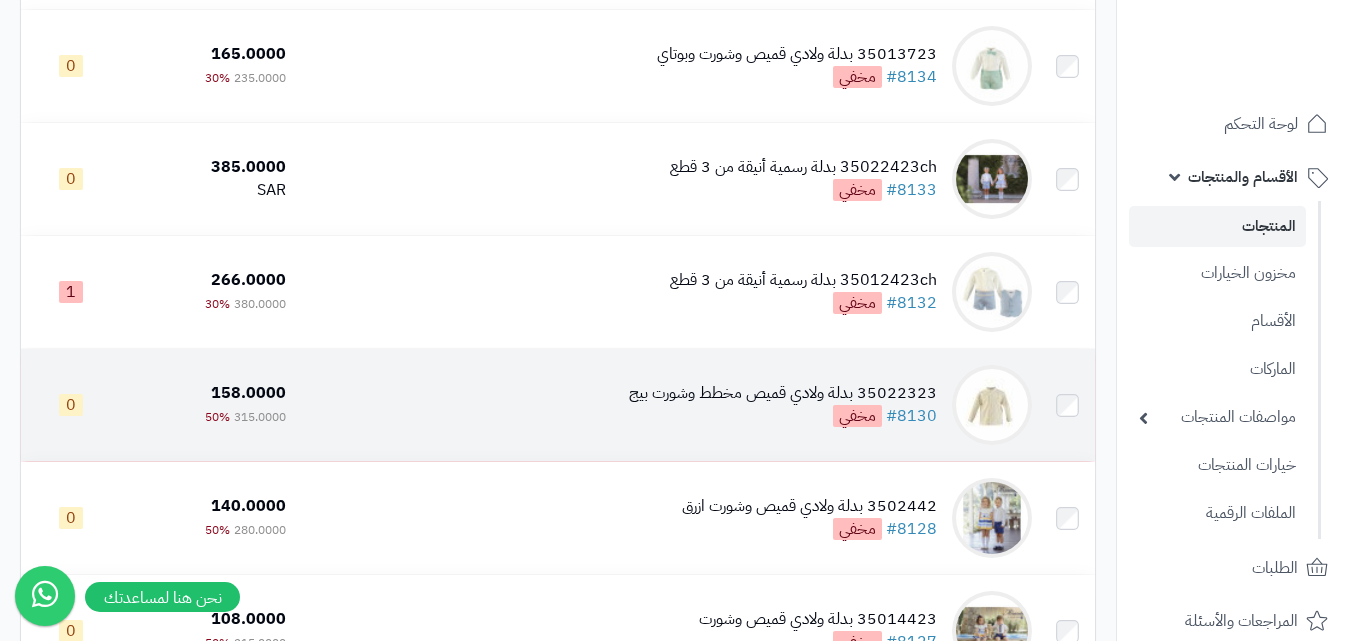scroll, scrollTop: 1500, scrollLeft: 0, axis: vertical 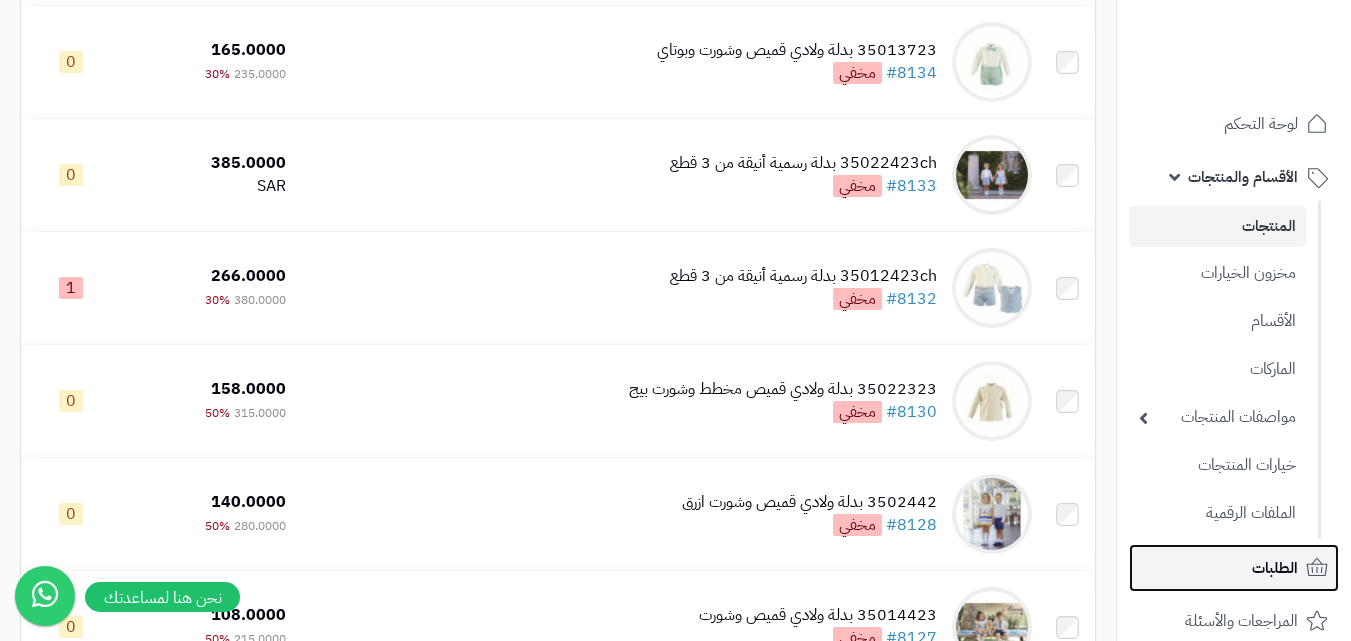 click on "الطلبات" at bounding box center [1275, 568] 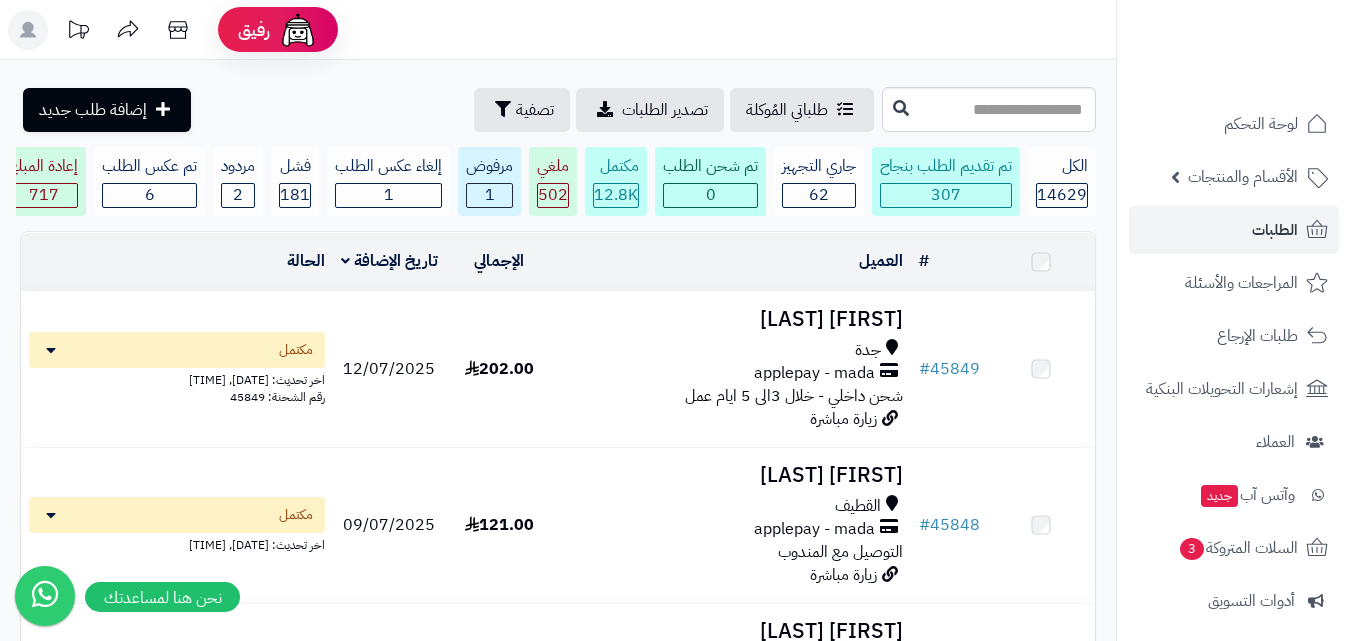 scroll, scrollTop: 0, scrollLeft: 0, axis: both 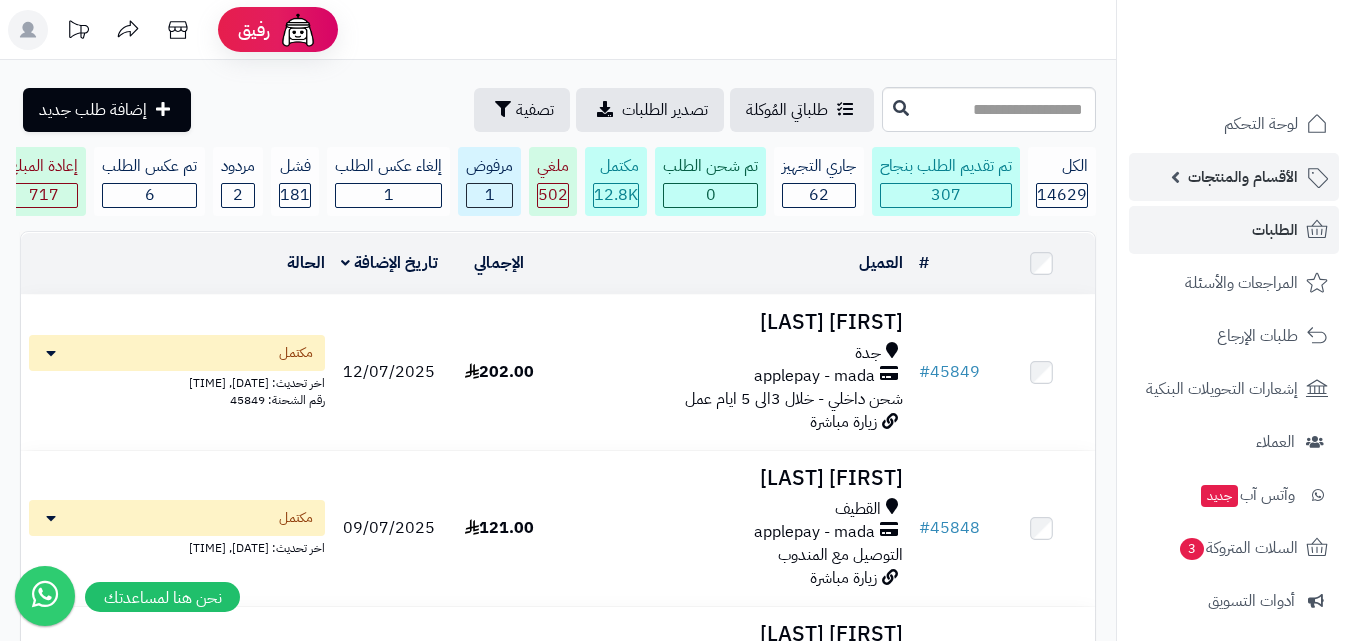 click on "الأقسام والمنتجات" at bounding box center (1243, 177) 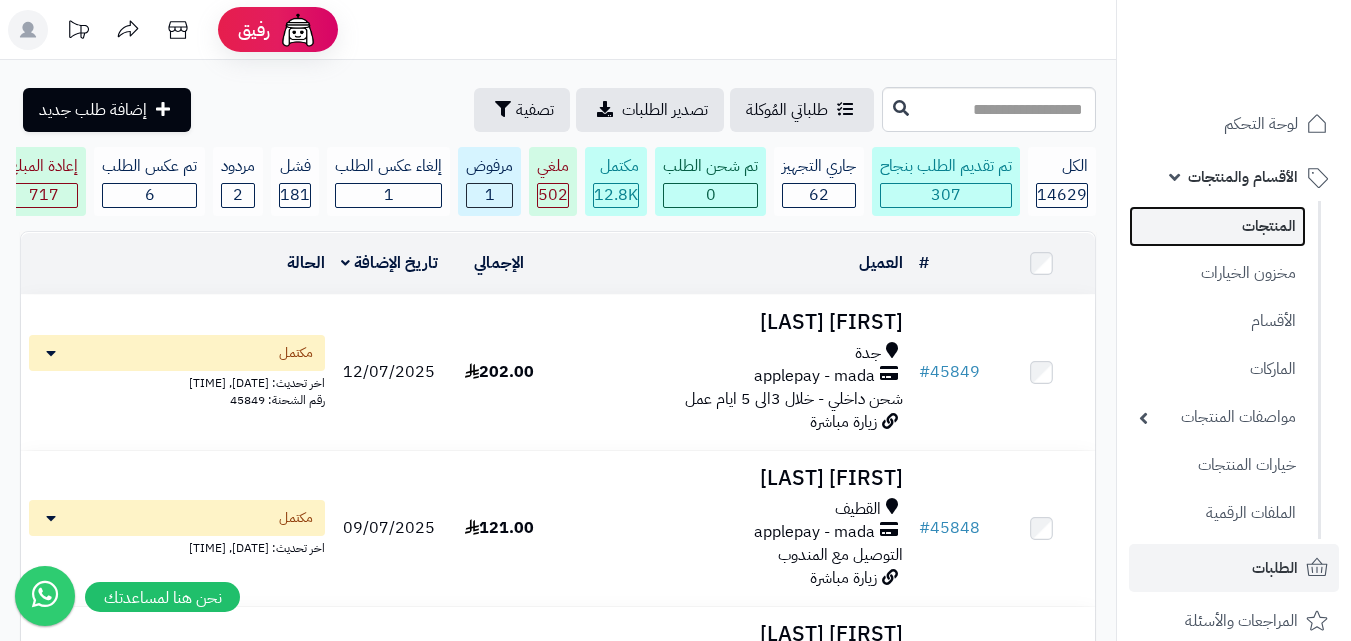 click on "المنتجات" at bounding box center (1217, 226) 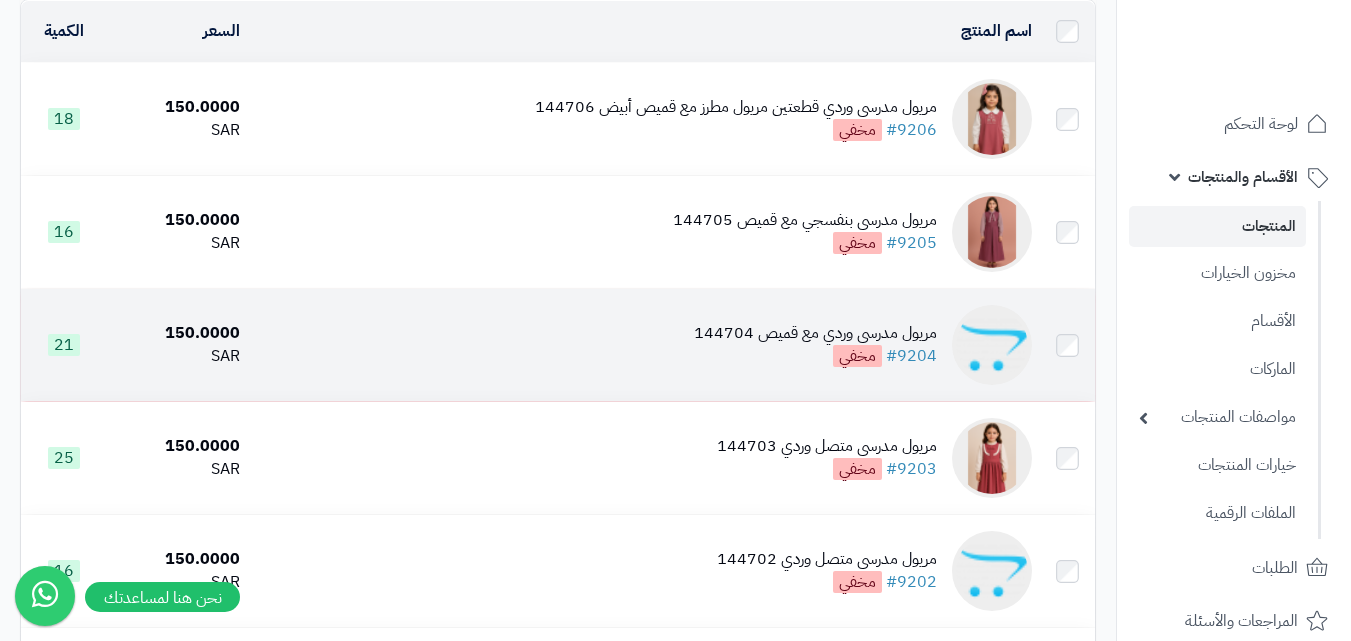 scroll, scrollTop: 100, scrollLeft: 0, axis: vertical 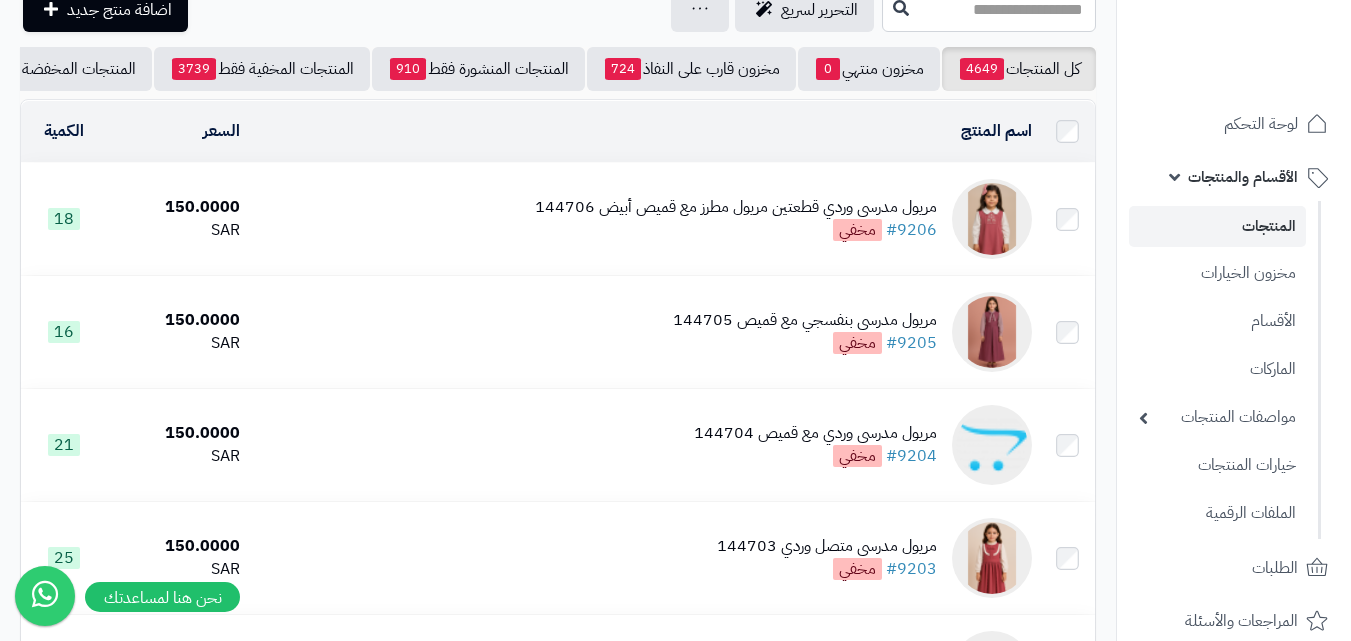 click on "المنتجات" at bounding box center (1217, 226) 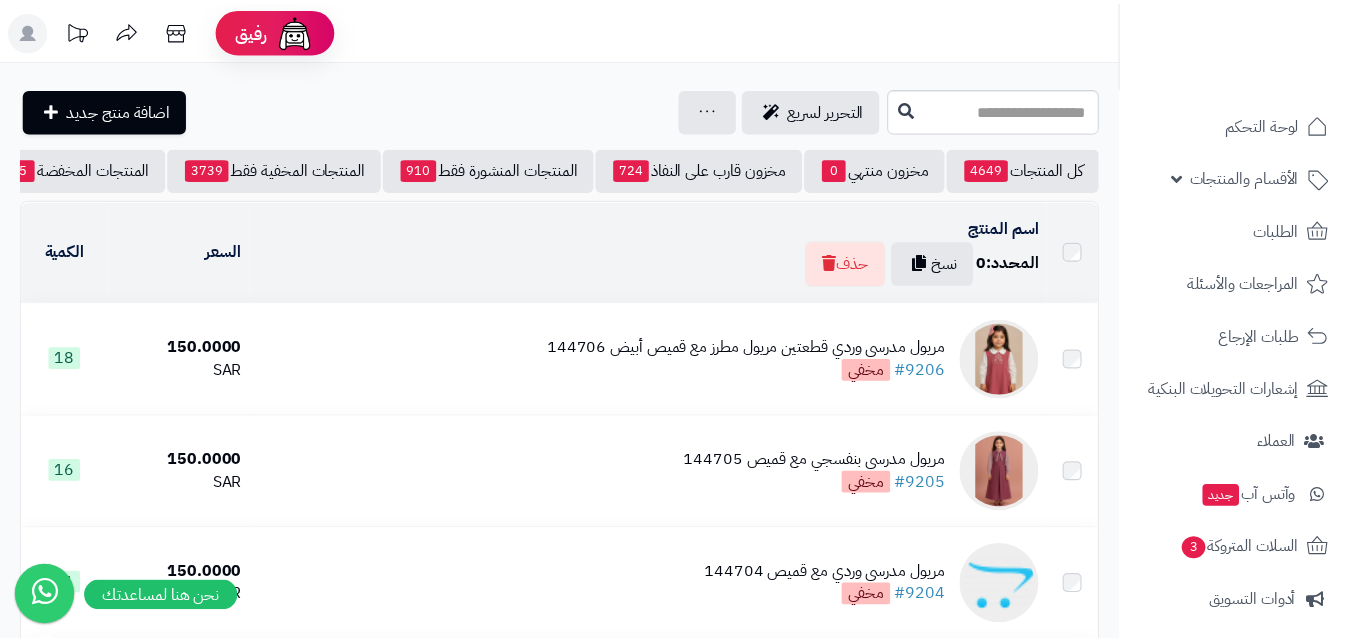 scroll, scrollTop: 0, scrollLeft: 0, axis: both 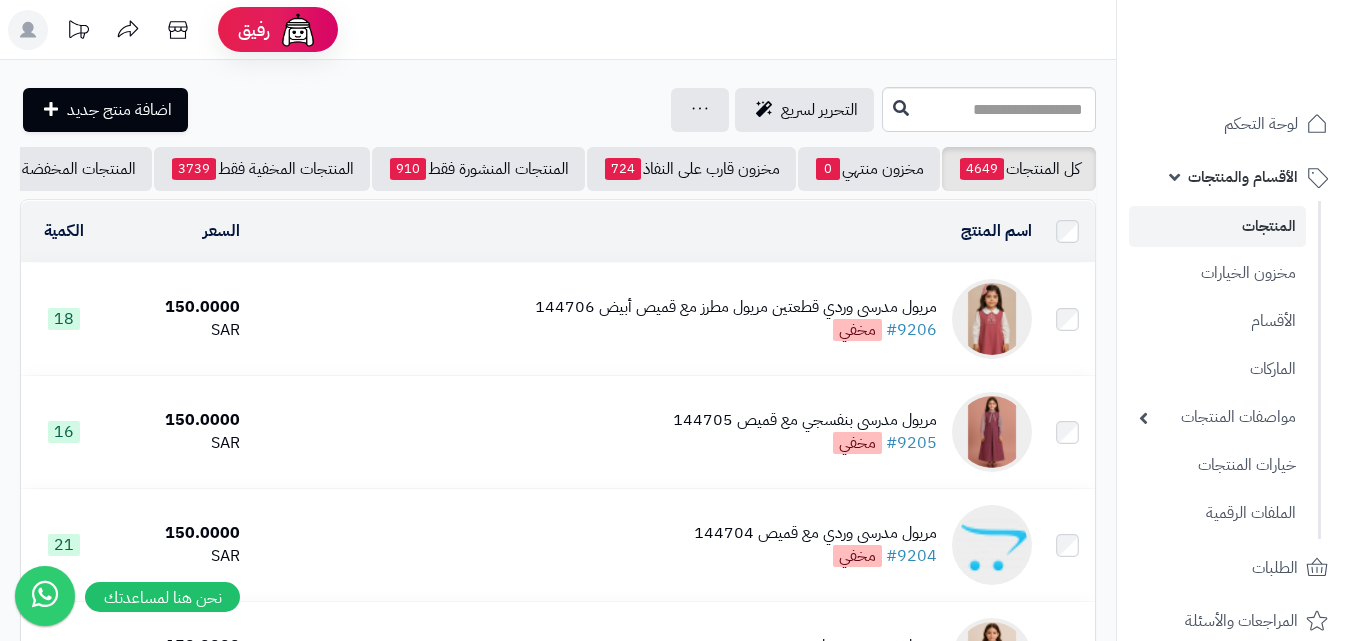 click on "مريول مدرسي وردي قطعتين مريول مطرز مع قميص أبيض  144706
#9206
مخفي" at bounding box center (644, 319) 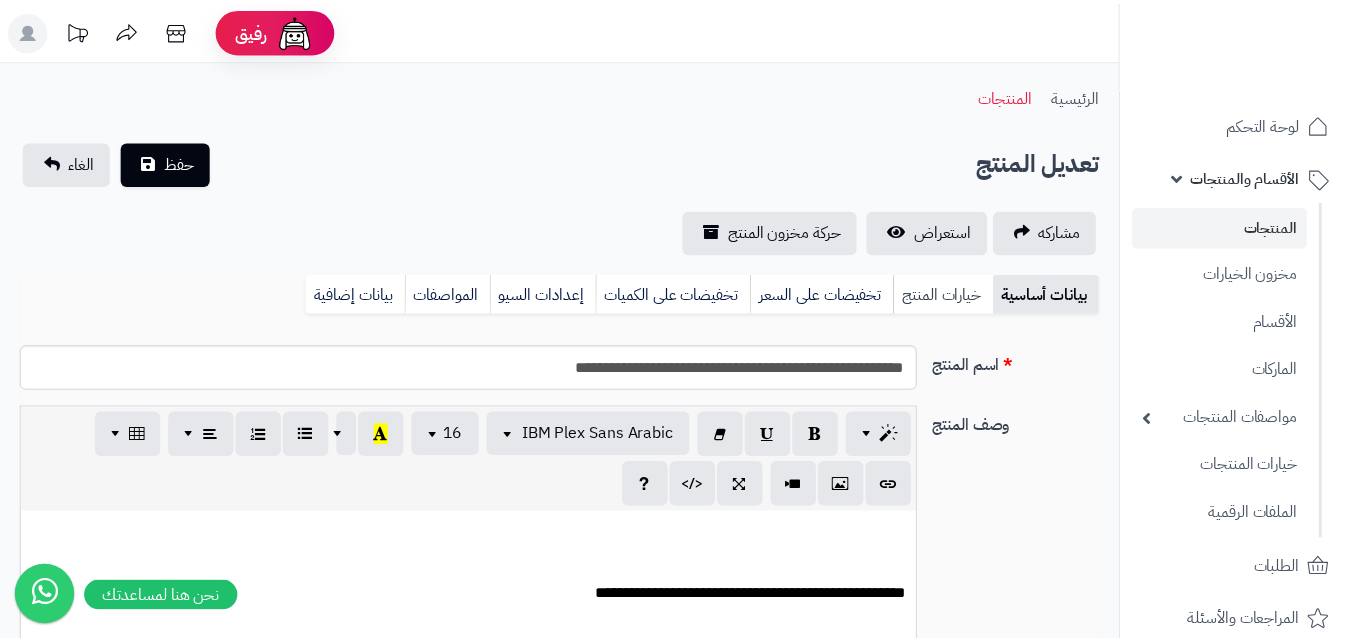 scroll, scrollTop: 0, scrollLeft: 0, axis: both 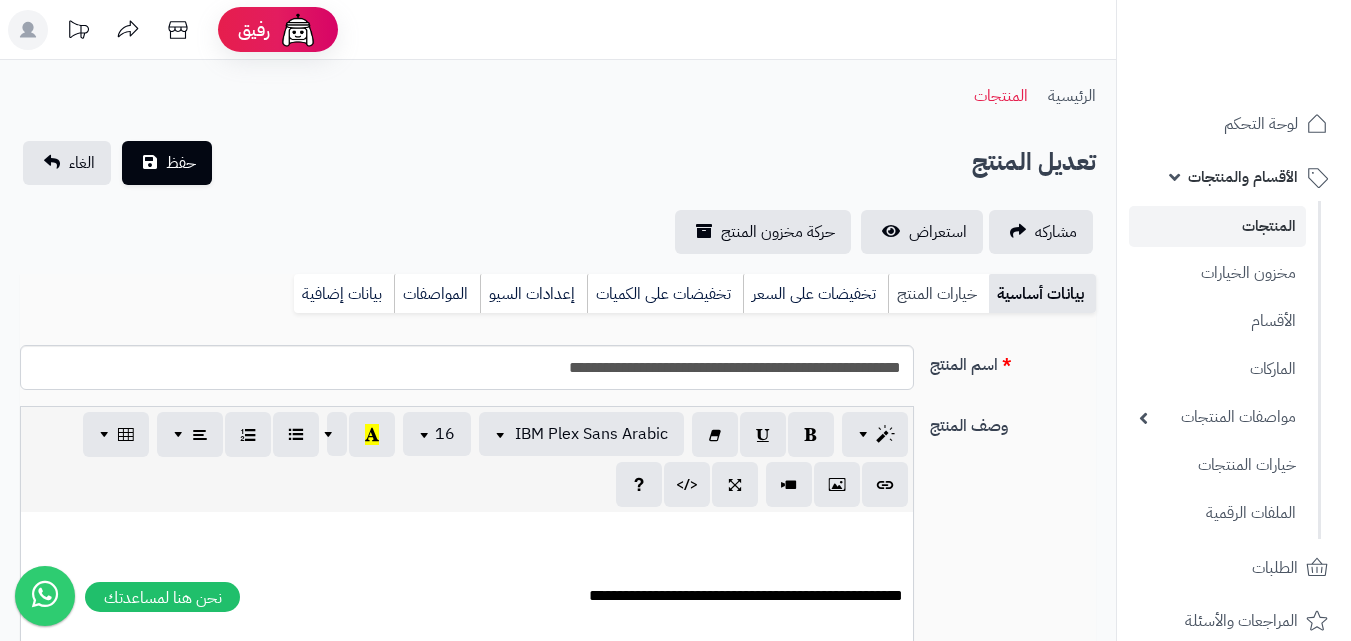 click on "خيارات المنتج" at bounding box center [938, 294] 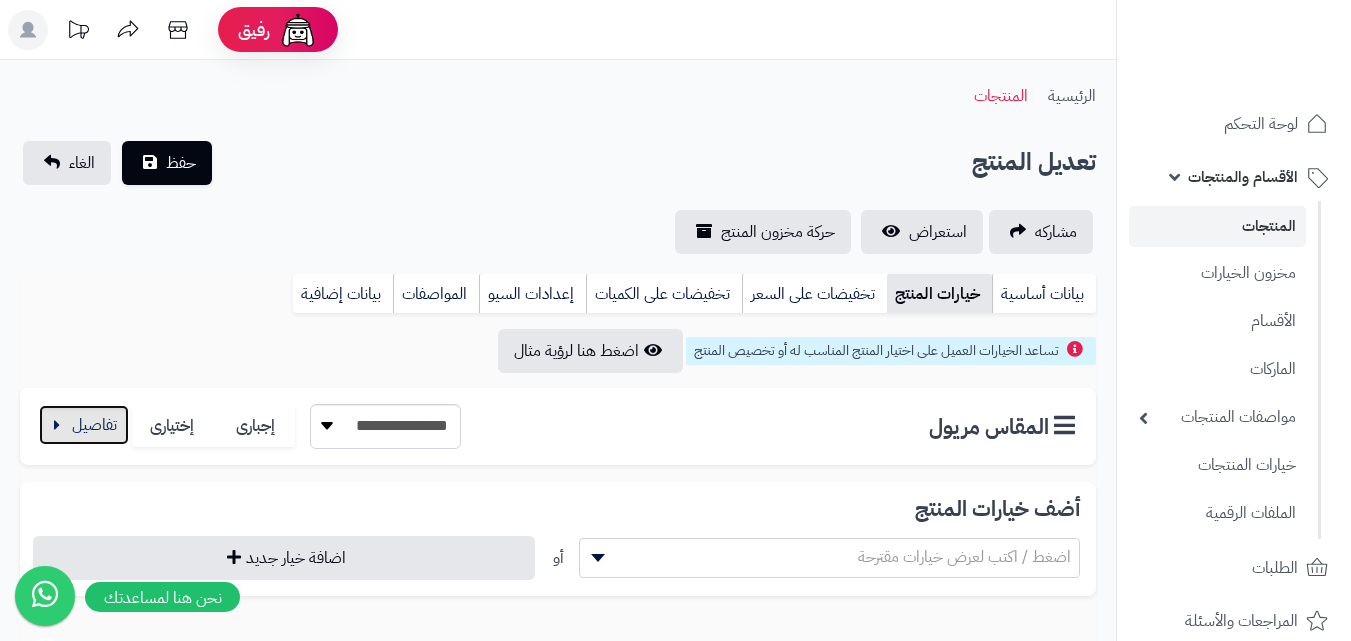 click at bounding box center [84, 425] 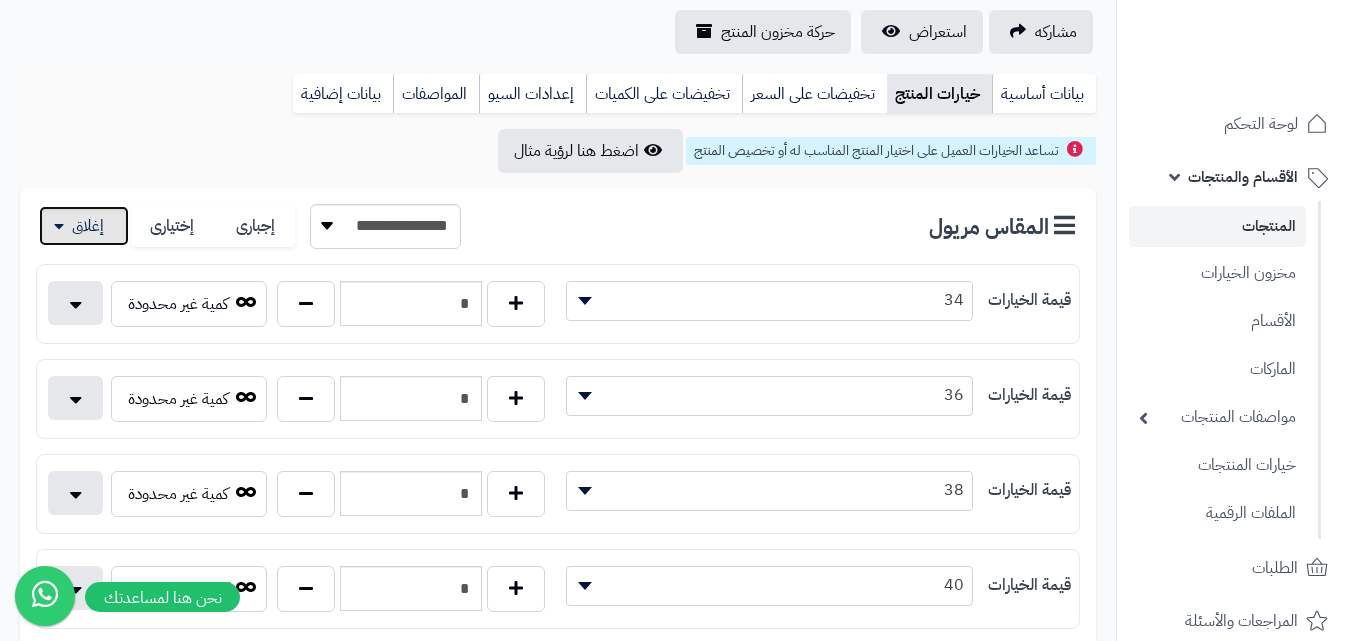 scroll, scrollTop: 0, scrollLeft: 0, axis: both 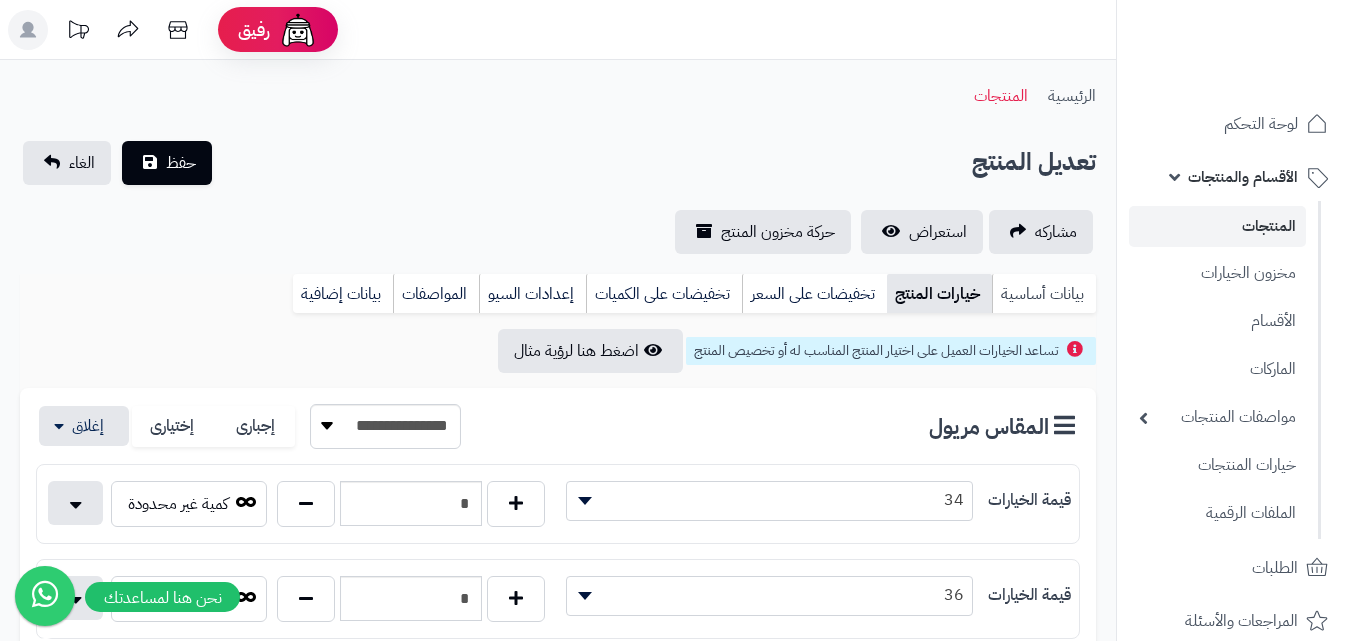 click on "بيانات أساسية" at bounding box center (1044, 294) 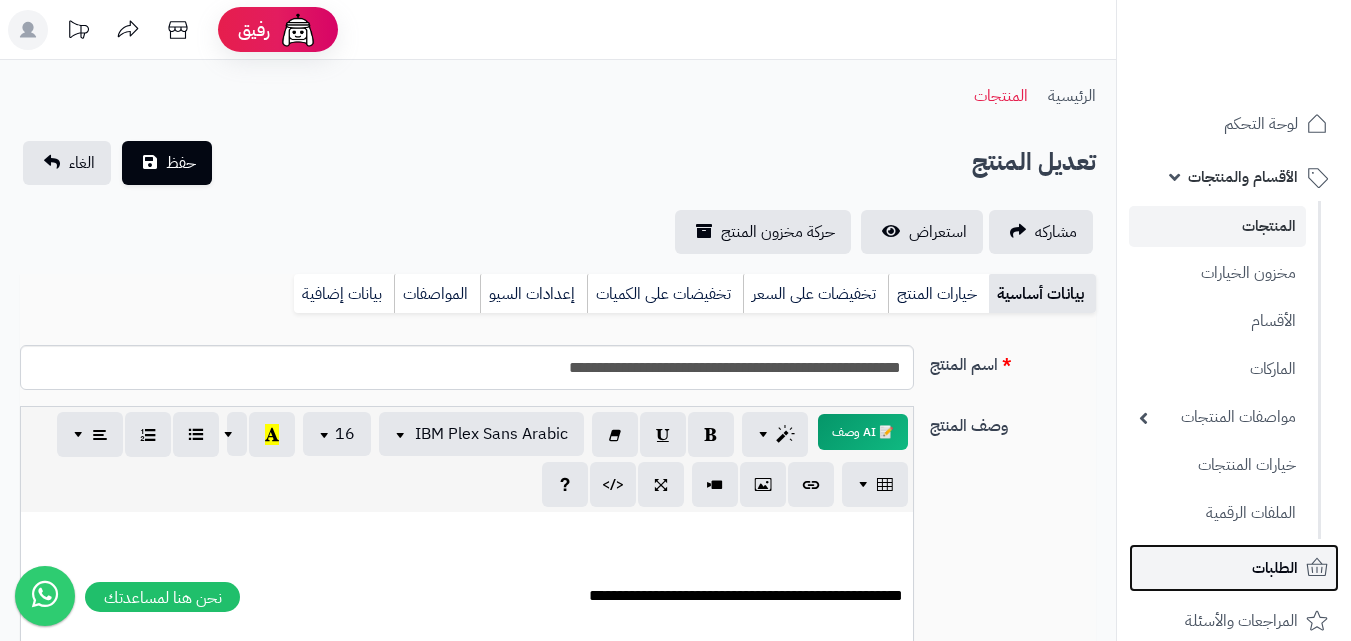 click on "الطلبات" at bounding box center [1275, 568] 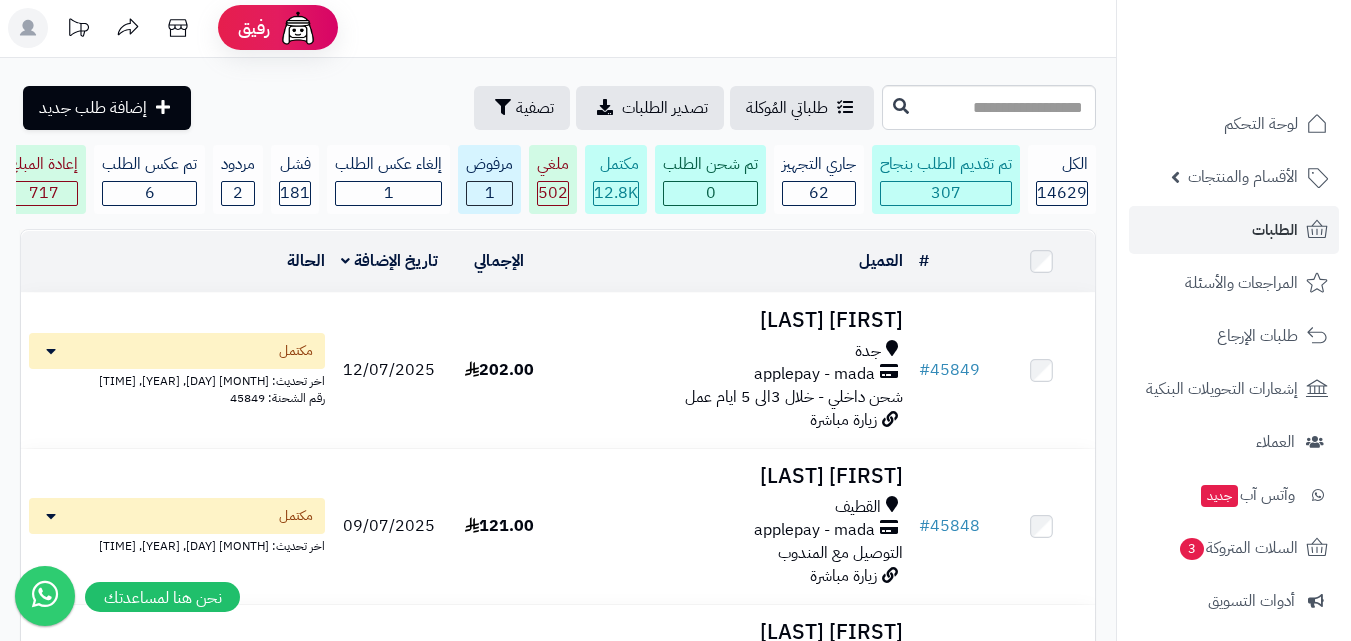 scroll, scrollTop: 0, scrollLeft: 0, axis: both 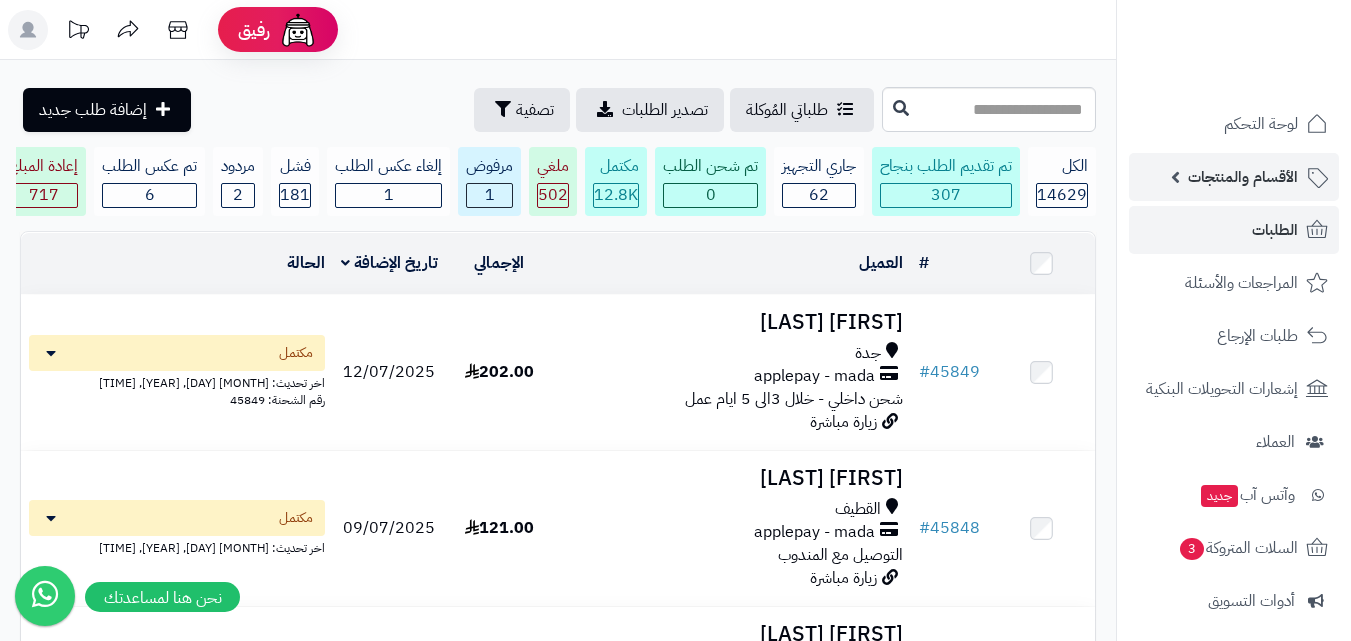 click on "الأقسام والمنتجات" at bounding box center [1234, 177] 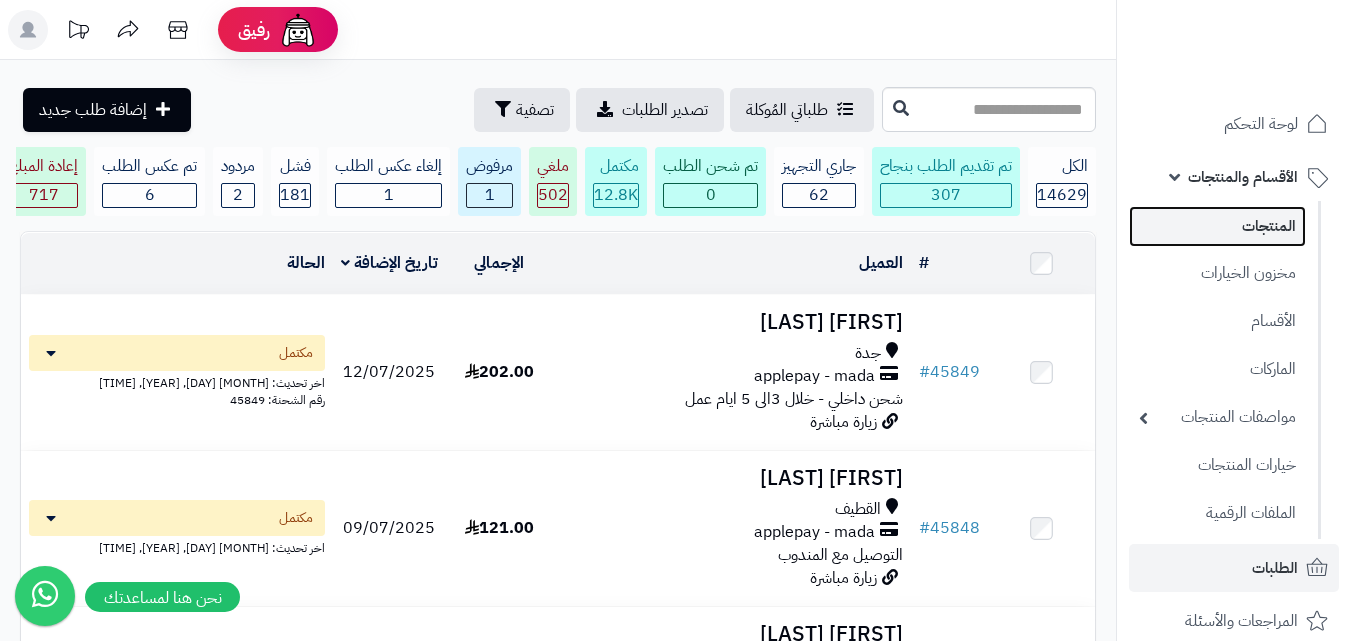 click on "المنتجات" at bounding box center (1217, 226) 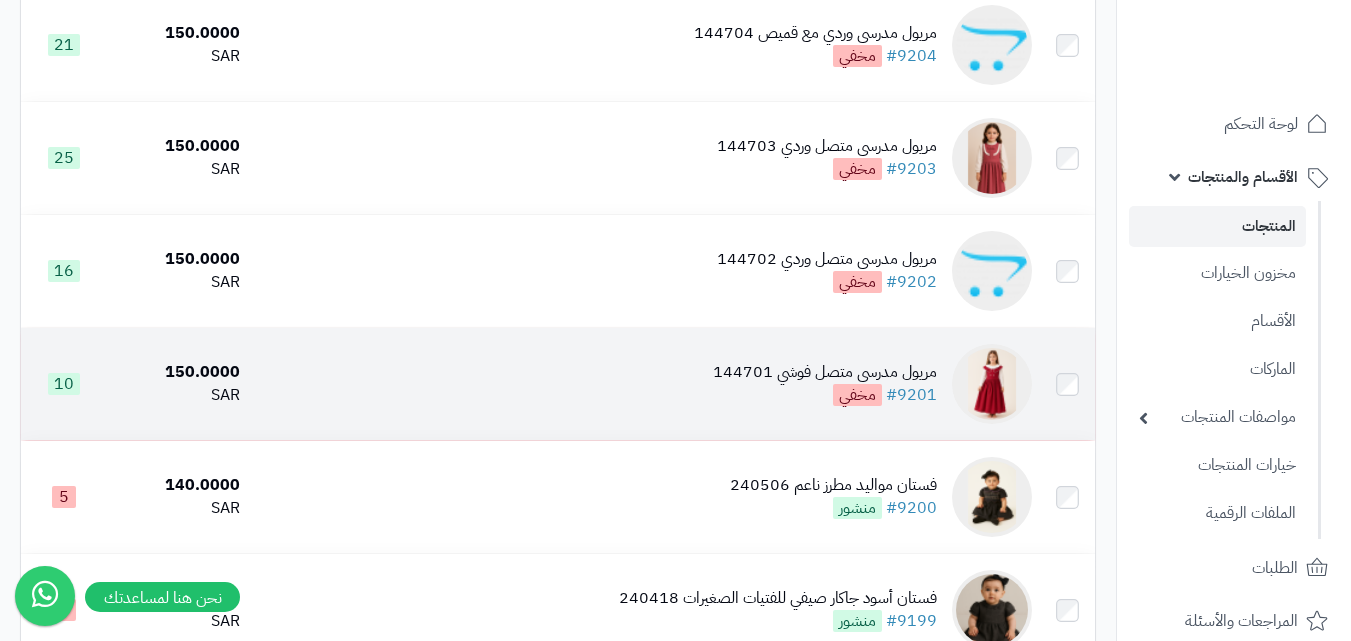 scroll, scrollTop: 400, scrollLeft: 0, axis: vertical 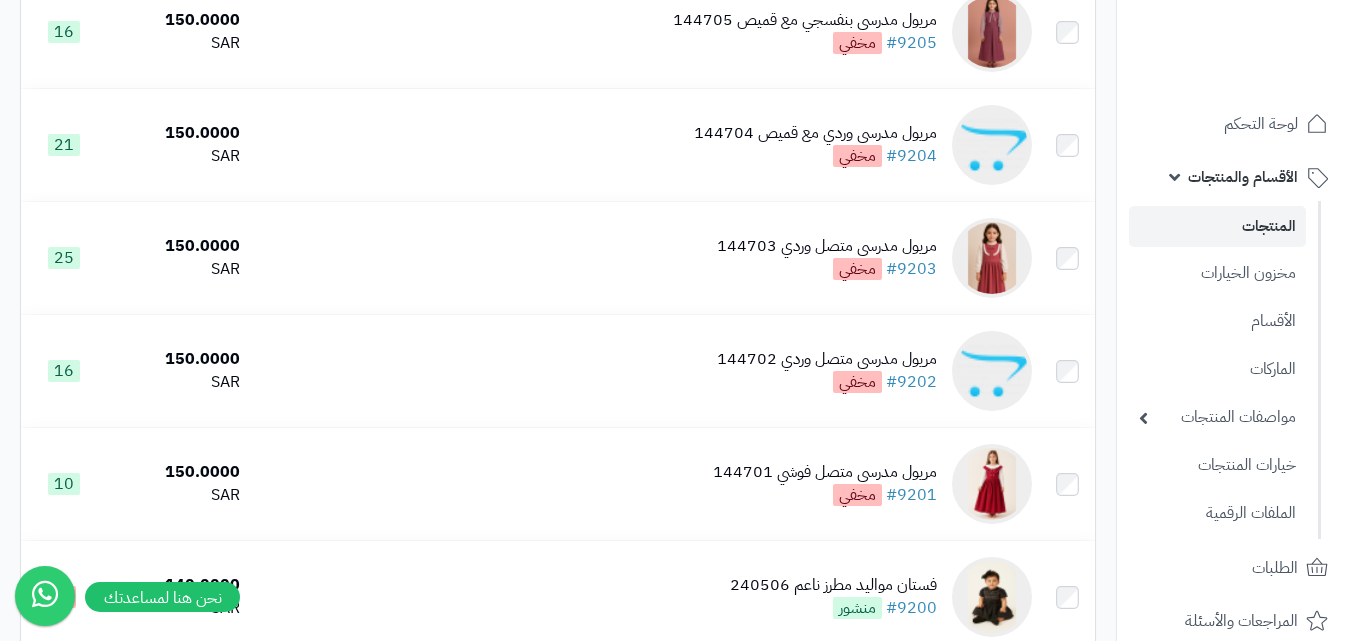 click on "المنتجات" at bounding box center (1217, 226) 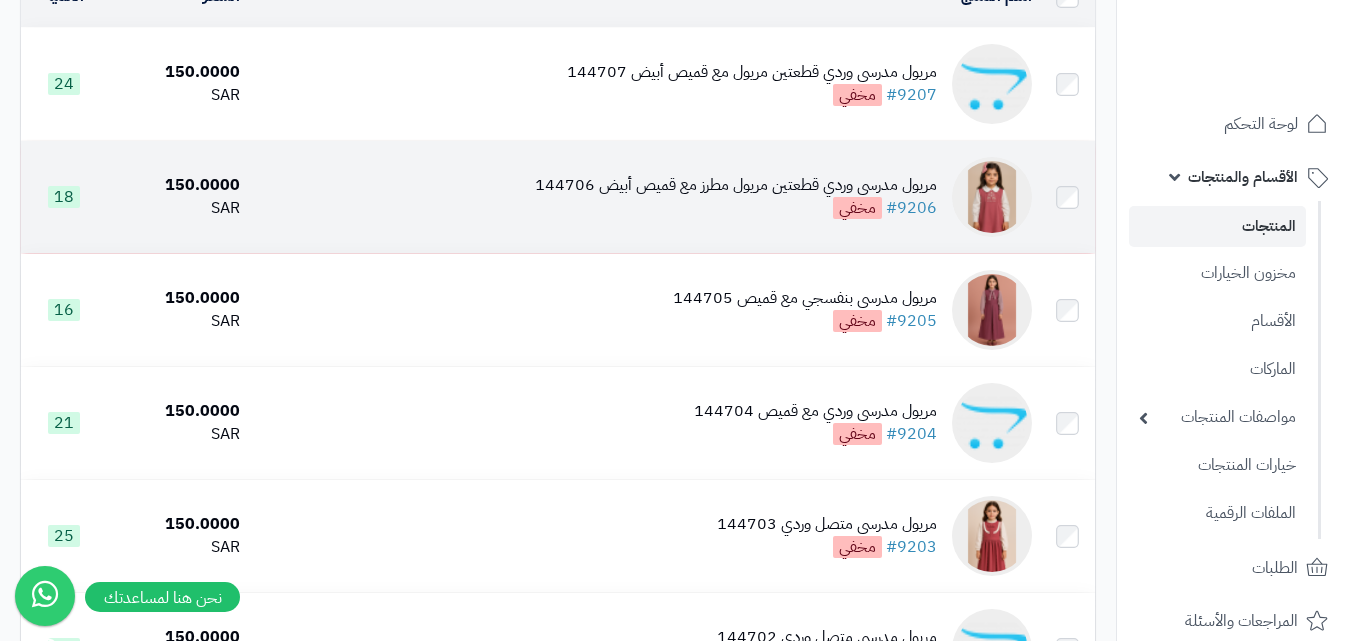 scroll, scrollTop: 200, scrollLeft: 0, axis: vertical 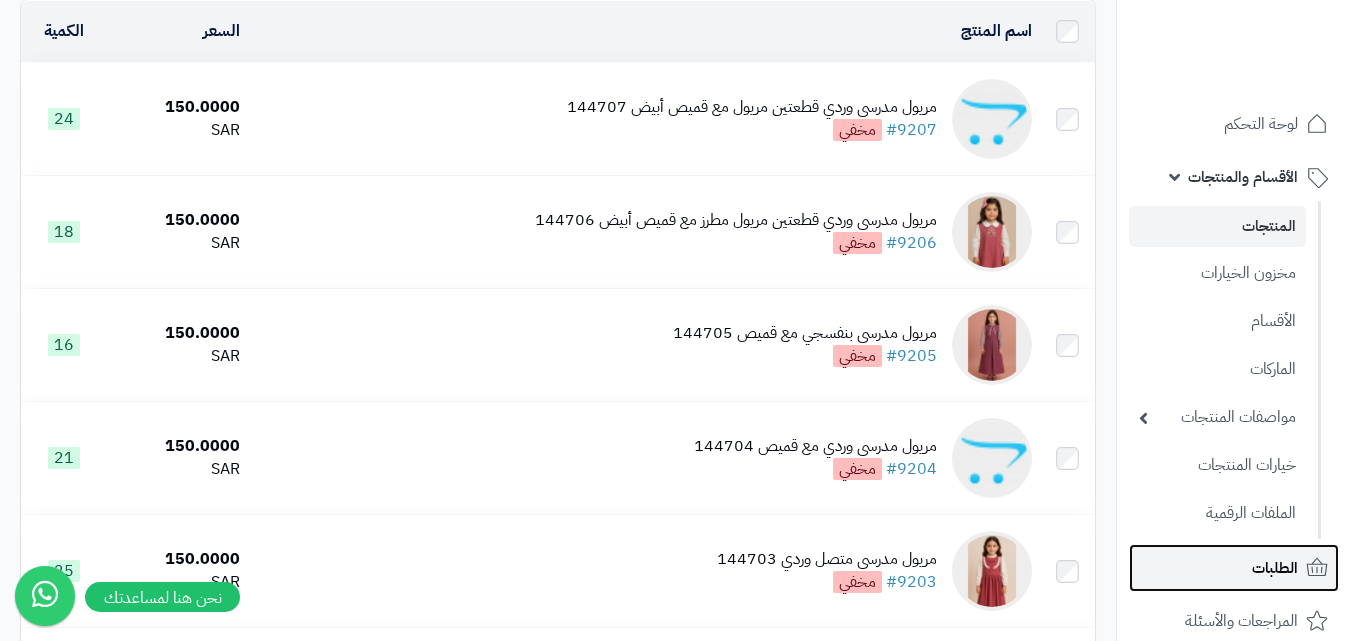 click on "الطلبات" at bounding box center (1275, 568) 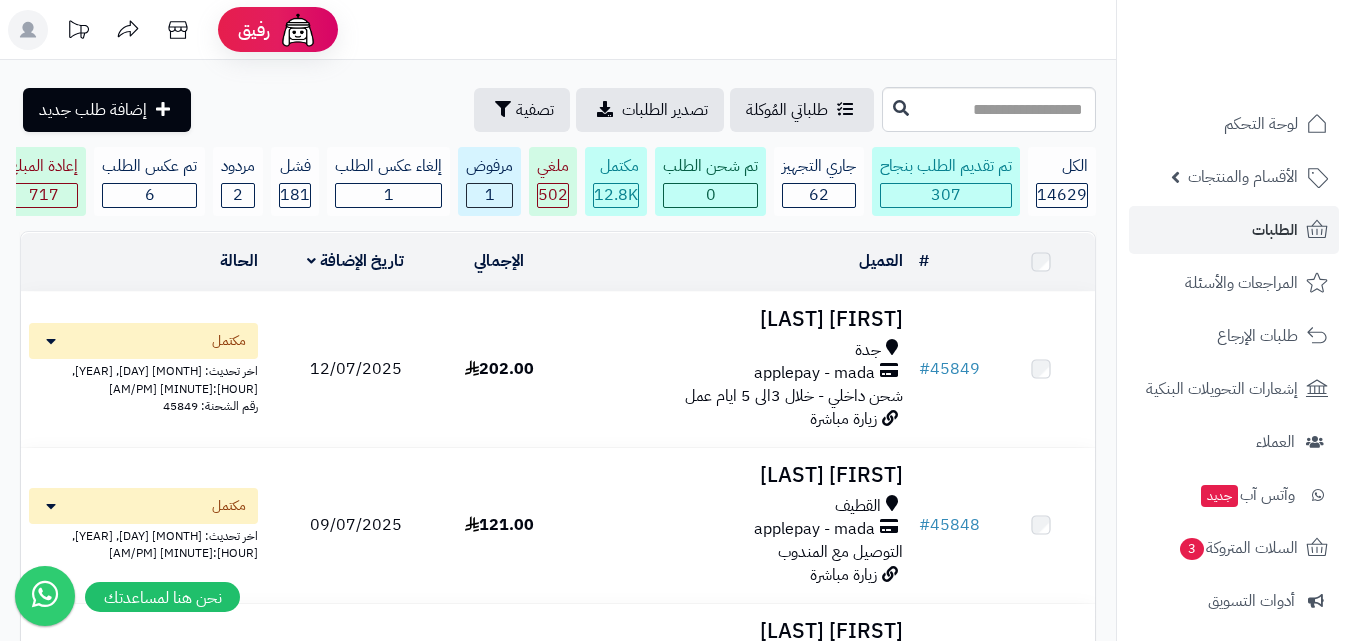 scroll, scrollTop: 0, scrollLeft: 0, axis: both 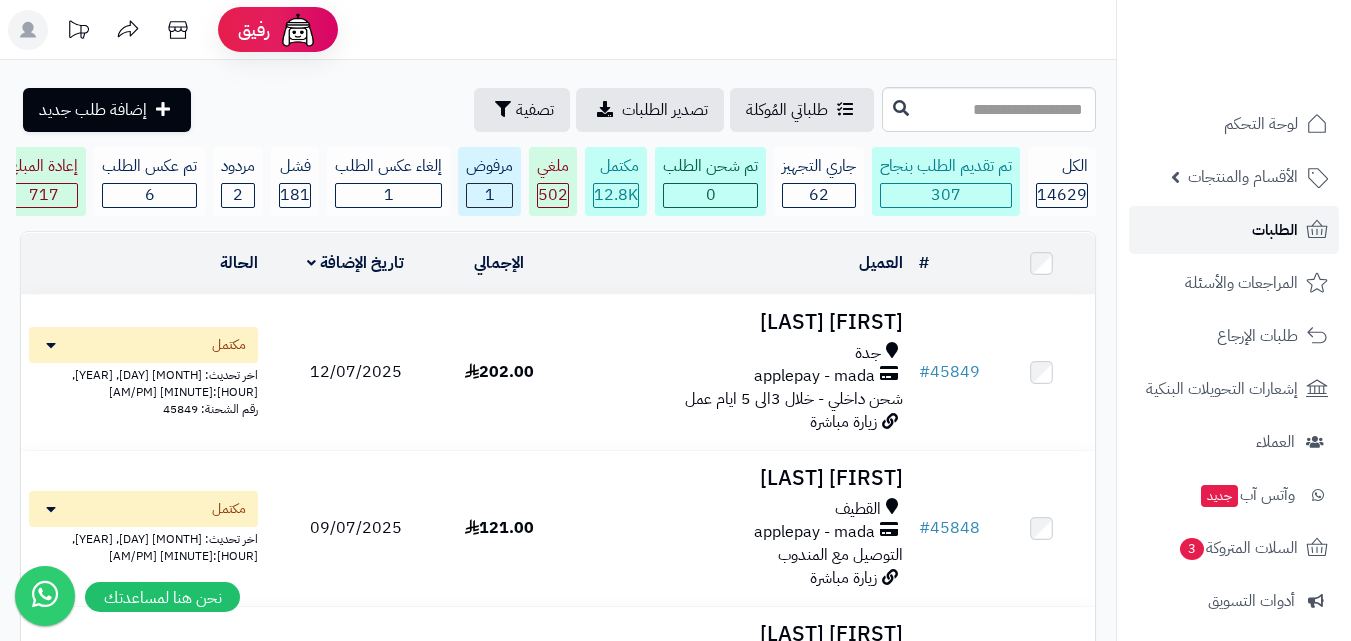 click 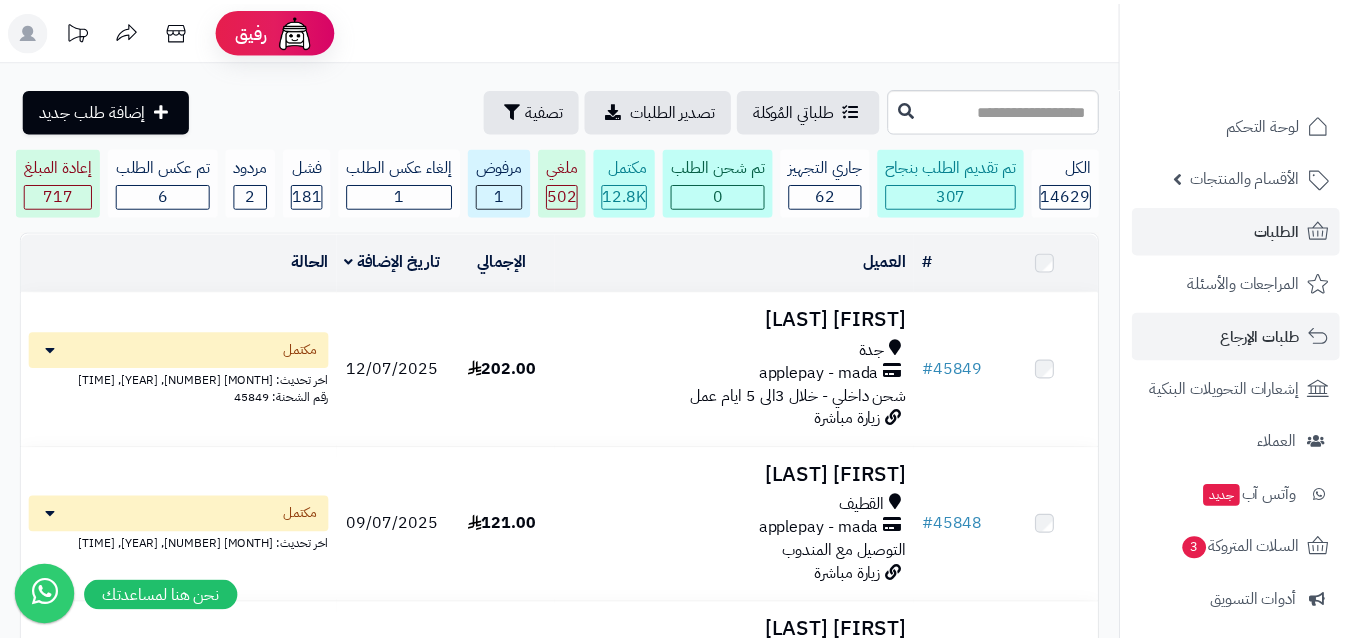 scroll, scrollTop: 0, scrollLeft: 0, axis: both 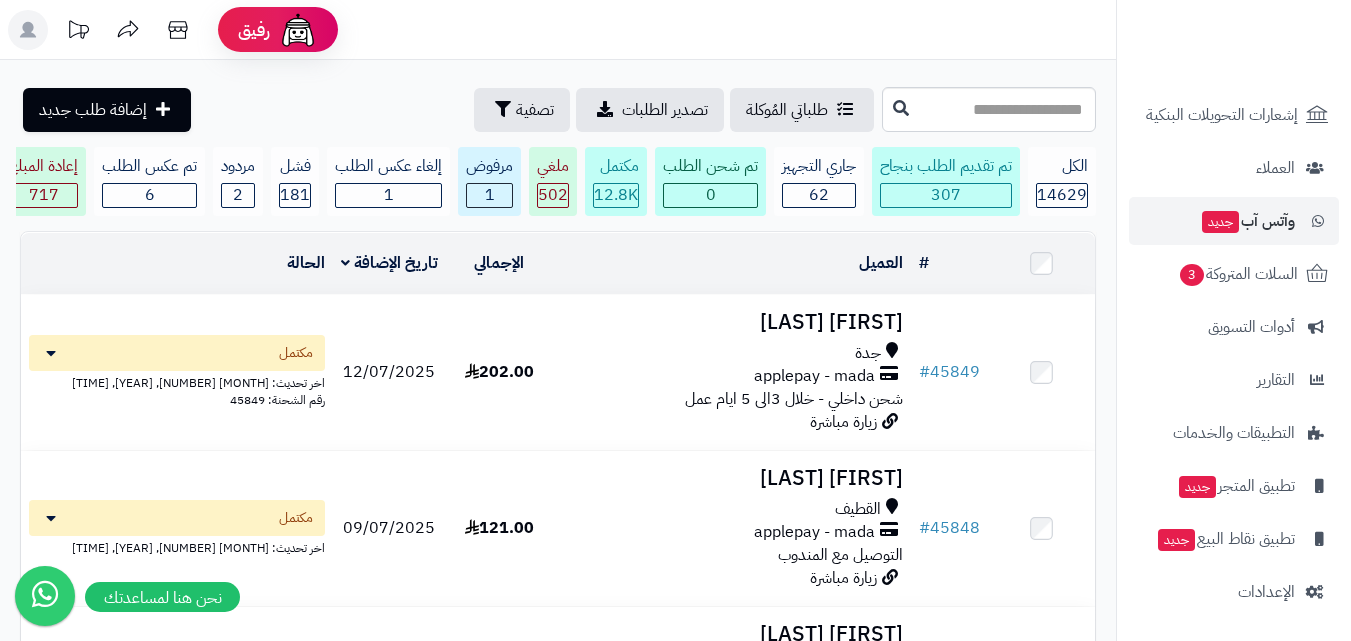 click on "رفيق !
0   الطلبات معالجة مكتمل إرجاع المنتجات العملاء المتواجدون الان 19104 عملاء منتظرين موافقة التسجيل المنتجات غير متوفر
إدارة  المتجر الإدارة برجاء تجديد الاشتراك
الباقة المتقدمة
تسجيل الخروج
ادع صديقك  إلى منصة متجرة
عميل متجرة العزيز
قم بدعوة صديقك للاشتراك في الباقات السنوية لمنصة متجرة
ليحصل  هو على 20% خصم وتحصل انت على 20% من قيمة الباقة كخصم عند تجديد اشتراكك
في حال قمت بدعوة أكثر من صديق يمكنك أن تحصل على خصم كامل رسوم التجديد وتجدد إشتراك القادم مجاناً
نسخ الرابط" at bounding box center (675, 1865) 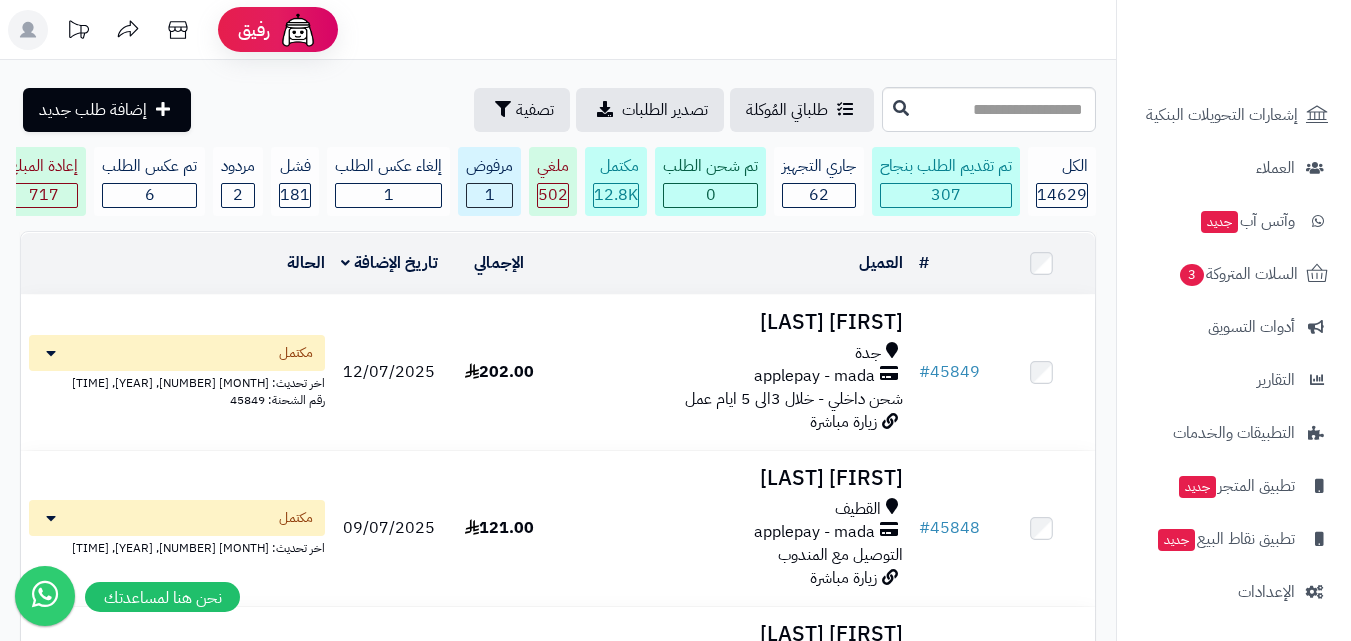 click on "**********" at bounding box center (558, 1845) 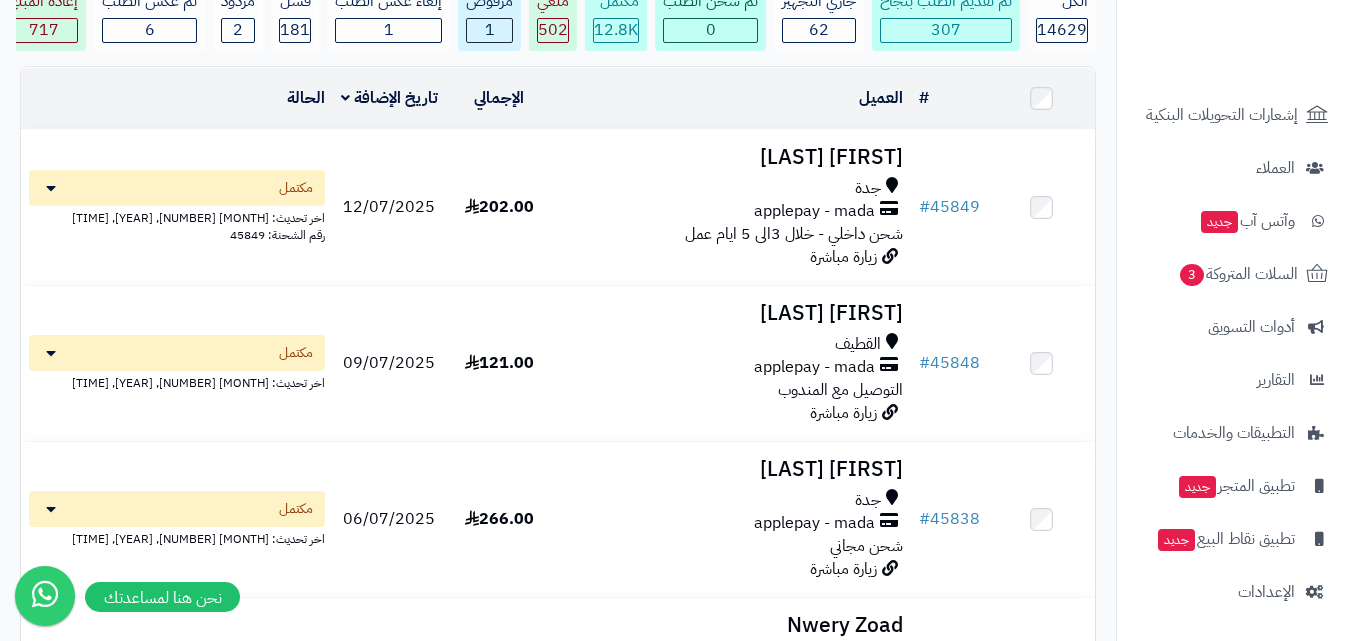 scroll, scrollTop: 0, scrollLeft: 0, axis: both 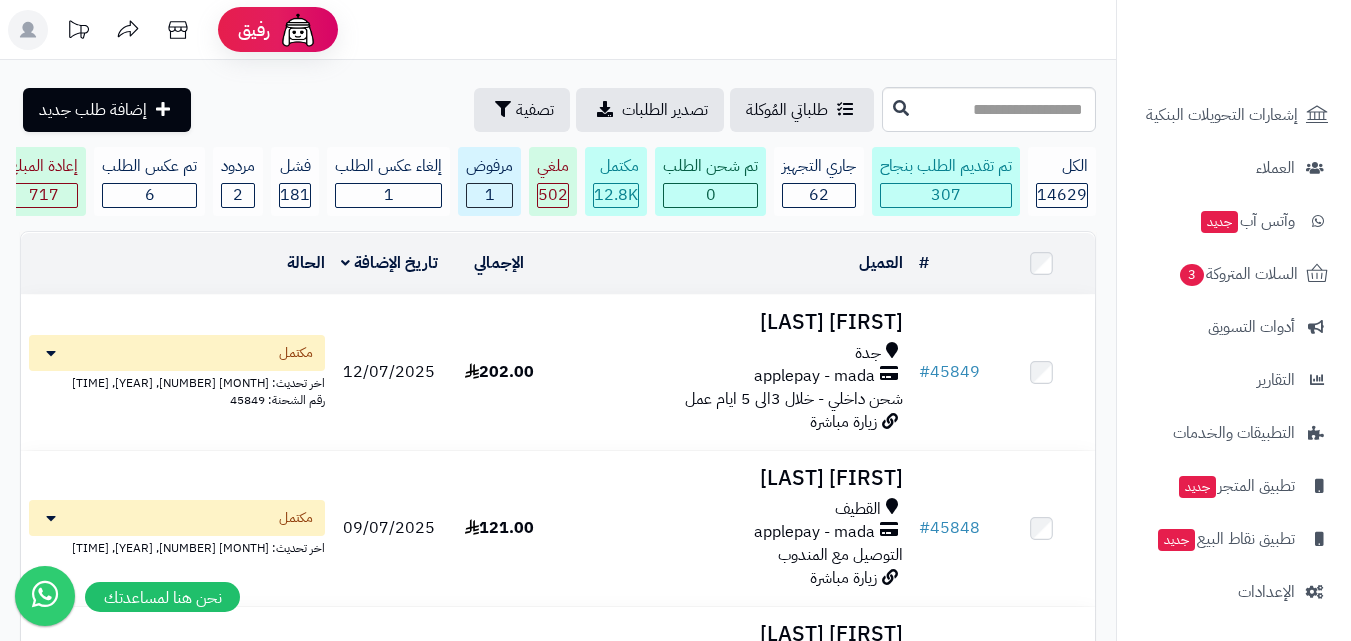 click on "لوحة التحكم
الأقسام والمنتجات
المنتجات
مخزون الخيارات
الأقسام
الماركات
مواصفات المنتجات
مواصفات المنتجات
أنواع المواصفات
خيارات المنتجات
الملفات الرقمية
الطلبات
المراجعات والأسئلة
طلبات الإرجاع
إشعارات التحويلات البنكية
العملاء
وآتس آب  جديد
السلات المتروكة  3
أدوات التسويق
التقارير
التطبيقات والخدمات
تطبيق المتجر    جديد
تطبيق نقاط البيع    جديد
الإعدادات" at bounding box center [1233, 345] 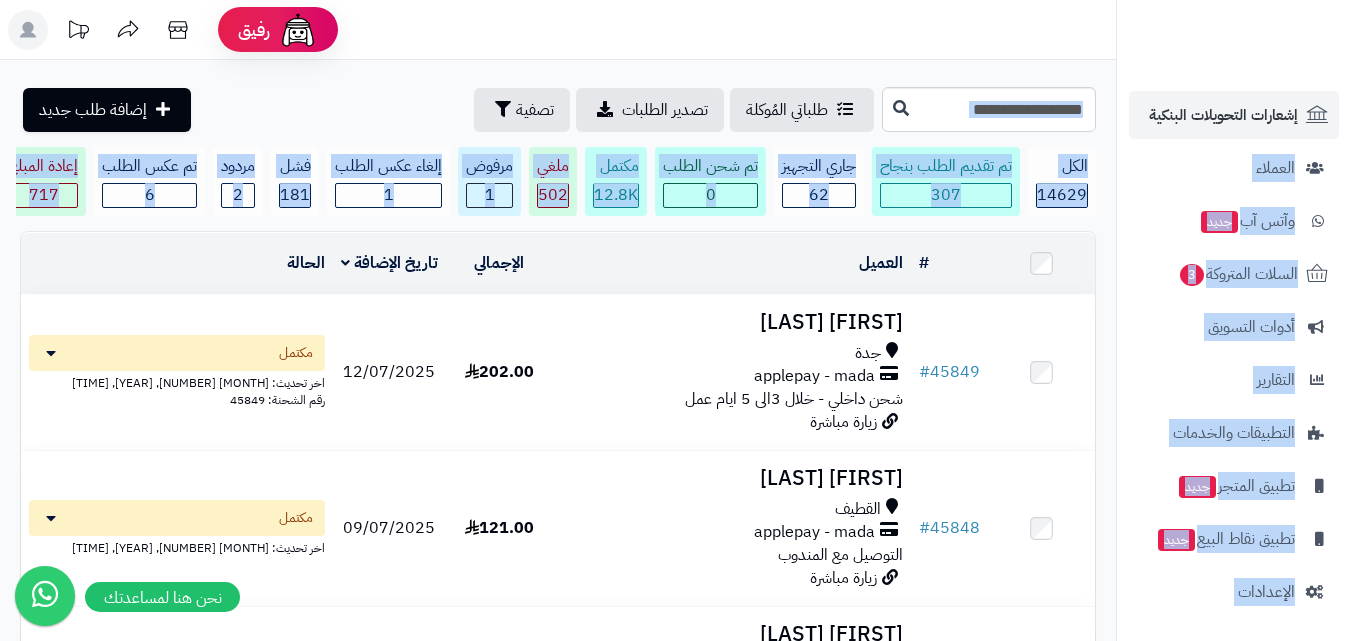 drag, startPoint x: 1114, startPoint y: 238, endPoint x: 1124, endPoint y: 122, distance: 116.43024 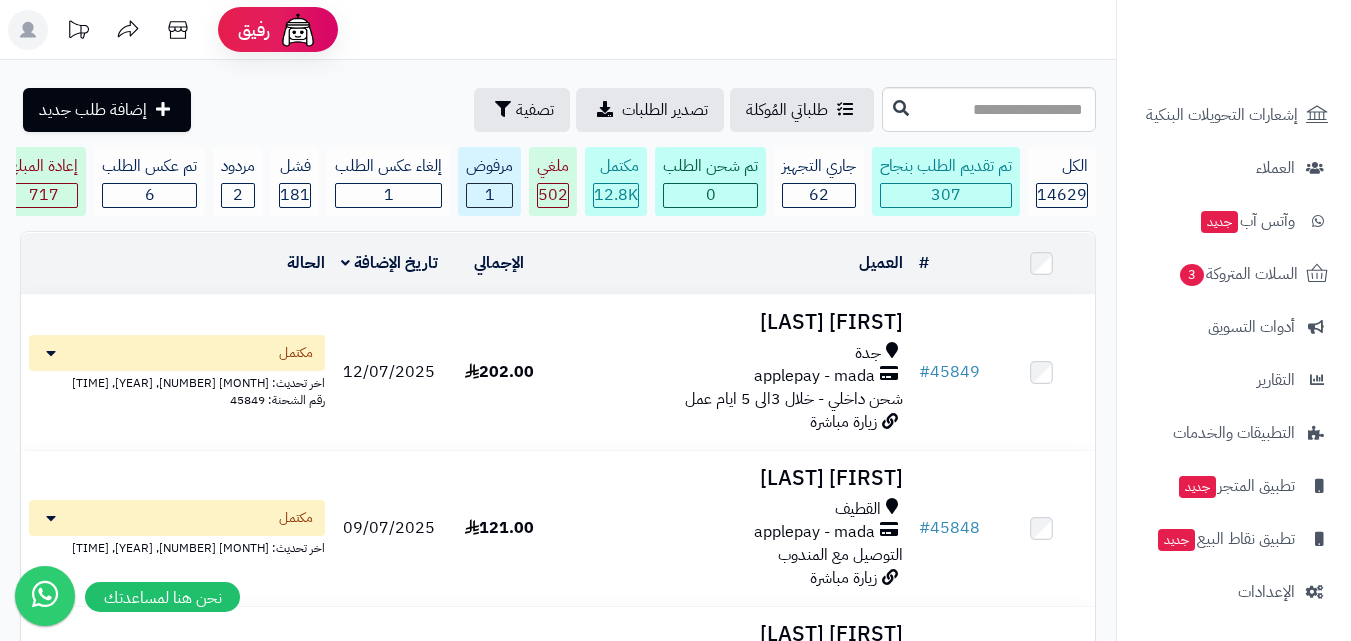scroll, scrollTop: 55, scrollLeft: 0, axis: vertical 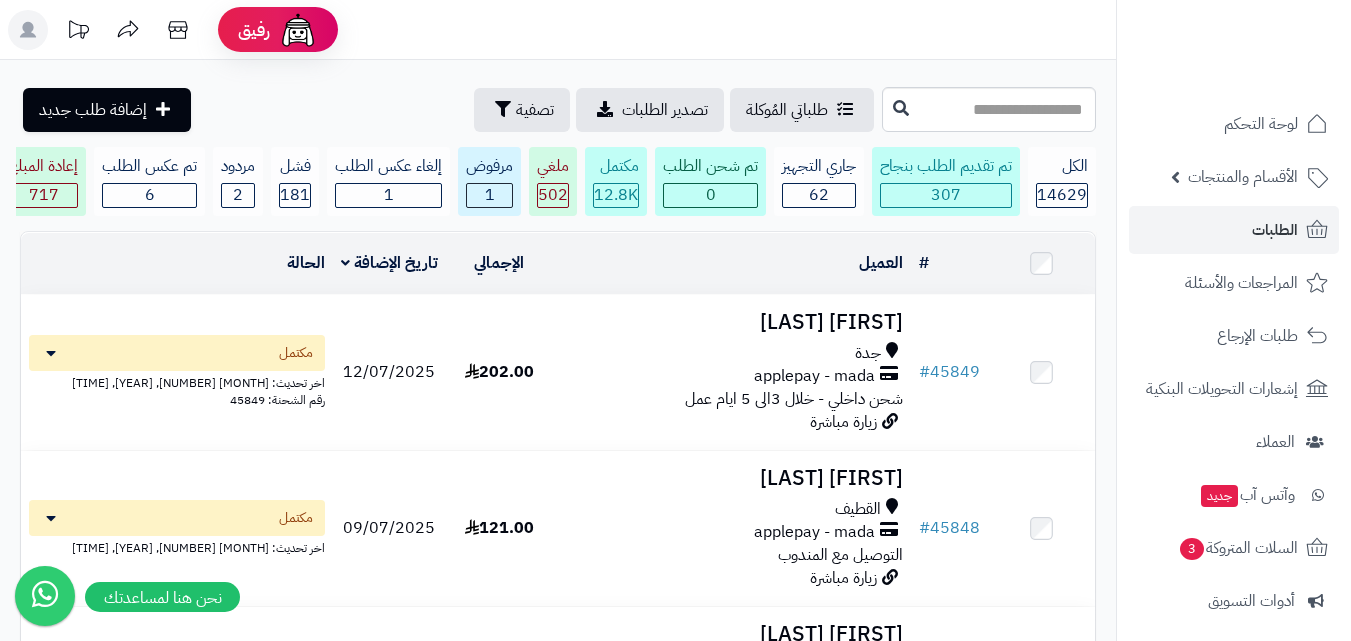 click at bounding box center [1233, 43] 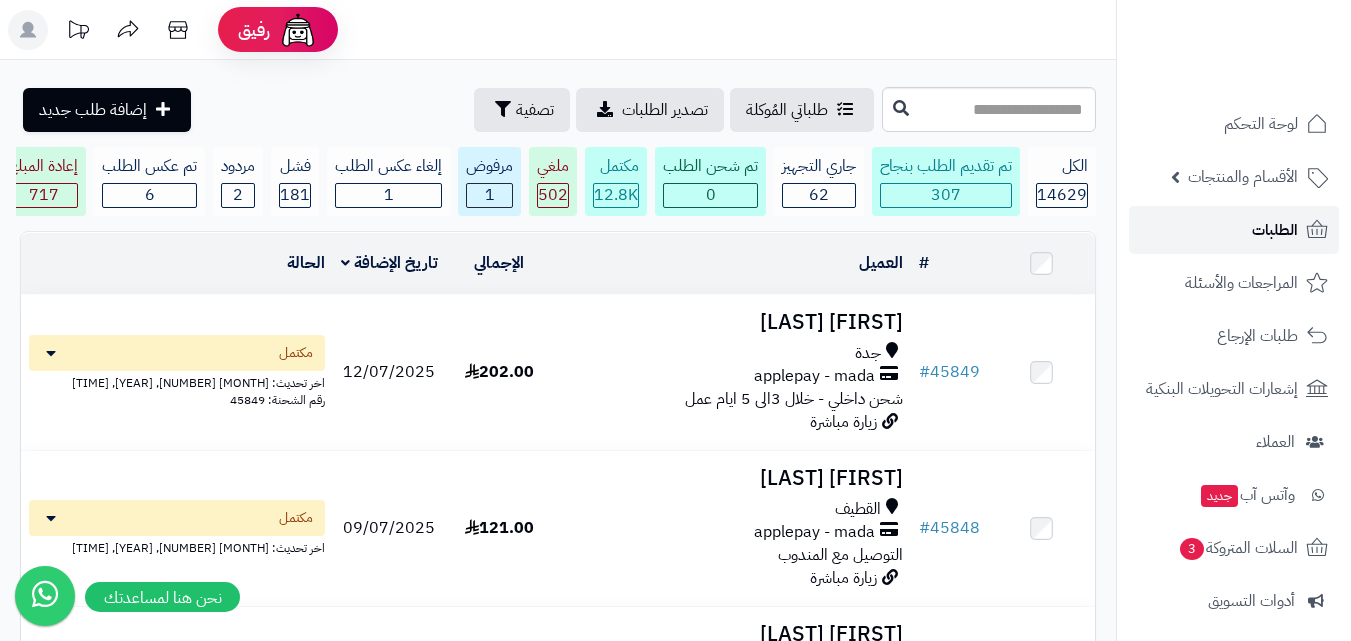 click 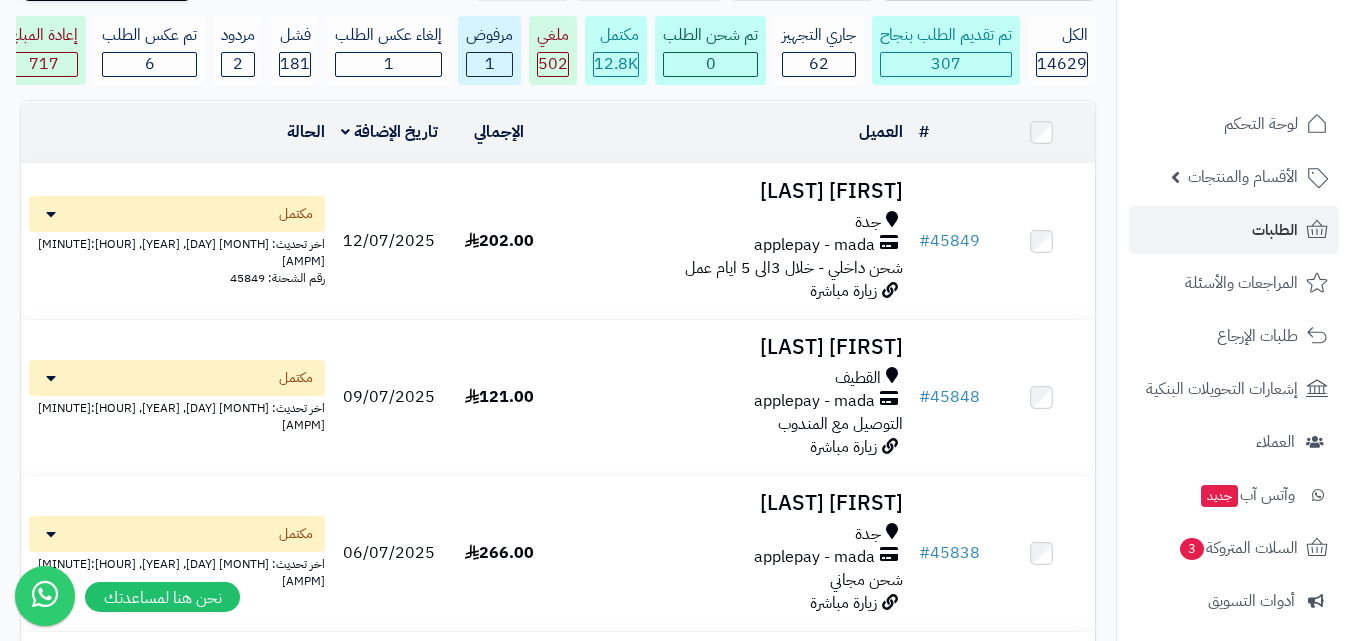scroll, scrollTop: 0, scrollLeft: 0, axis: both 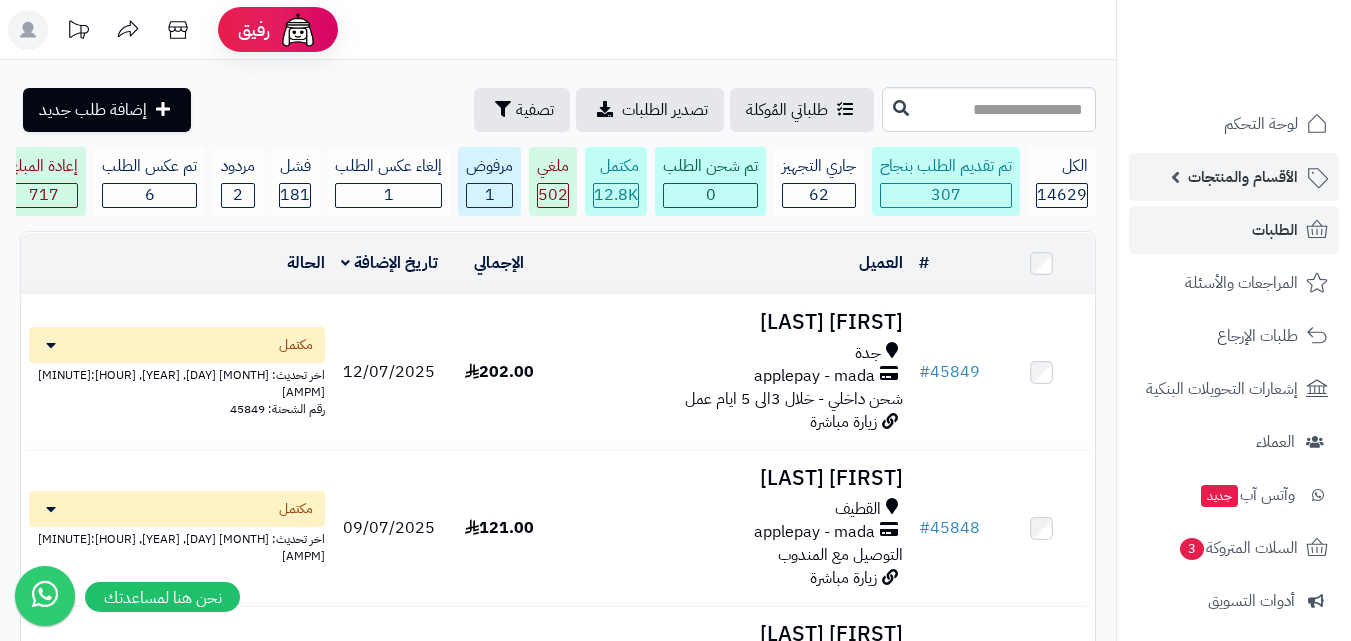 click on "الأقسام والمنتجات" at bounding box center (1243, 177) 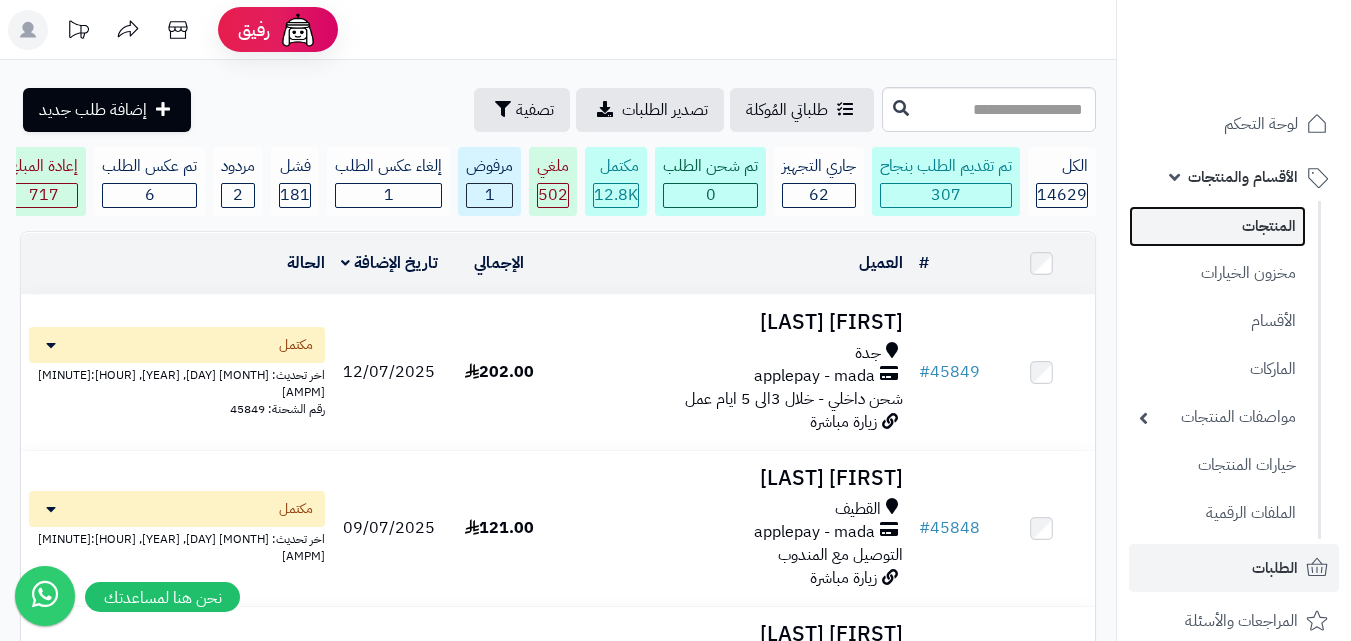 click on "المنتجات" at bounding box center [1217, 226] 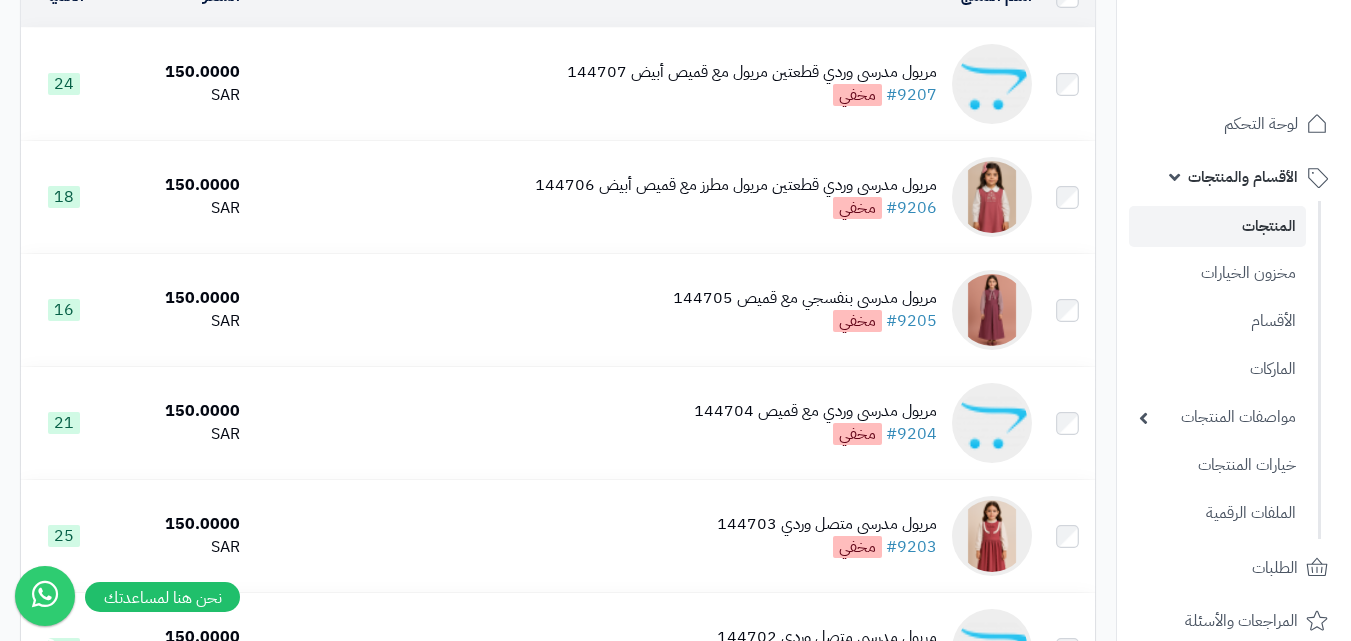 scroll, scrollTop: 300, scrollLeft: 0, axis: vertical 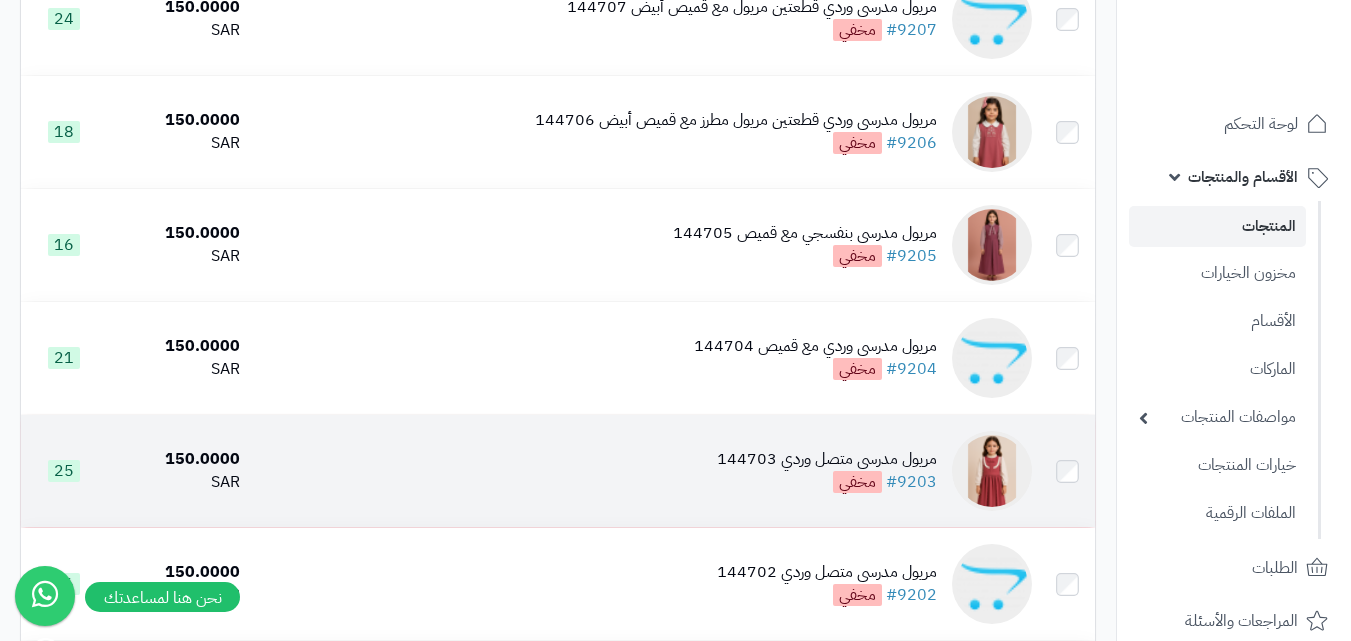 click on "مريول مدرسي متصل وردي 144703
#9203
مخفي" at bounding box center (644, 471) 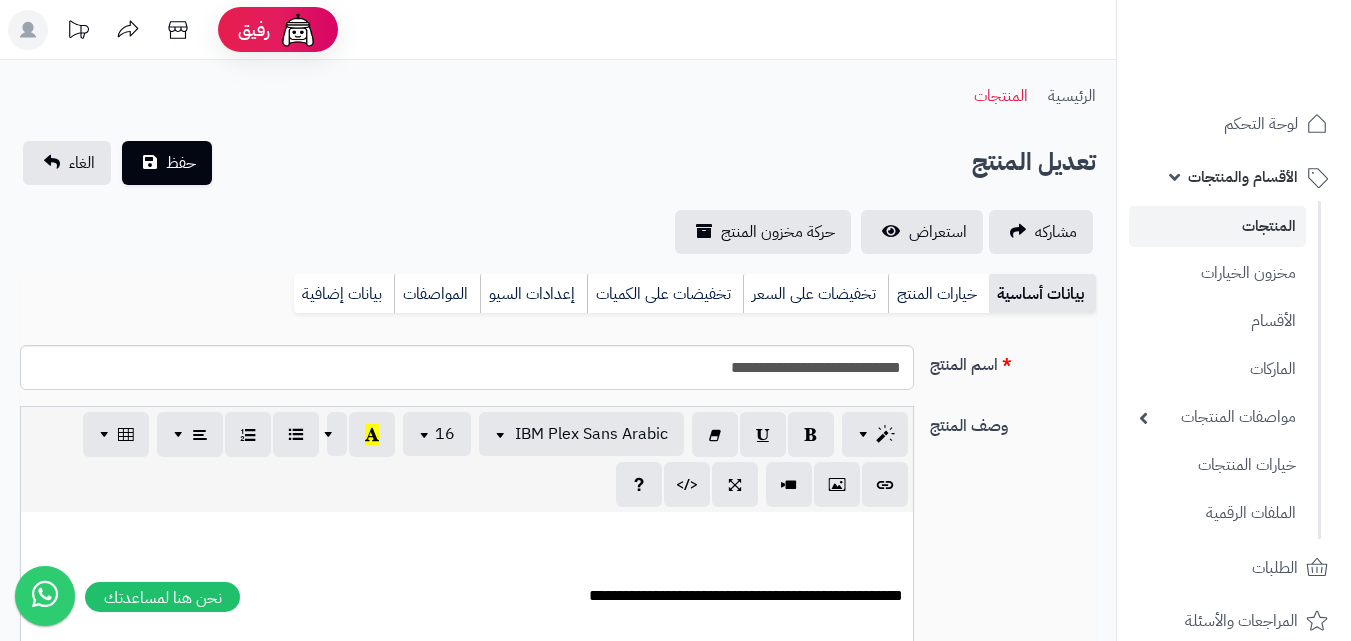 scroll, scrollTop: 0, scrollLeft: 0, axis: both 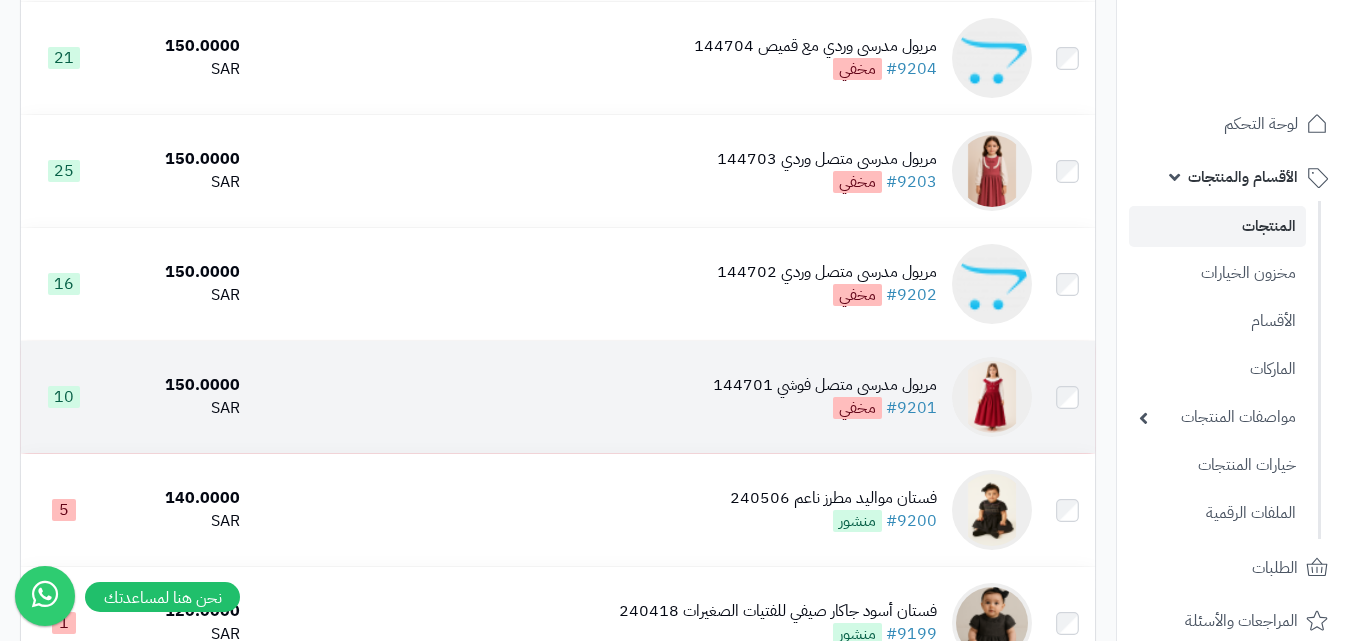 click on "مريول مدرسي متصل فوشي [NUMBER]
#9201
مخفي" at bounding box center [825, 397] 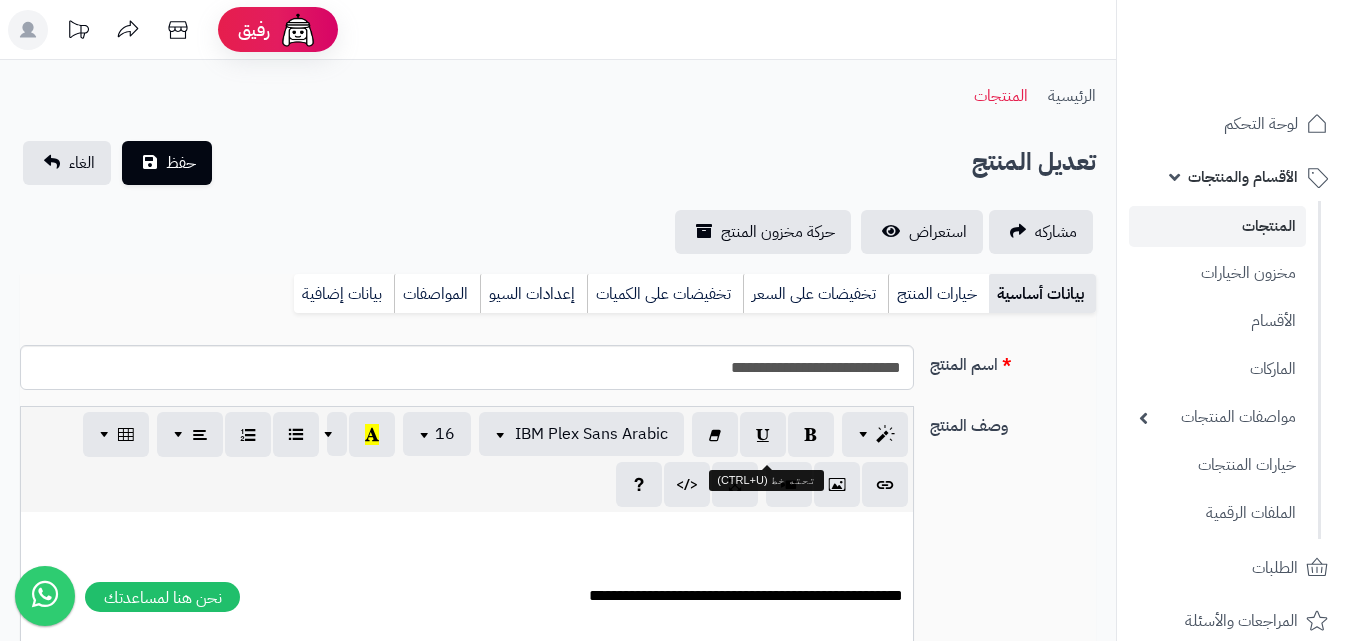 scroll, scrollTop: 0, scrollLeft: 0, axis: both 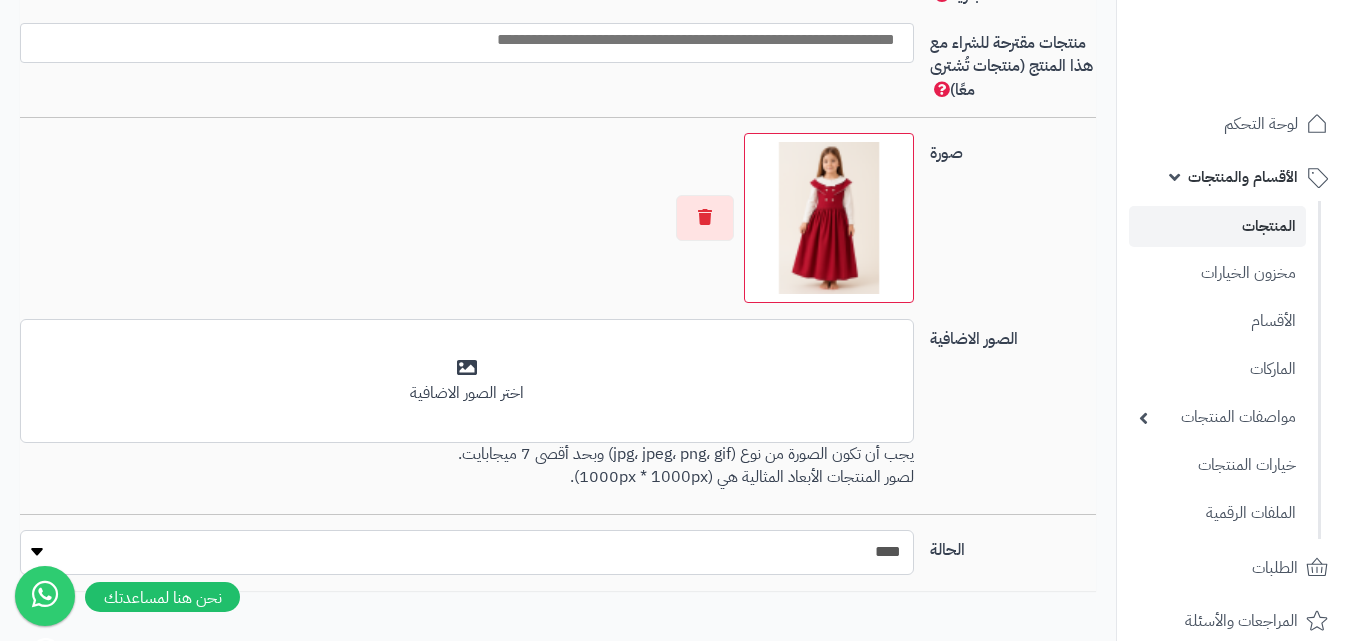 click on "***** ****" at bounding box center (467, 552) 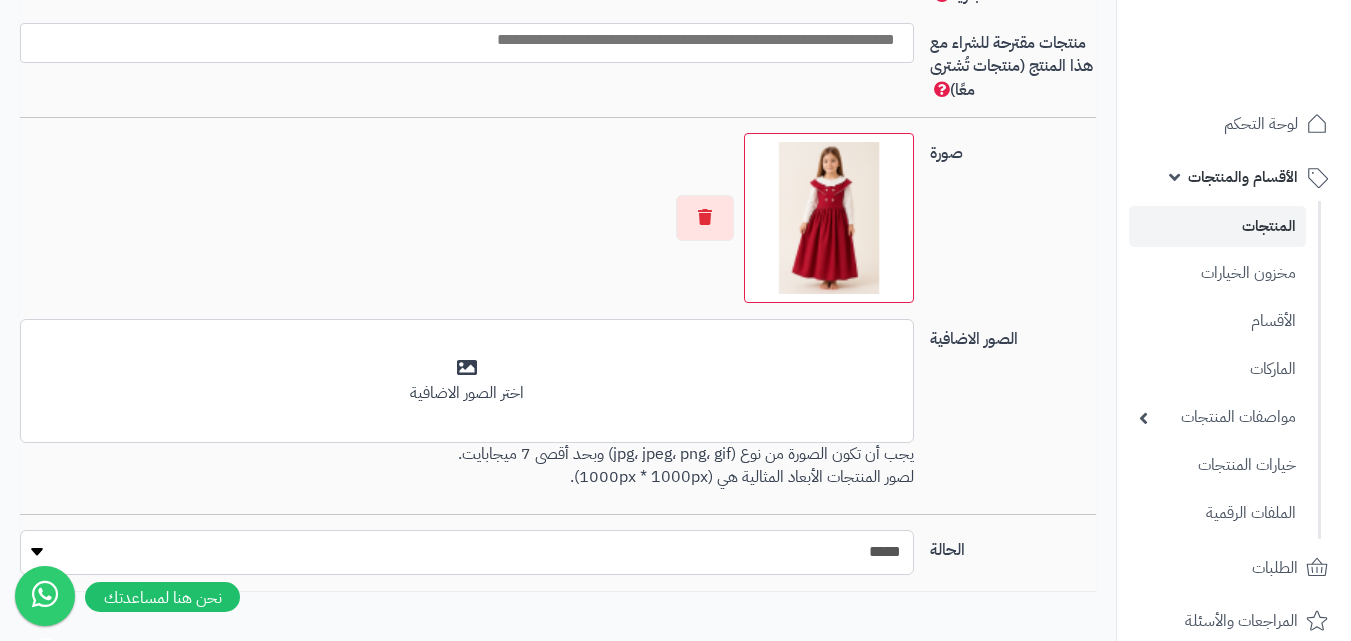 click on "***** ****" at bounding box center [467, 552] 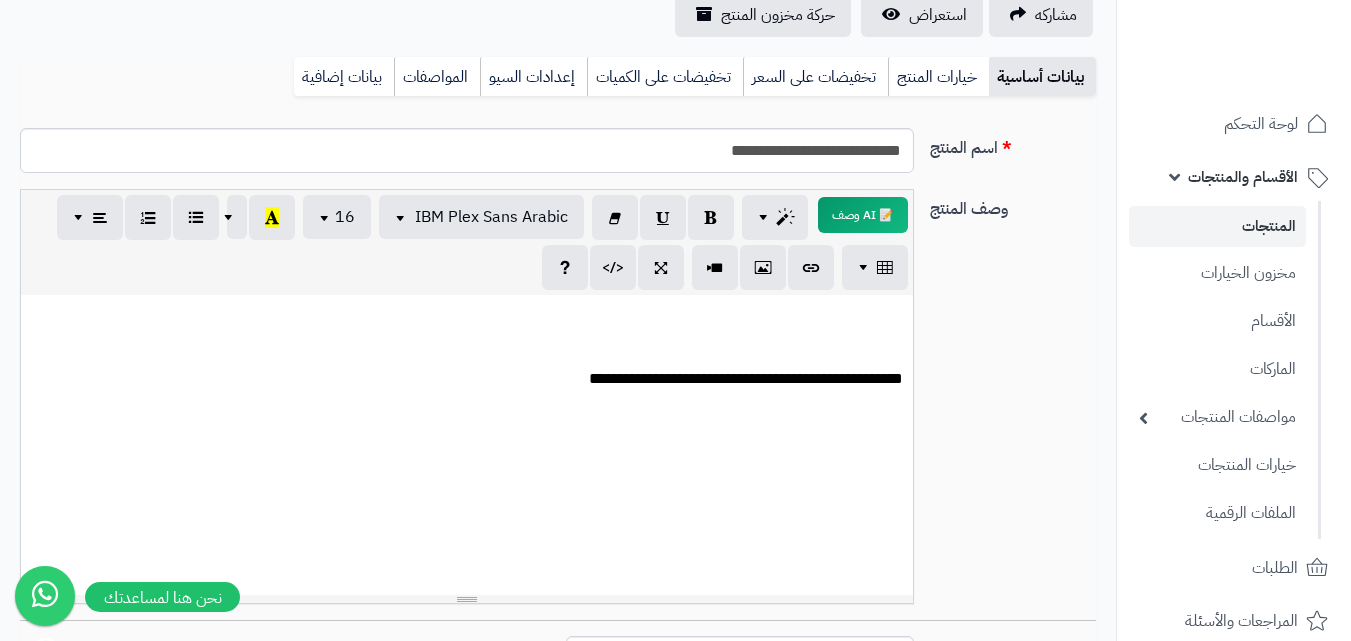 scroll, scrollTop: 0, scrollLeft: 0, axis: both 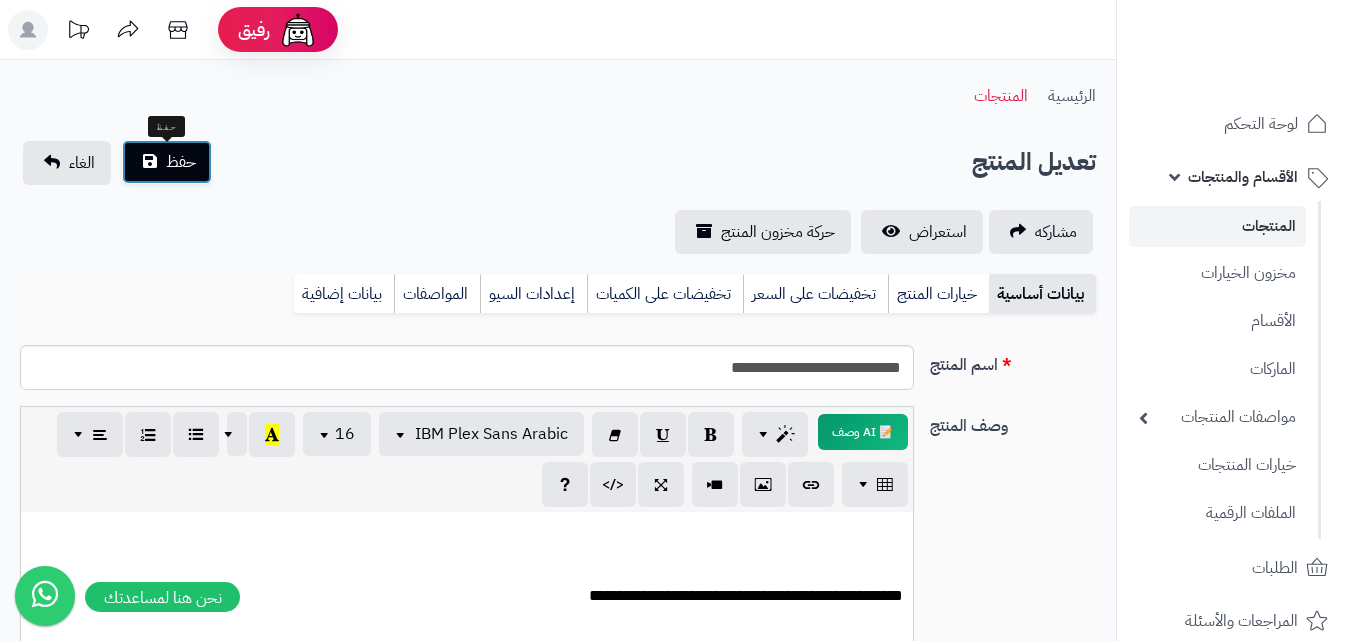 drag, startPoint x: 190, startPoint y: 157, endPoint x: 472, endPoint y: 69, distance: 295.4116 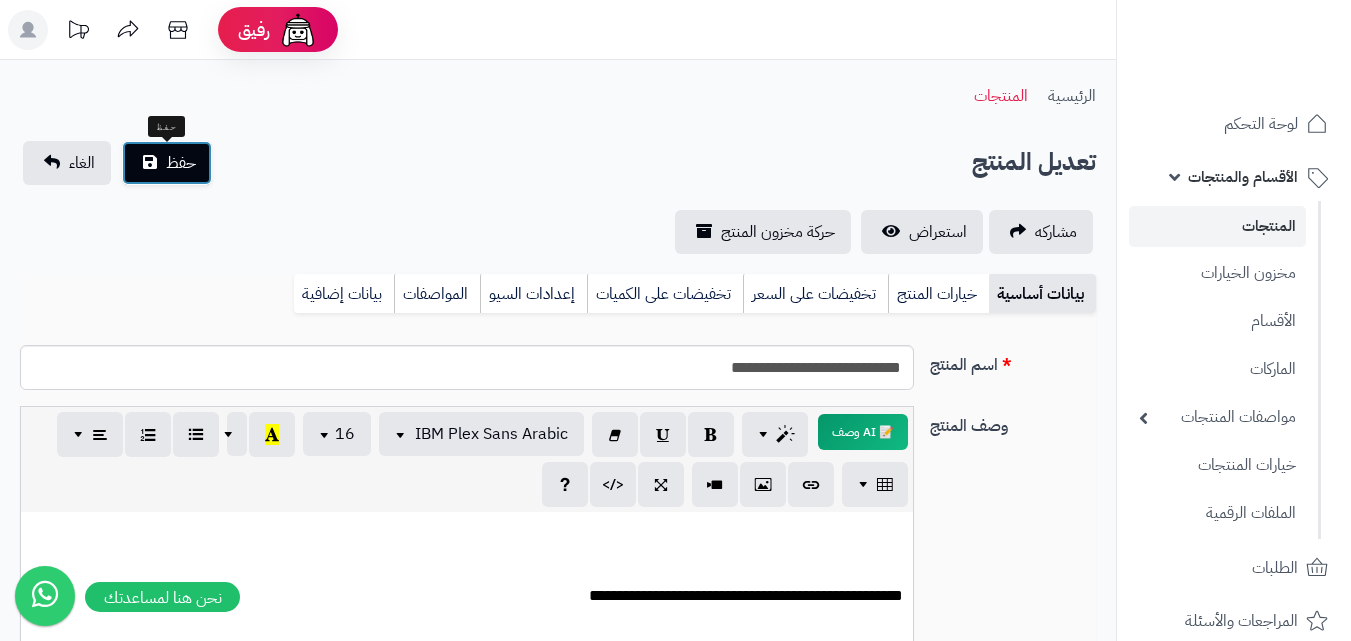 click on "حفظ" at bounding box center (181, 163) 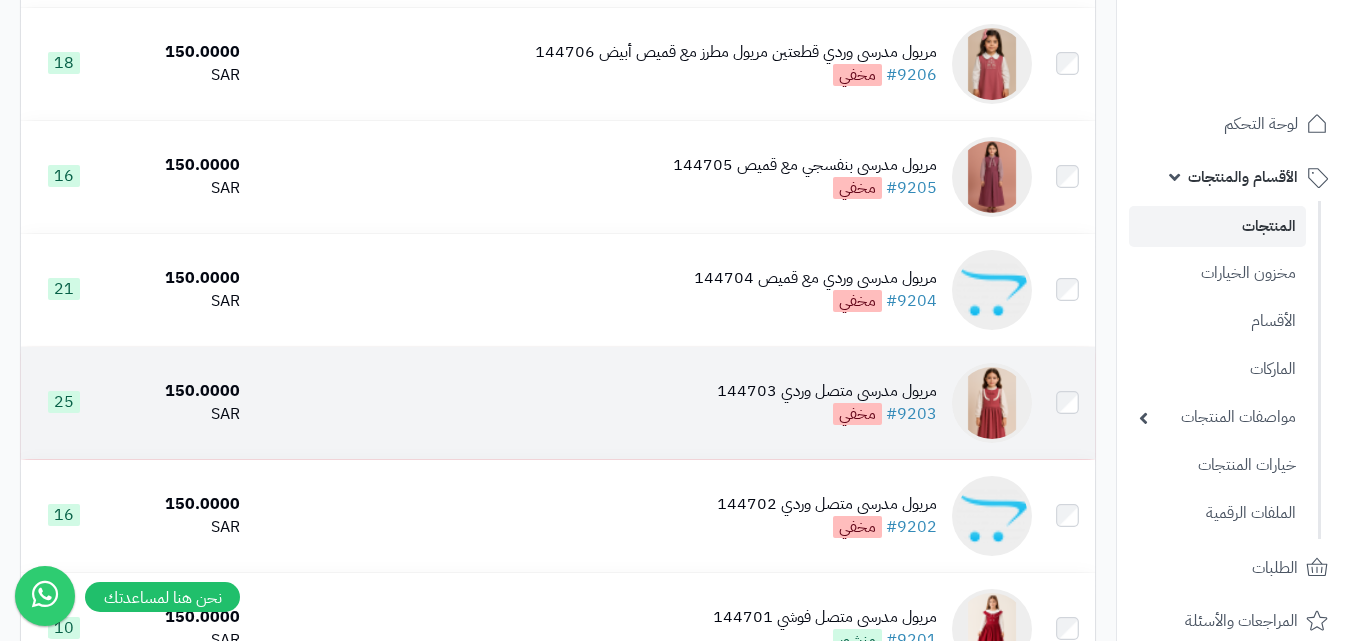 scroll, scrollTop: 500, scrollLeft: 0, axis: vertical 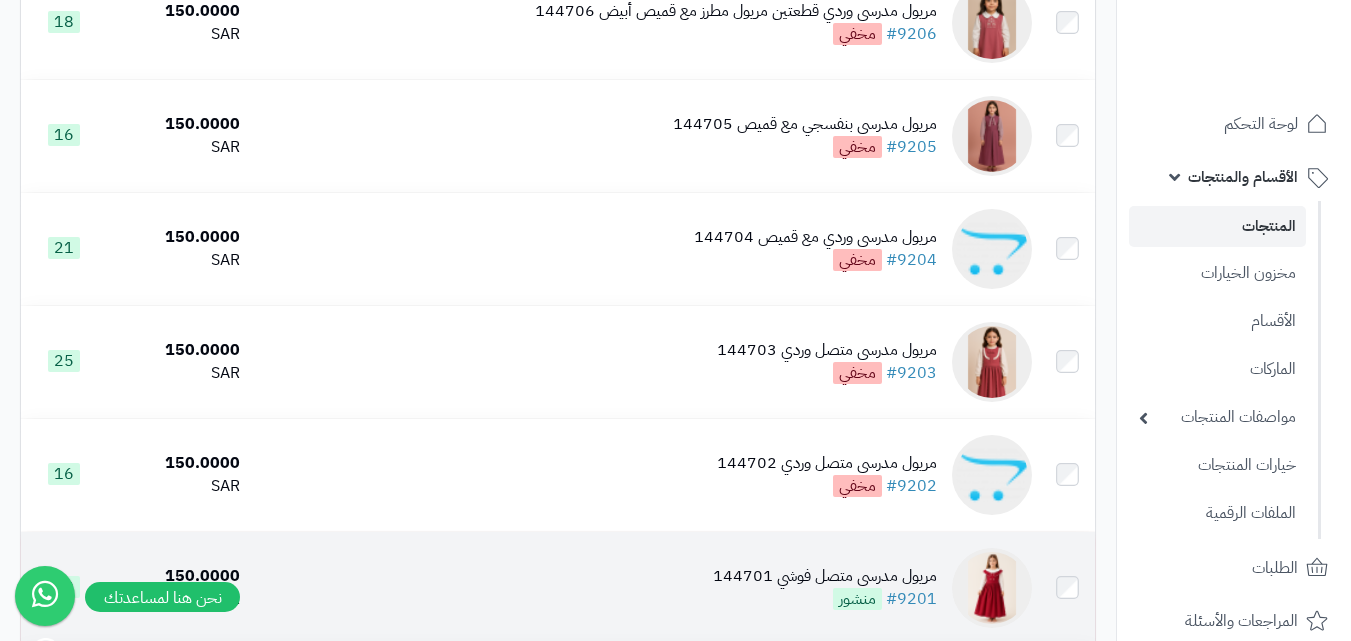 click on "مريول مدرسي متصل فوشي 144701" at bounding box center (825, 576) 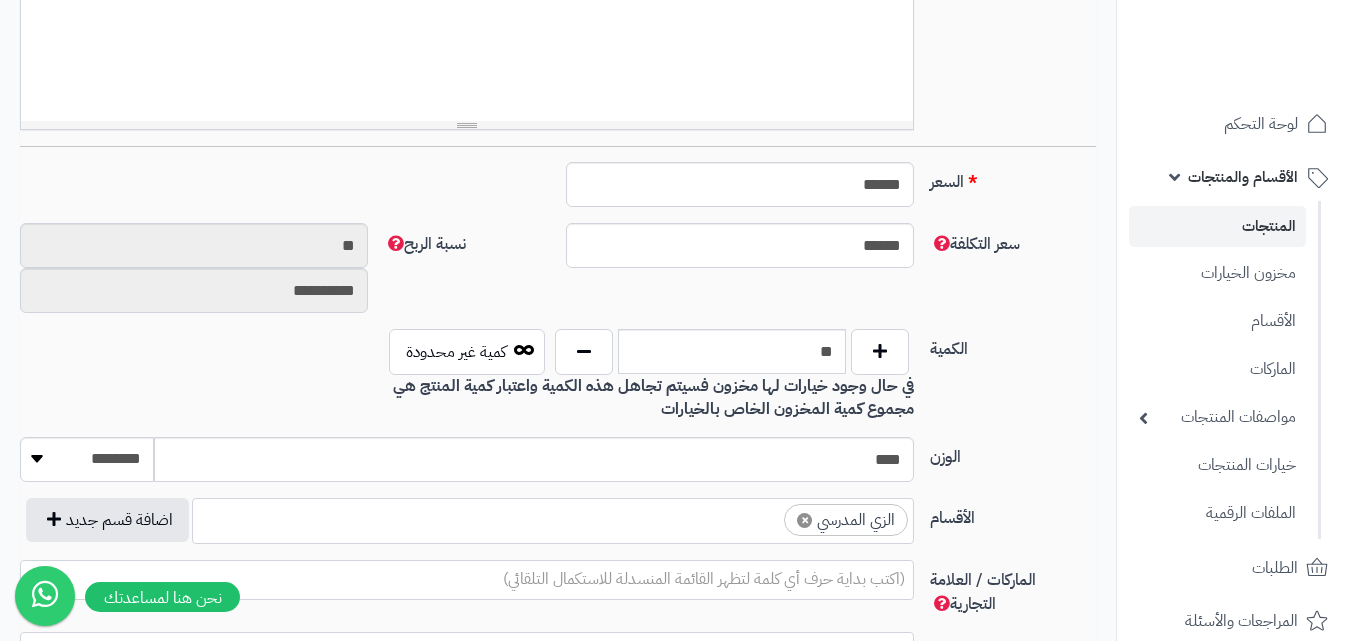 scroll, scrollTop: 700, scrollLeft: 0, axis: vertical 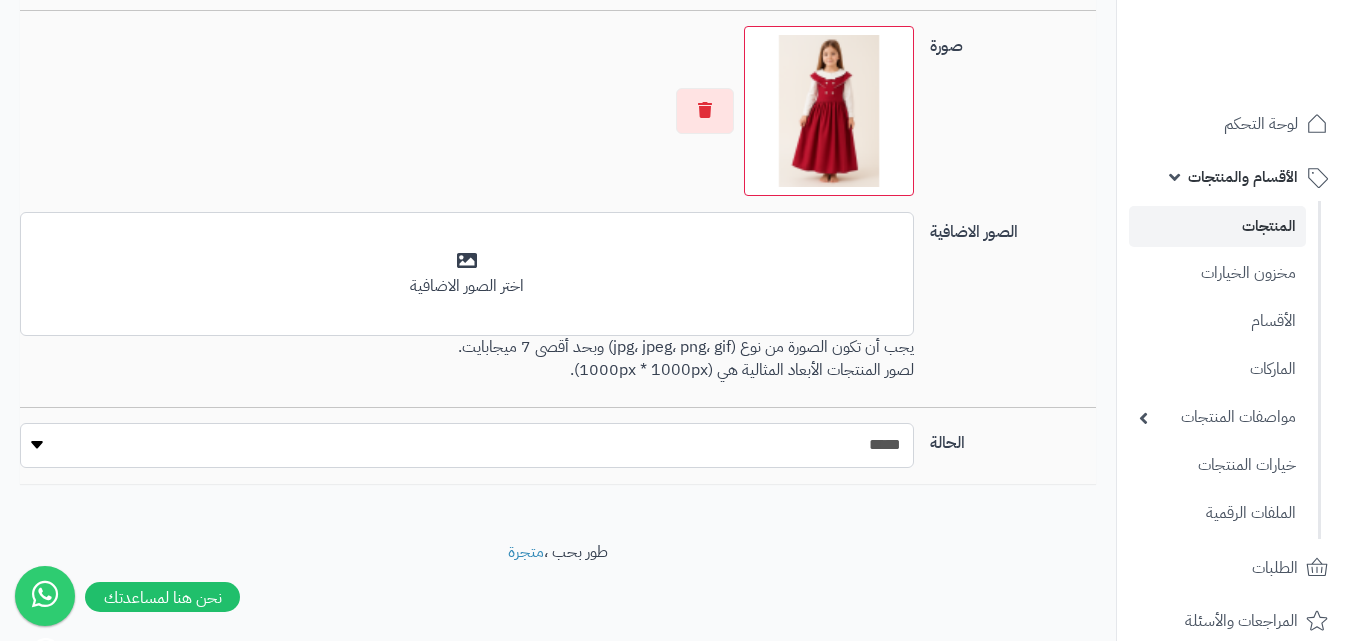click on "***** ****" at bounding box center (467, 445) 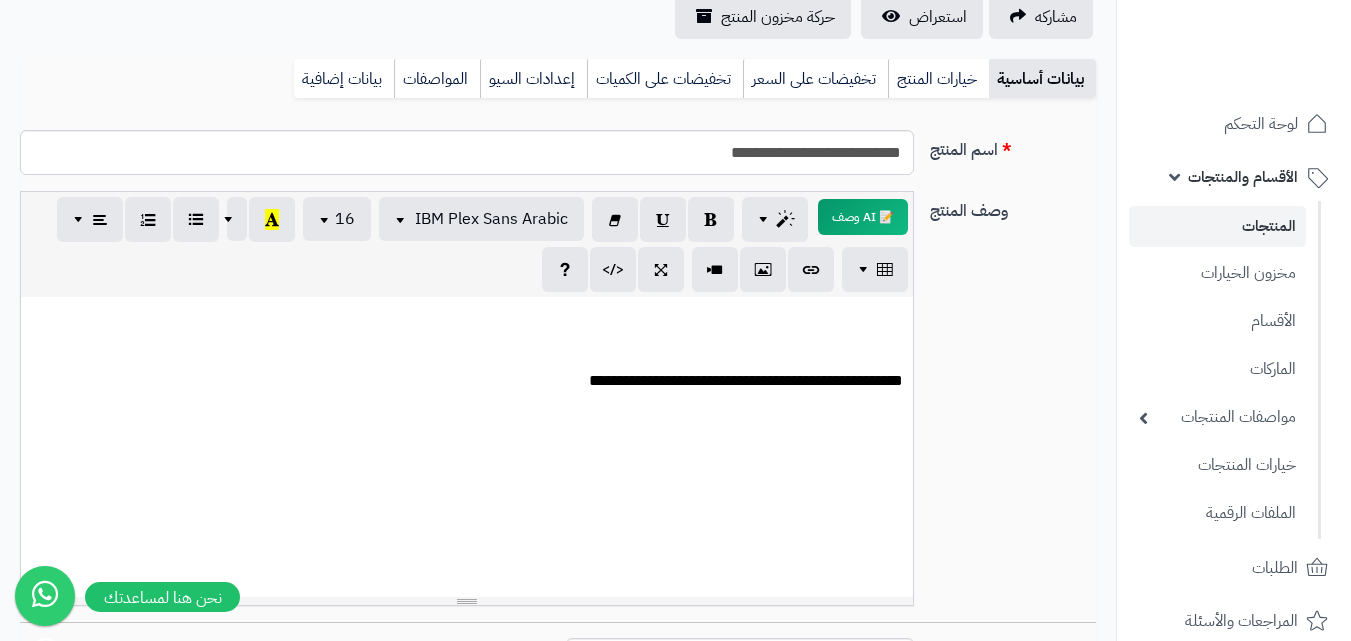 scroll, scrollTop: 112, scrollLeft: 0, axis: vertical 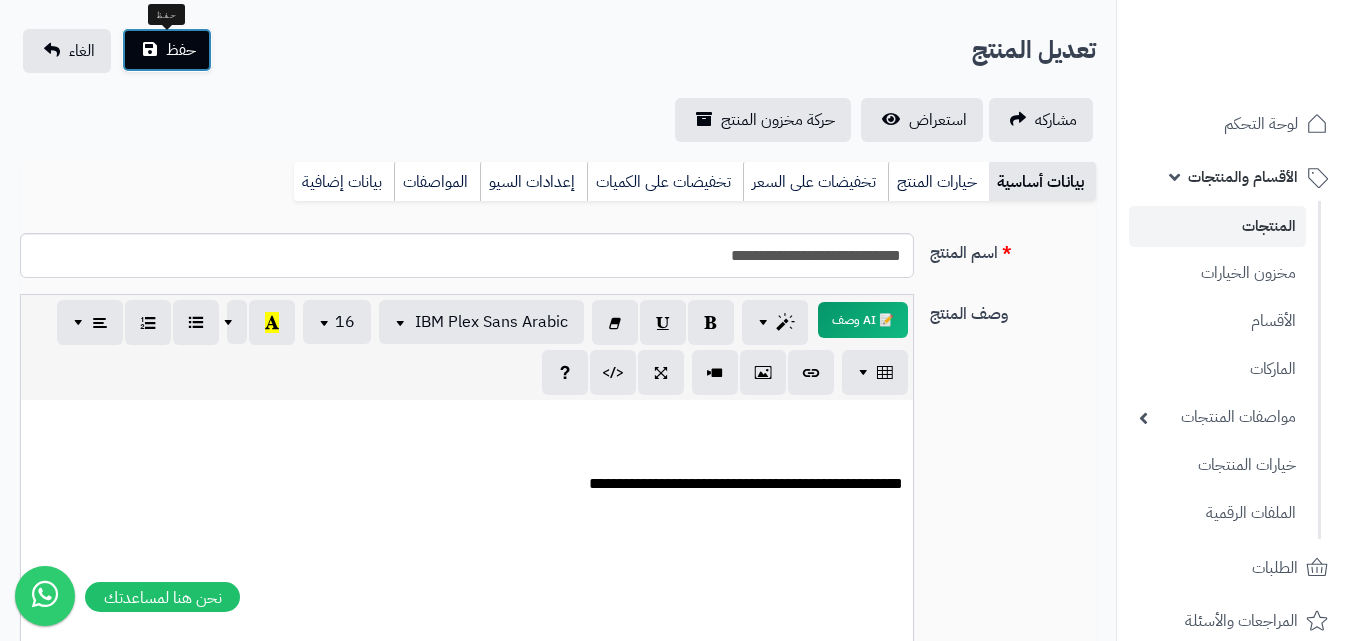 click on "حفظ" at bounding box center (167, 50) 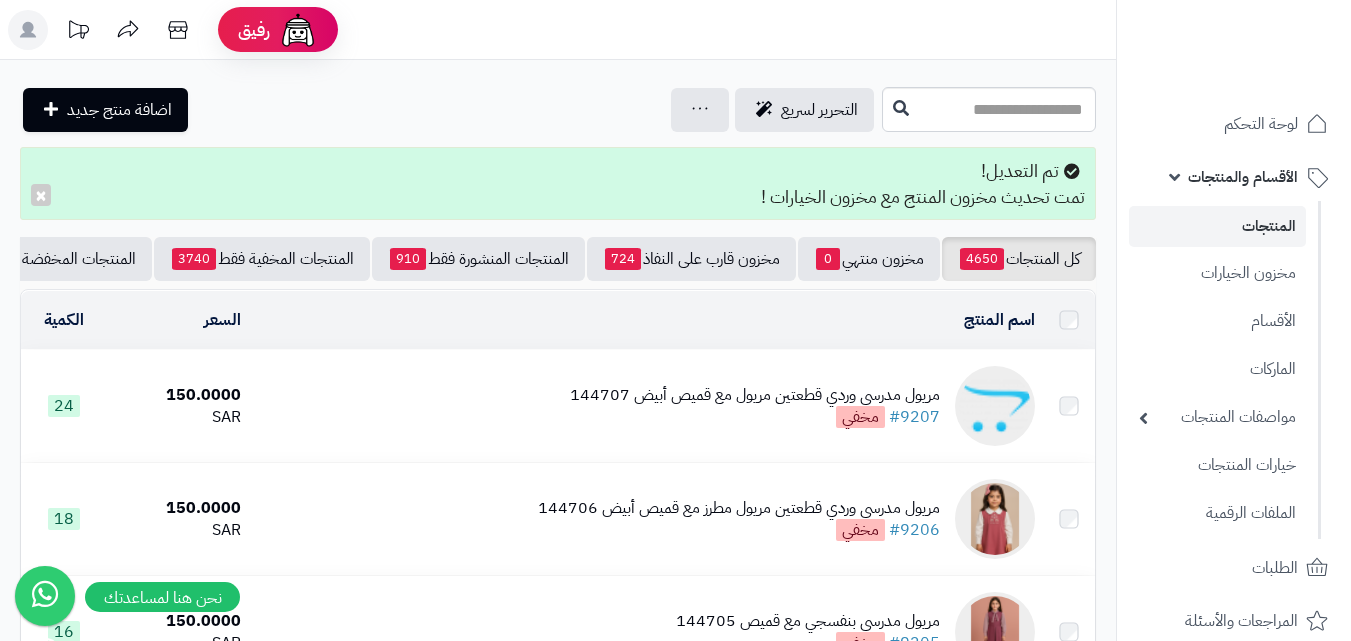 scroll, scrollTop: 0, scrollLeft: 0, axis: both 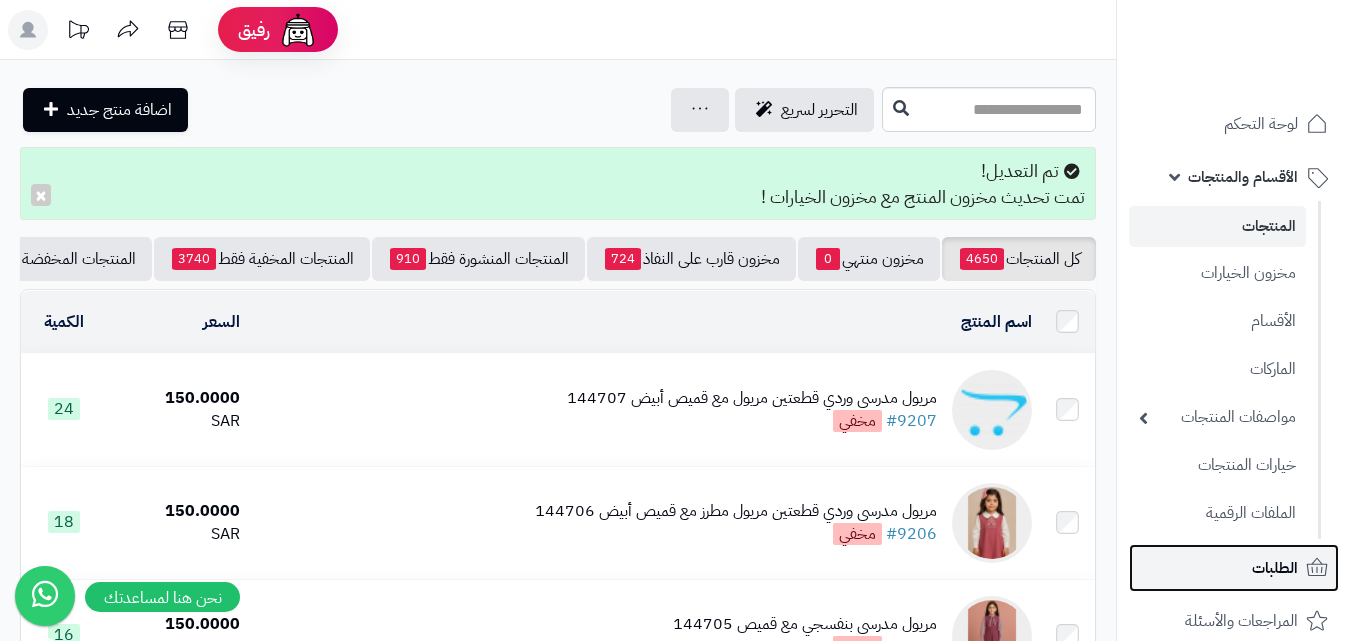 click on "الطلبات" at bounding box center (1234, 568) 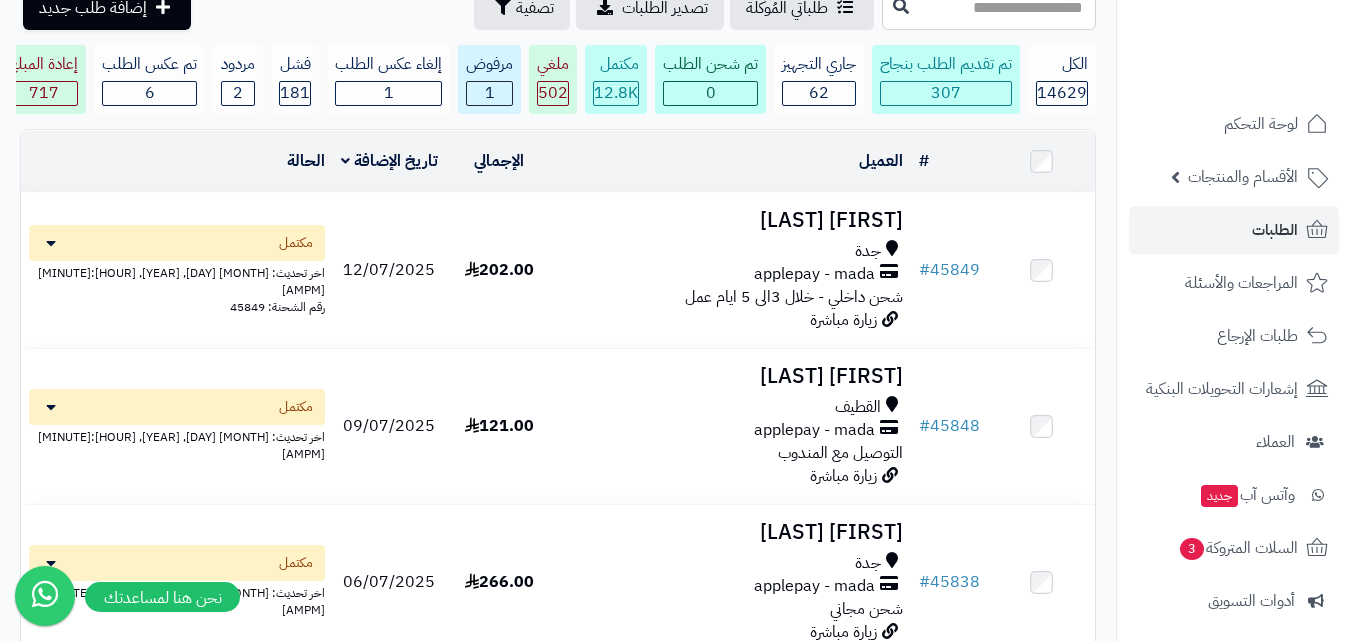 scroll, scrollTop: 0, scrollLeft: 0, axis: both 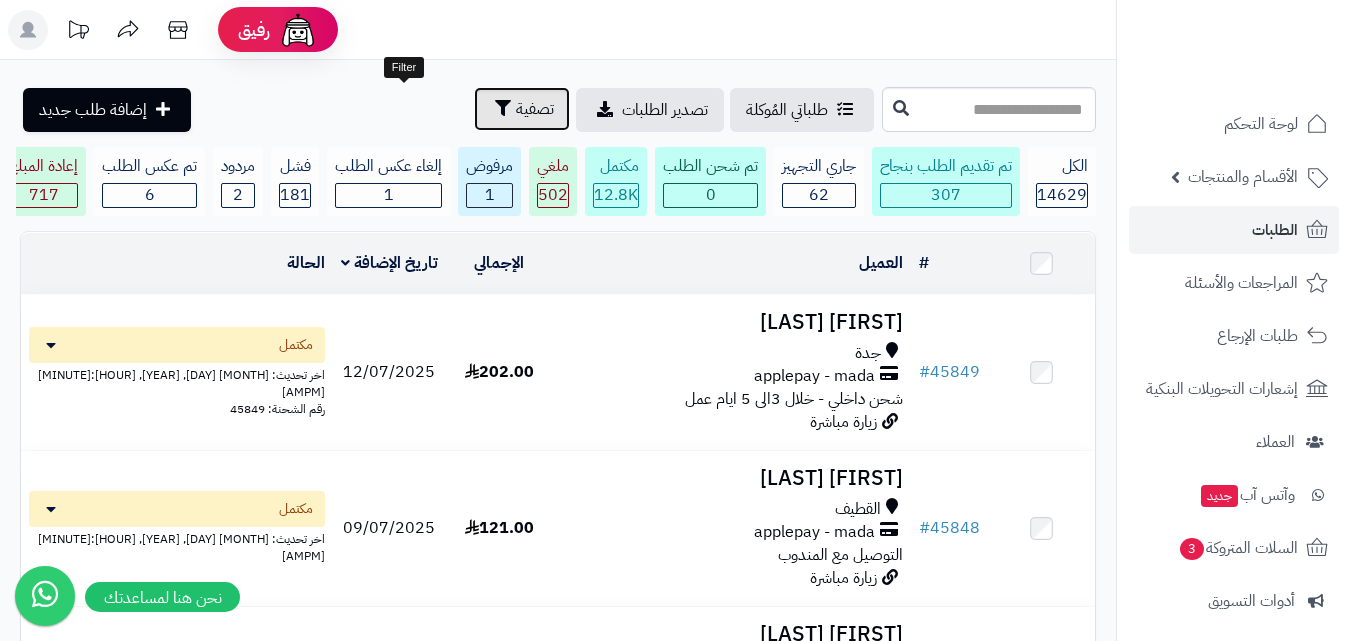 click at bounding box center [503, 108] 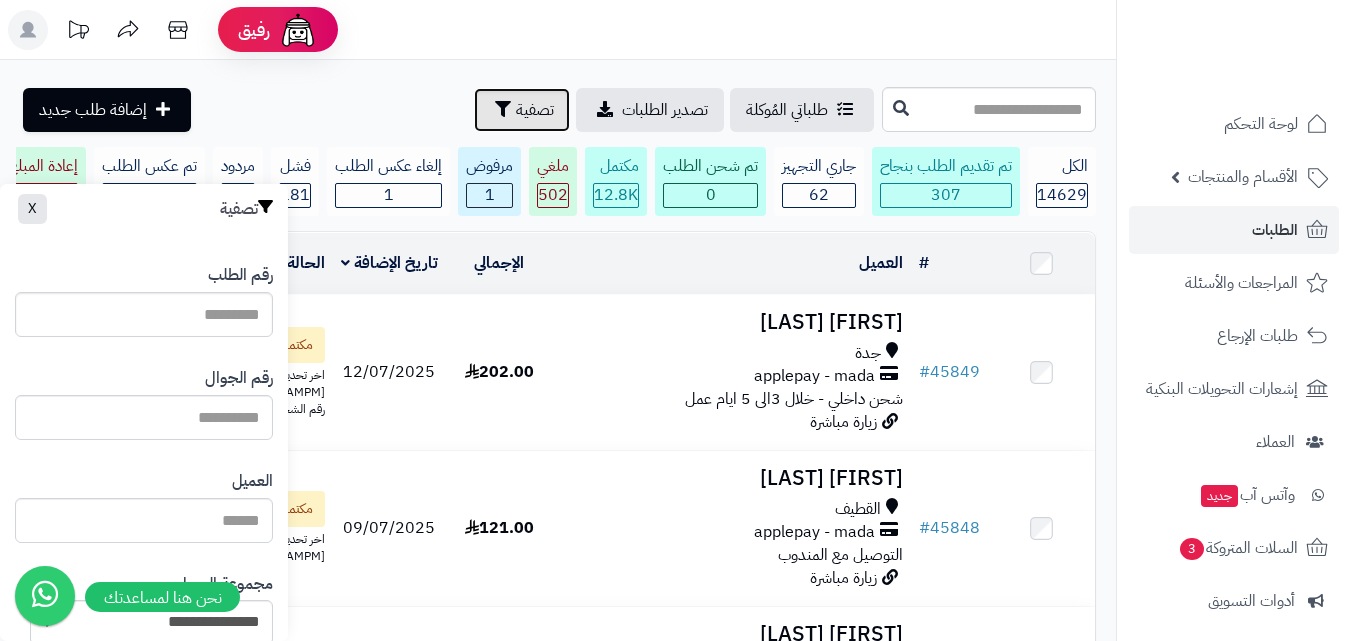 scroll, scrollTop: 400, scrollLeft: 0, axis: vertical 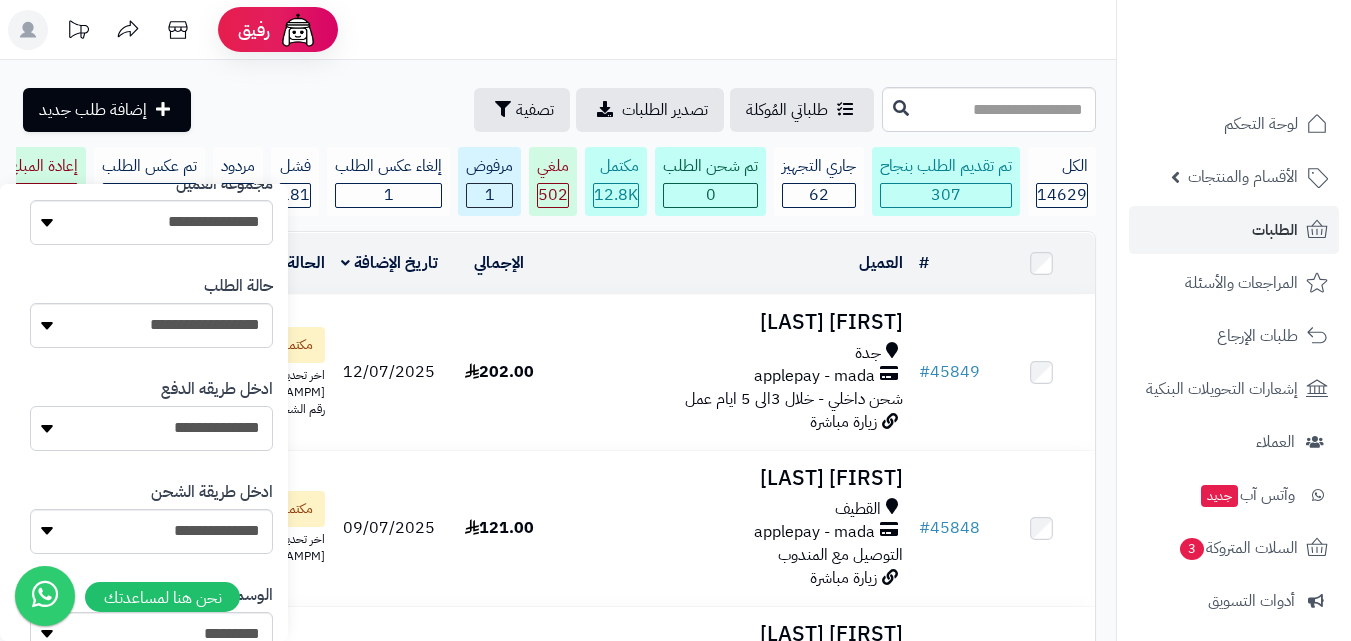 click on "**********" at bounding box center (151, 428) 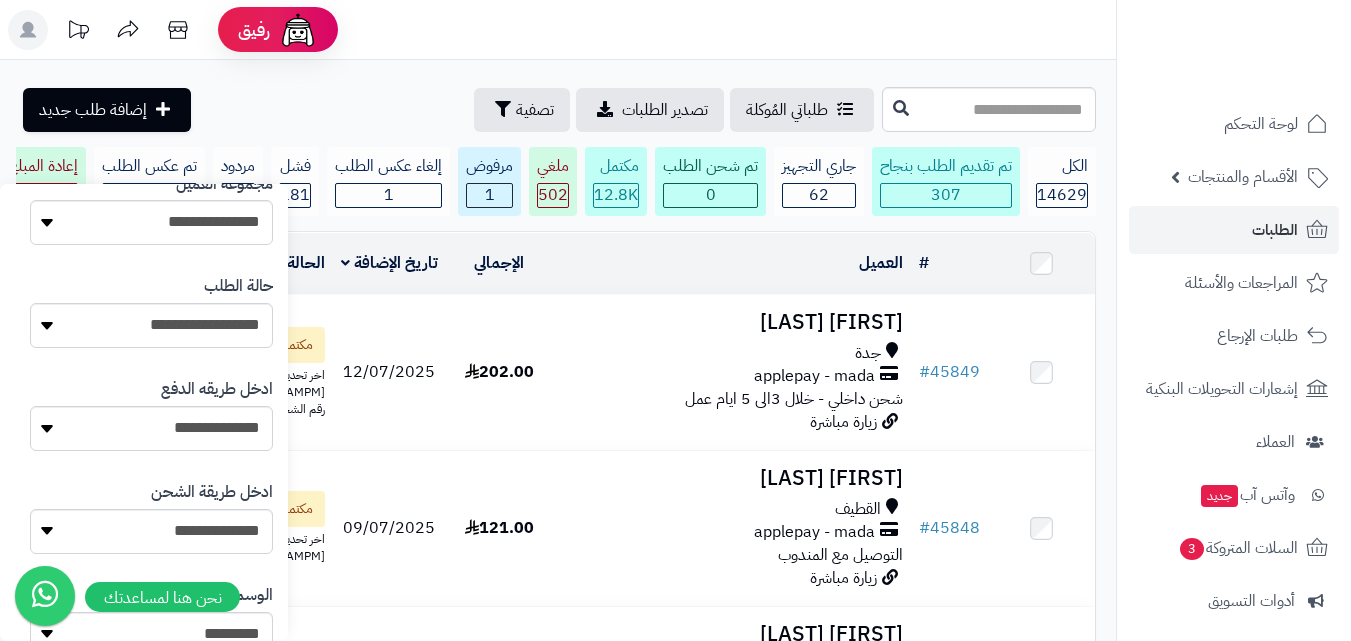 click on "**********" at bounding box center [144, 311] 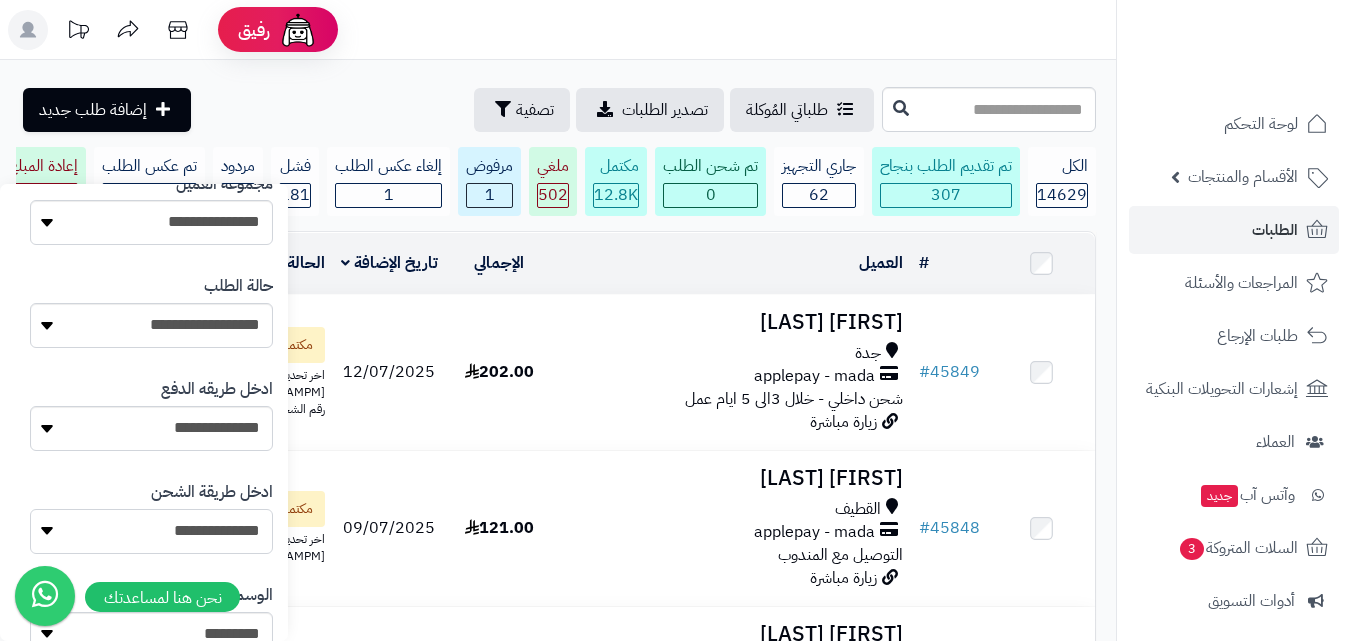 click on "**********" at bounding box center (151, 531) 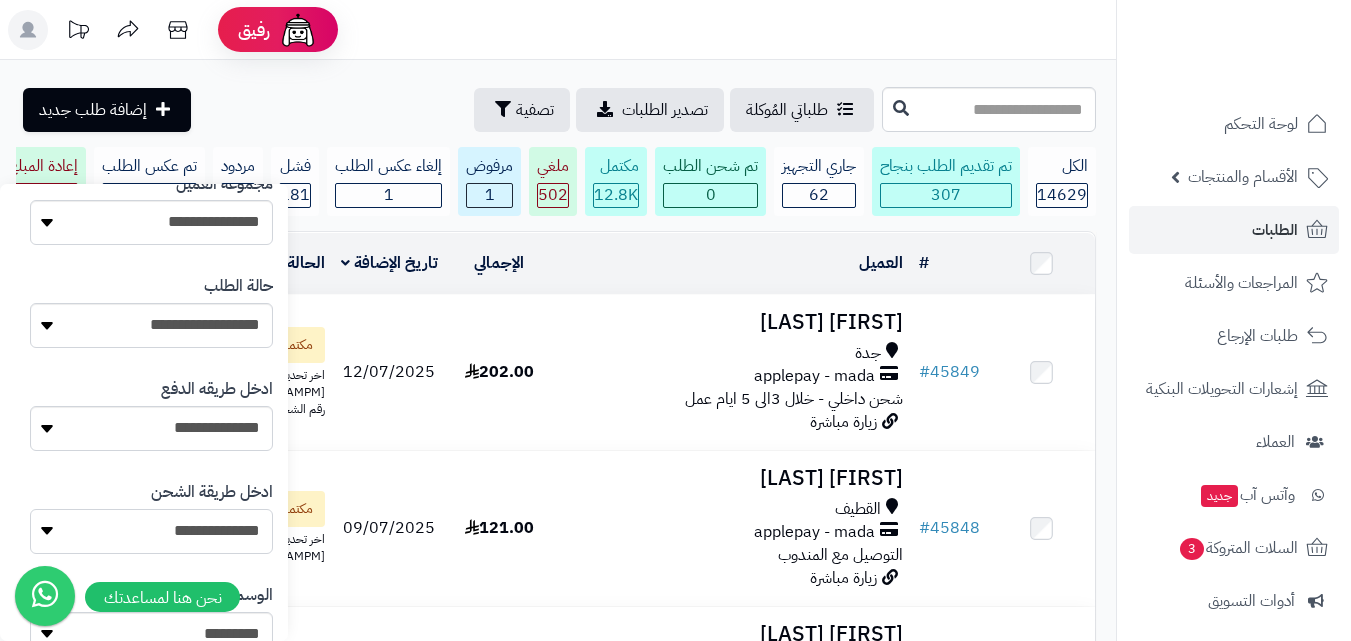 select on "**********" 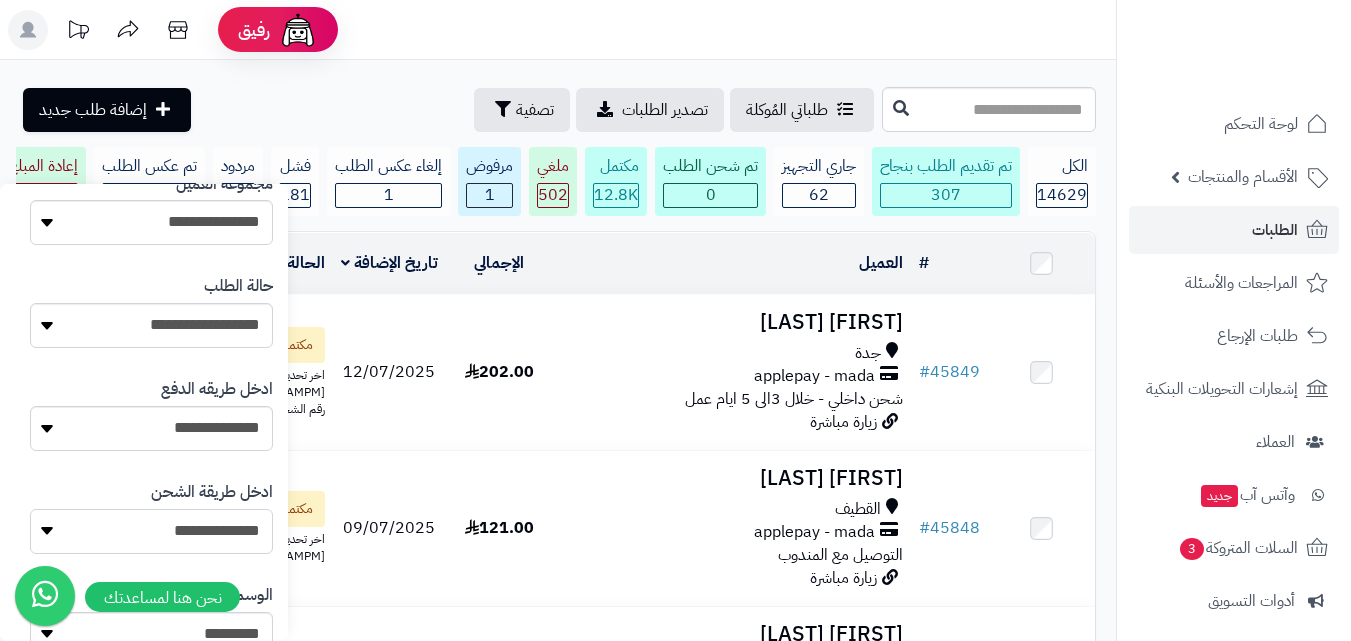 click on "**********" at bounding box center [151, 531] 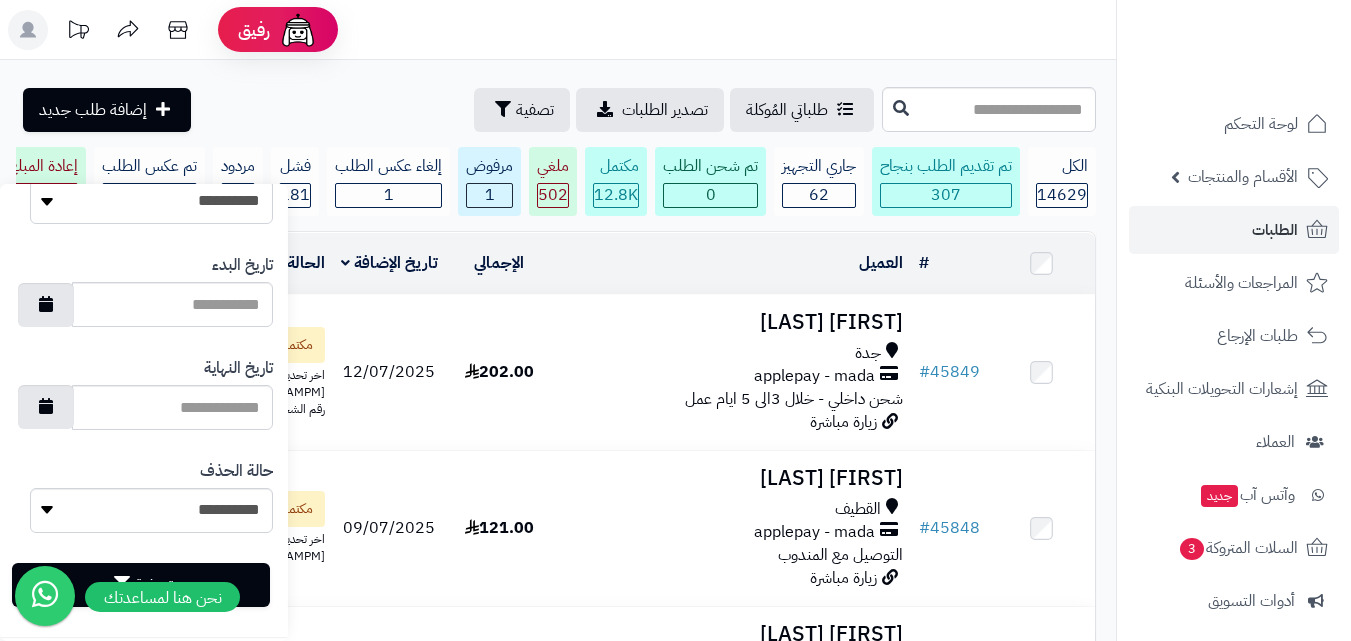 scroll, scrollTop: 1154, scrollLeft: 0, axis: vertical 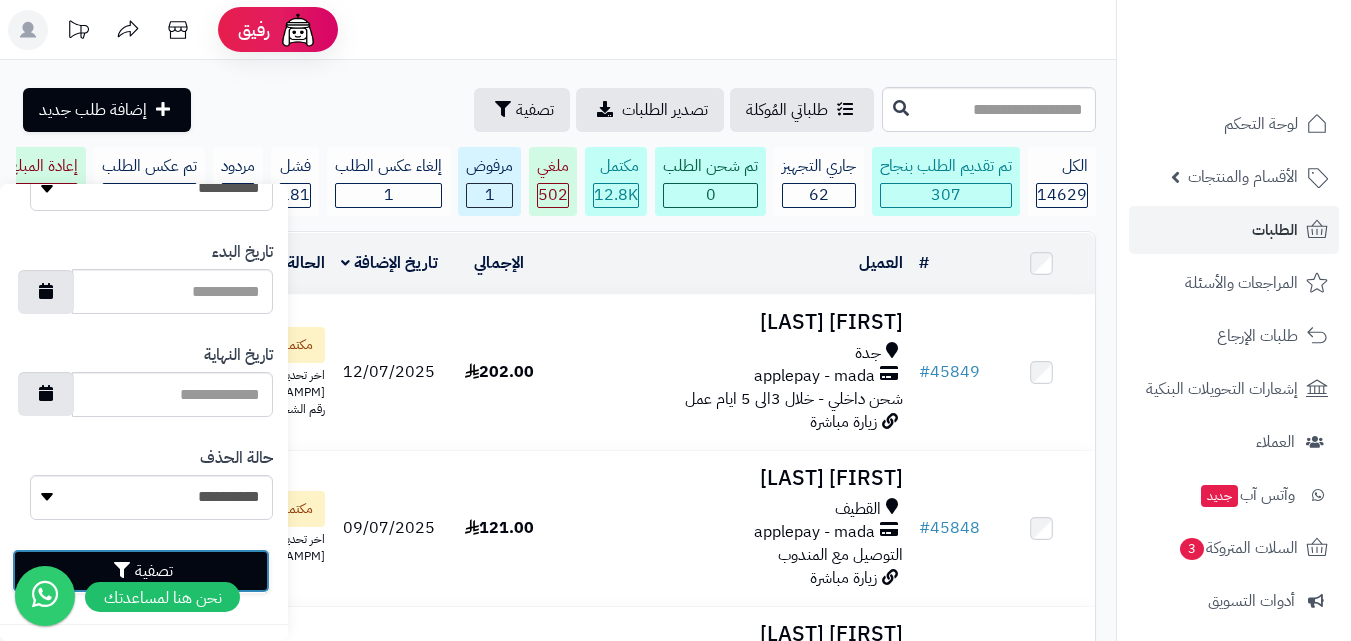 click on "تصفية" at bounding box center [141, 571] 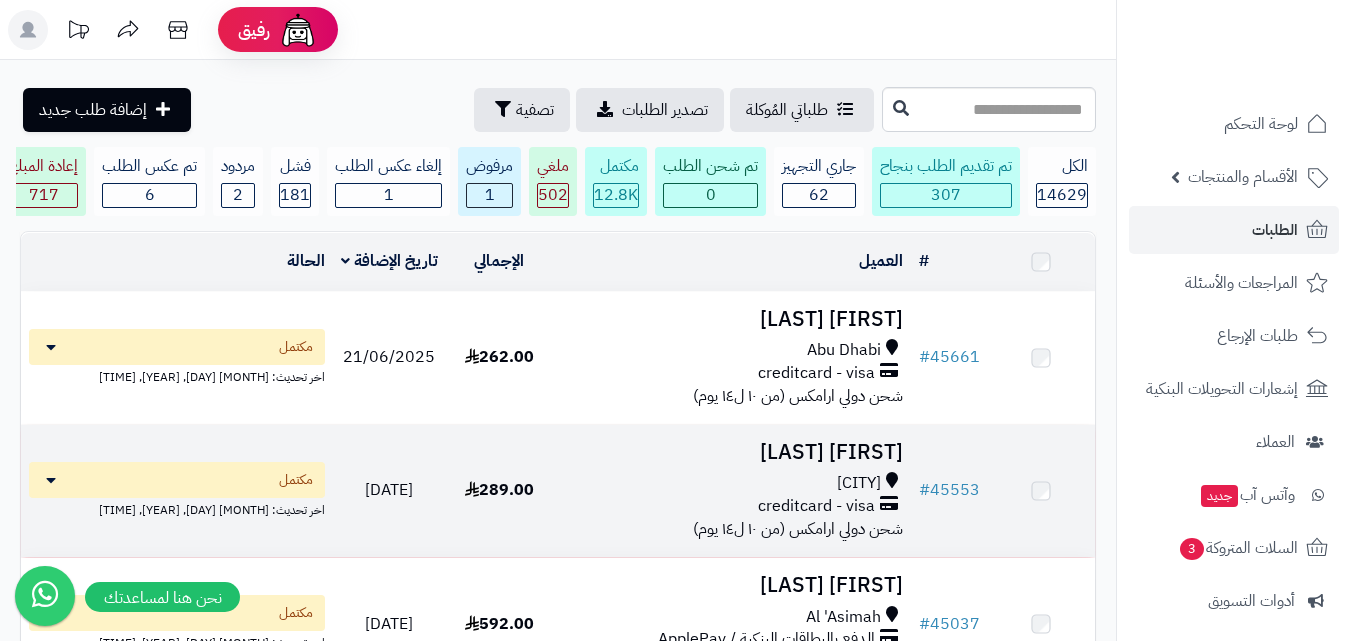 scroll, scrollTop: 0, scrollLeft: 0, axis: both 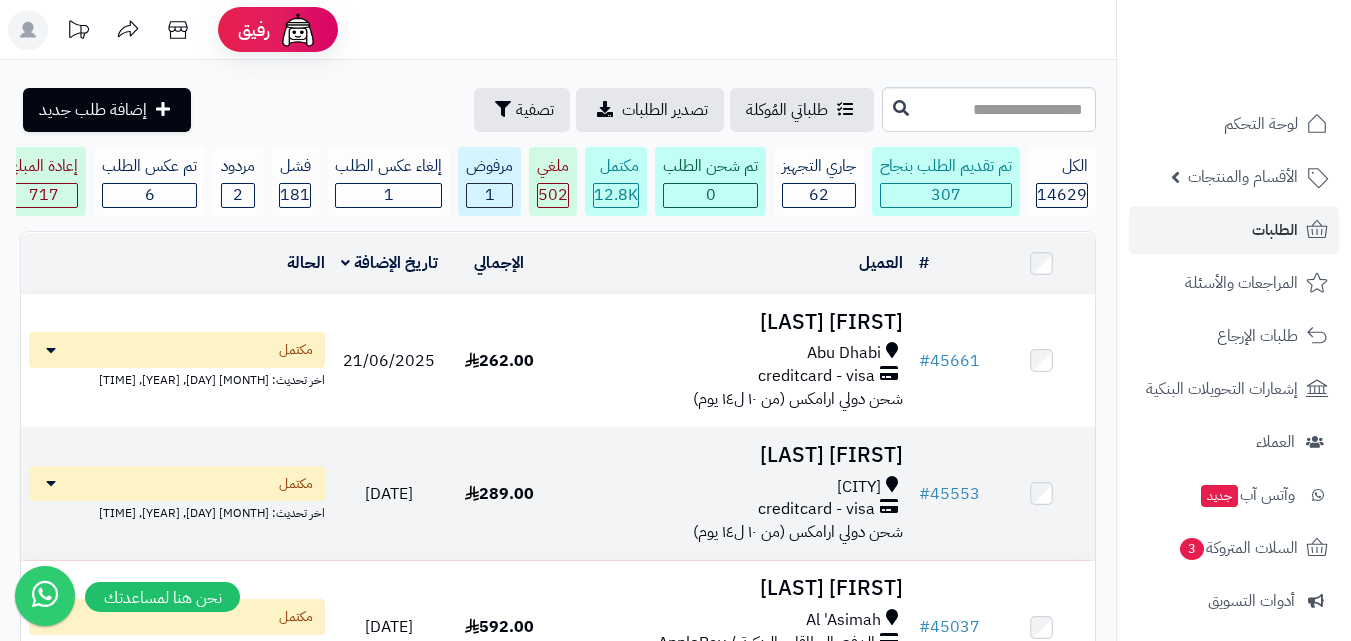 click on "creditcard - visa" at bounding box center [816, 509] 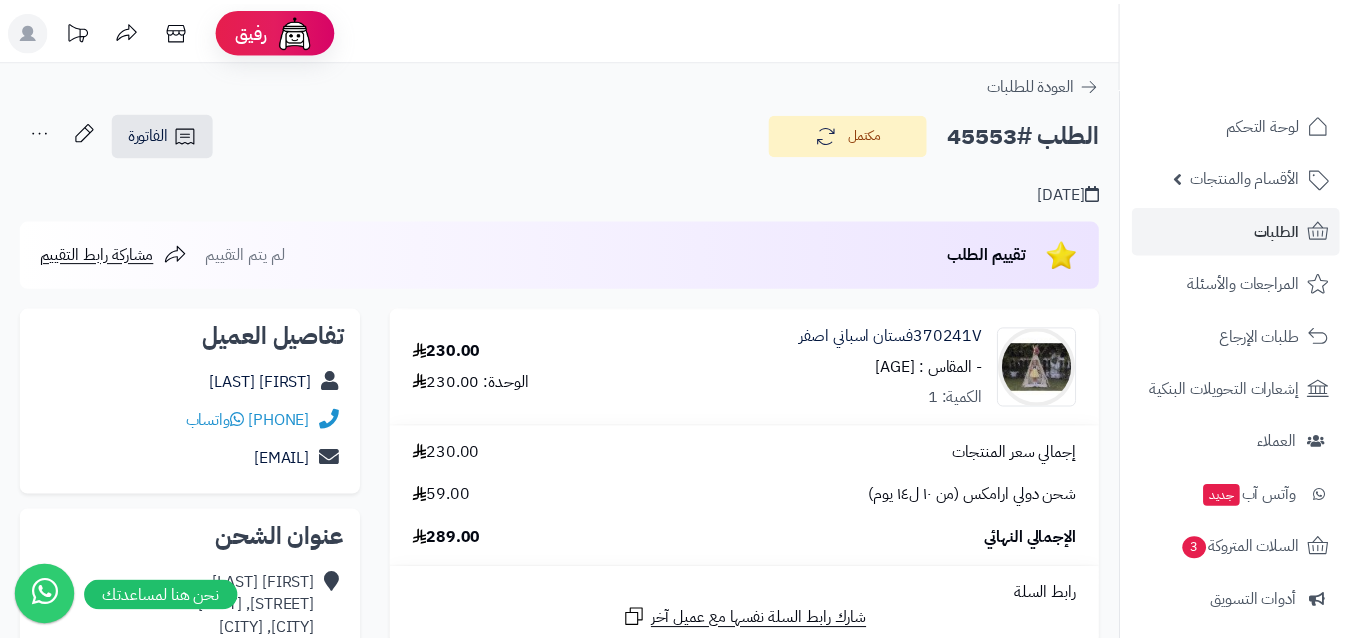 scroll, scrollTop: 0, scrollLeft: 0, axis: both 